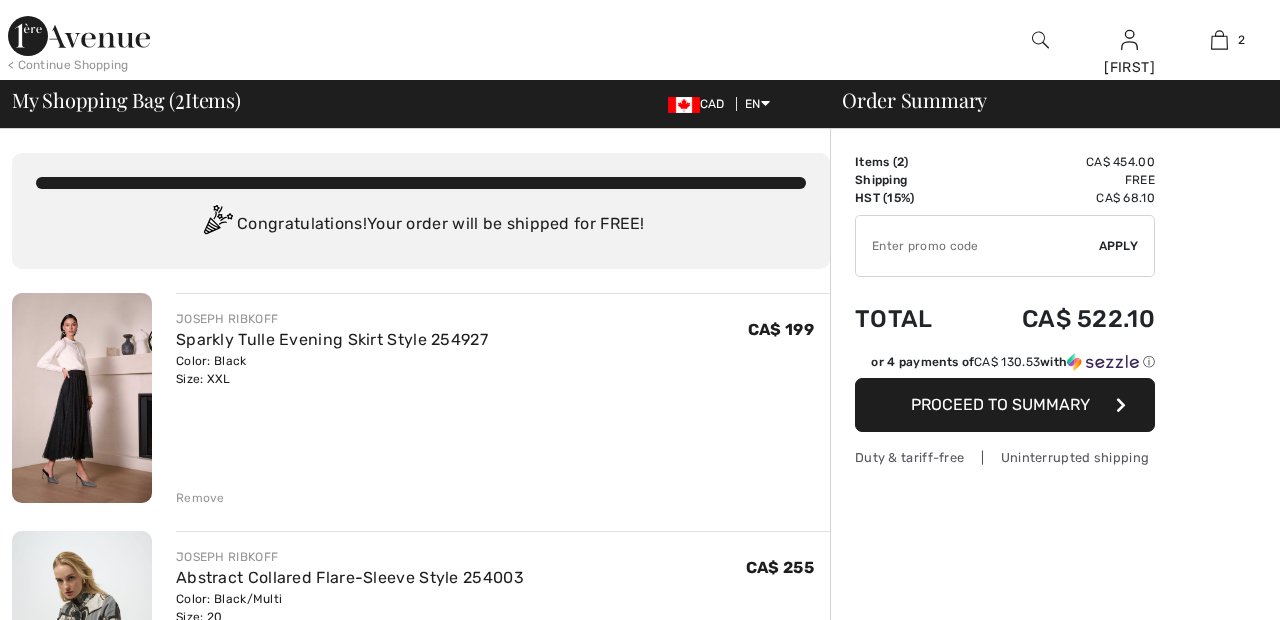 scroll, scrollTop: 146, scrollLeft: 0, axis: vertical 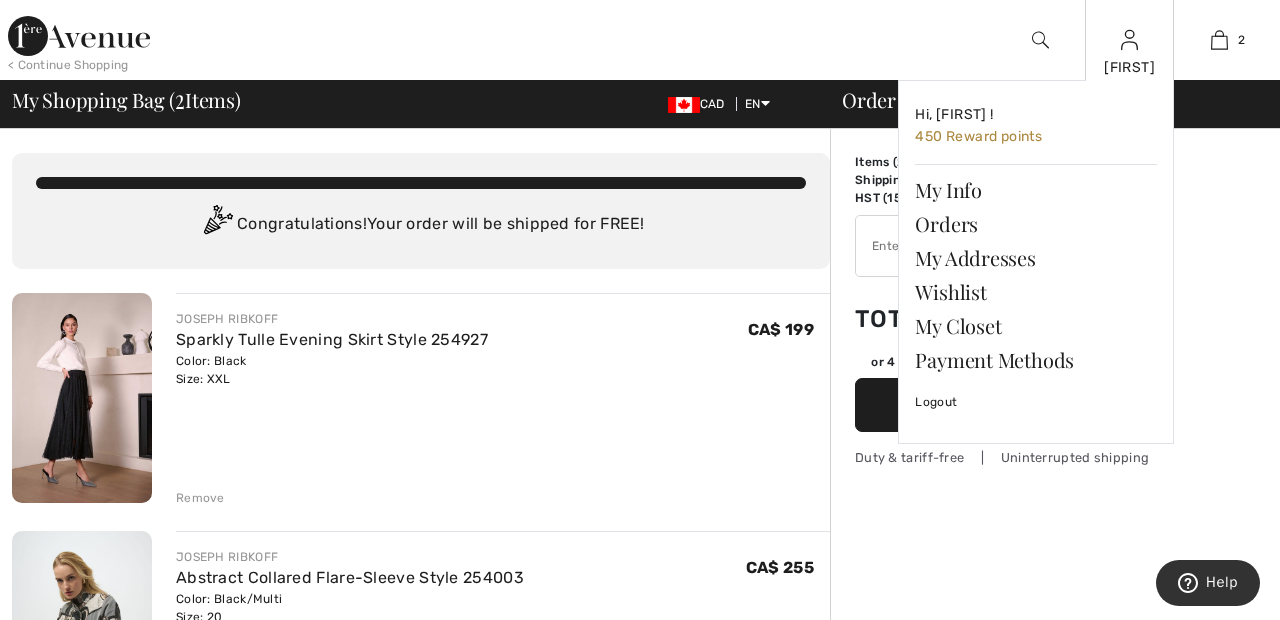 click at bounding box center (1129, 40) 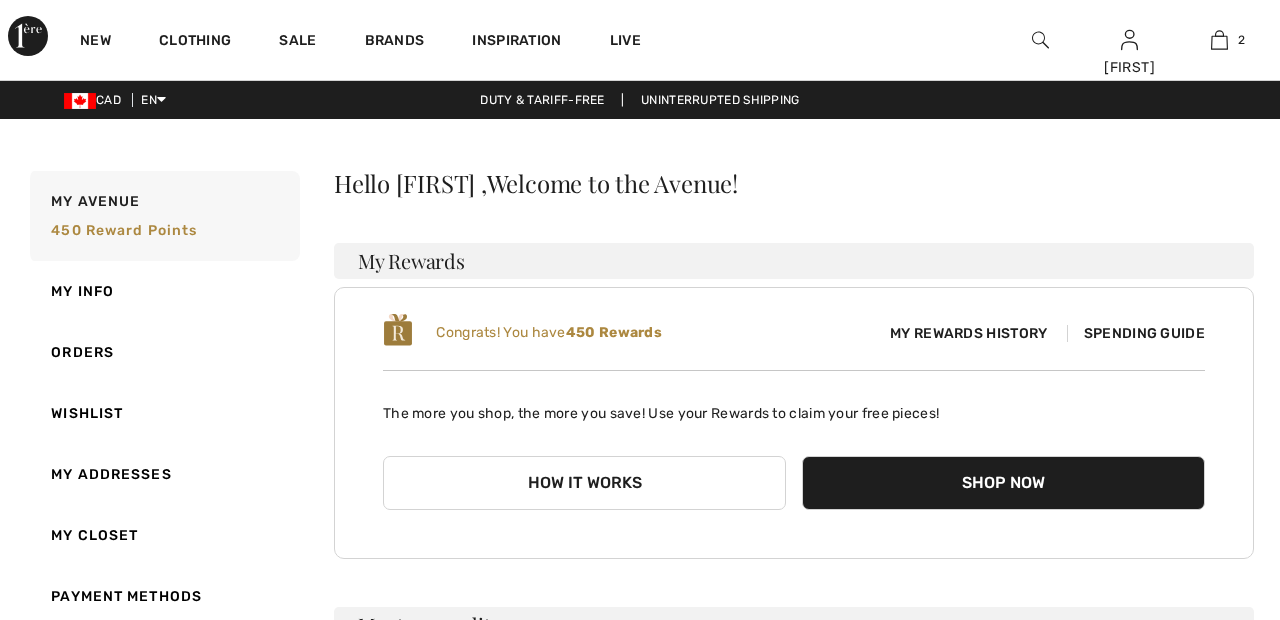 scroll, scrollTop: 0, scrollLeft: 0, axis: both 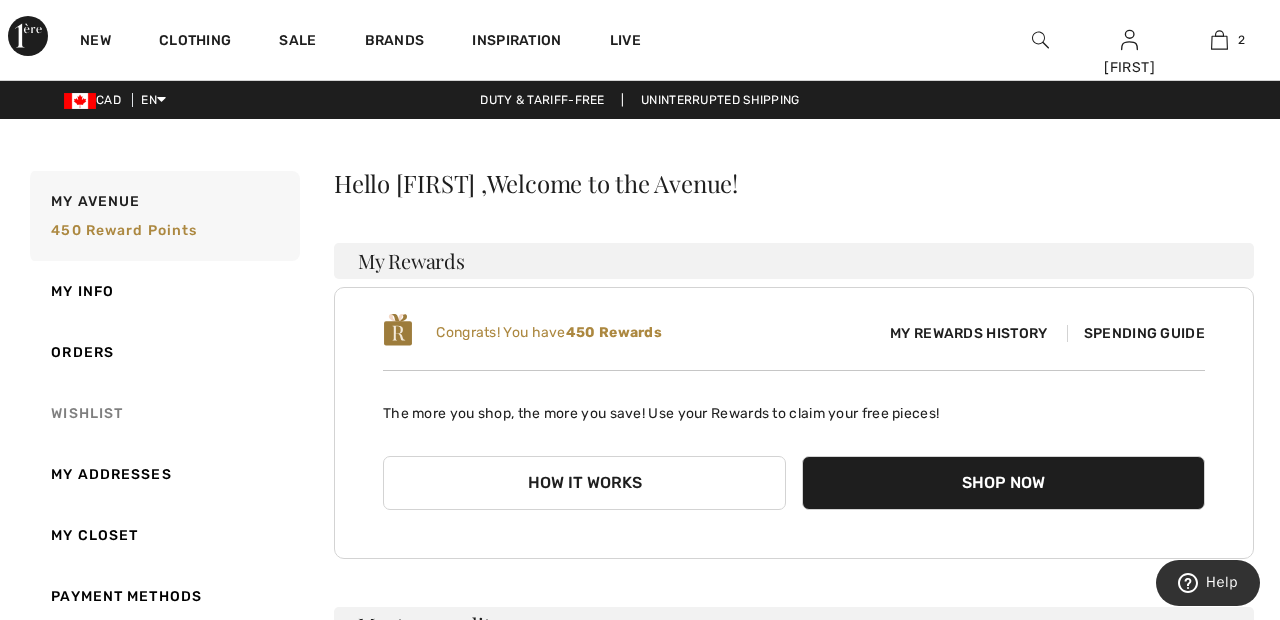 click on "Wishlist" at bounding box center (163, 413) 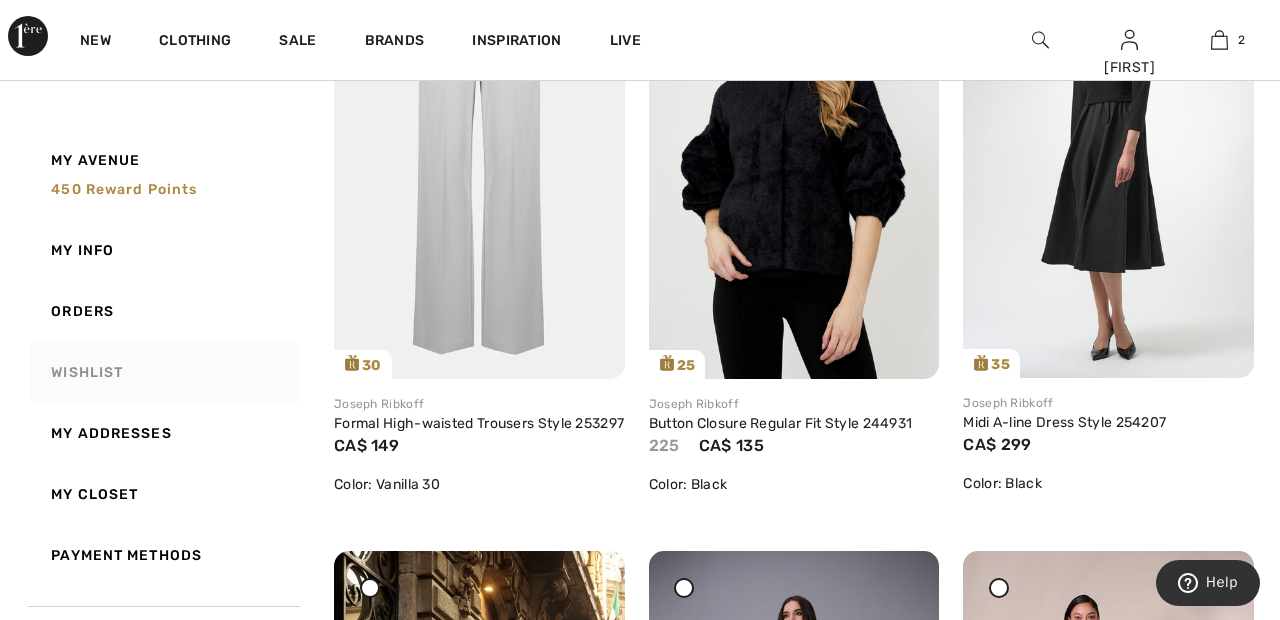 scroll, scrollTop: 418, scrollLeft: 0, axis: vertical 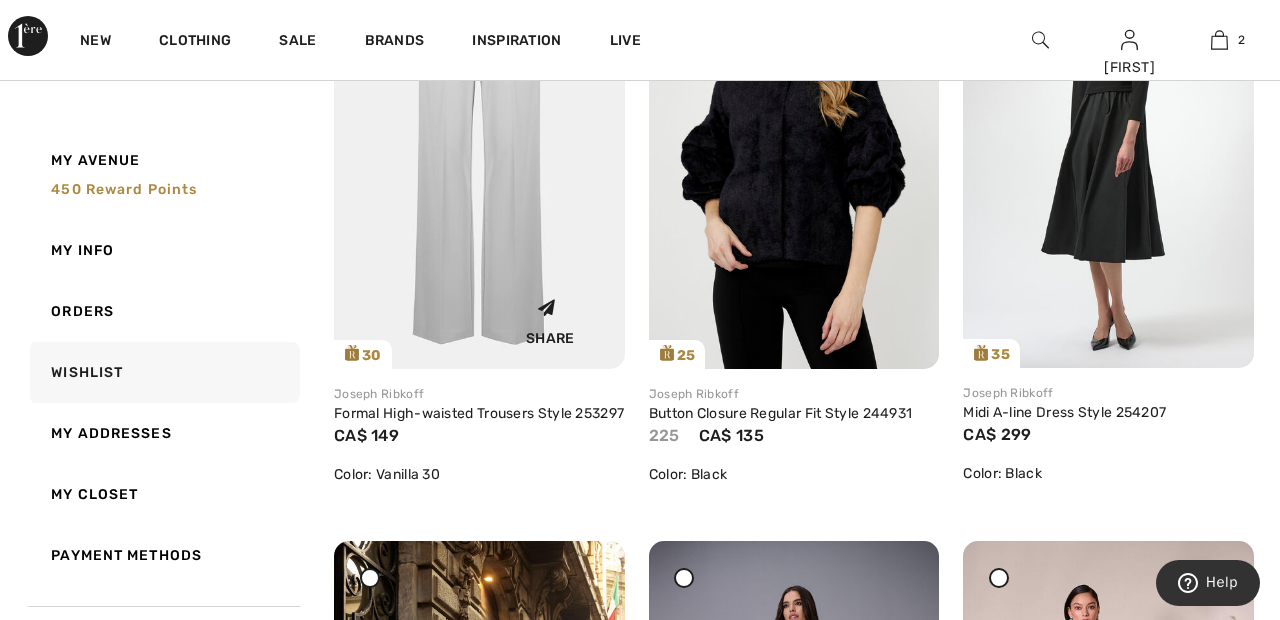 click at bounding box center (479, 151) 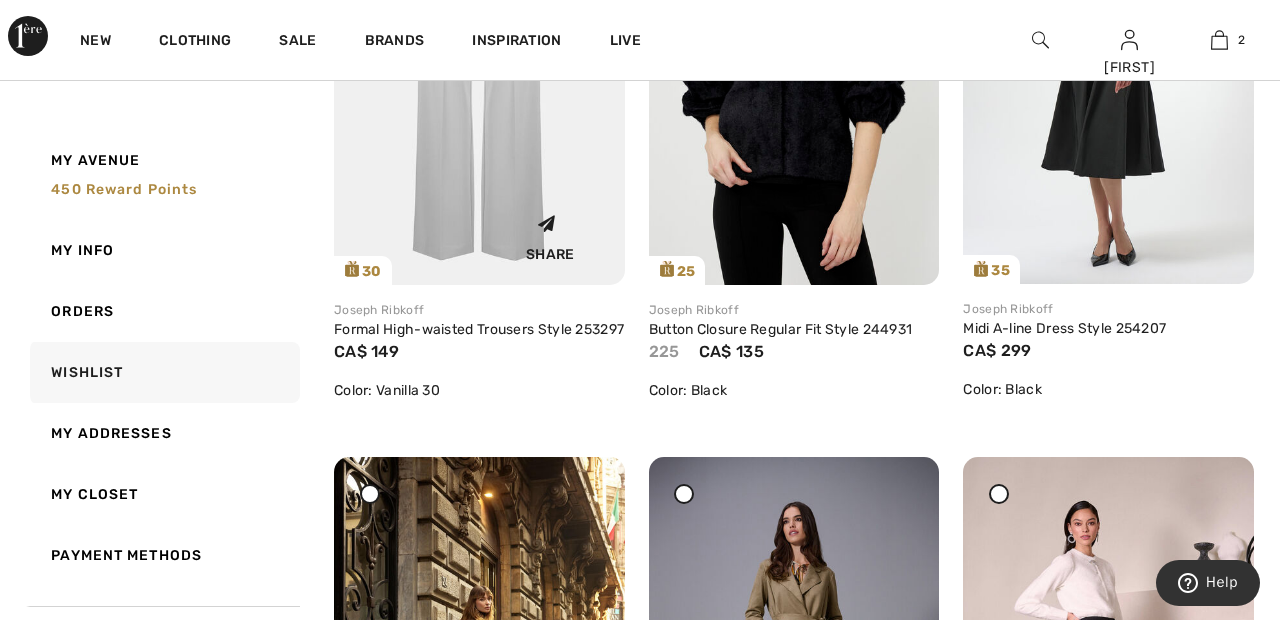 scroll, scrollTop: 514, scrollLeft: 0, axis: vertical 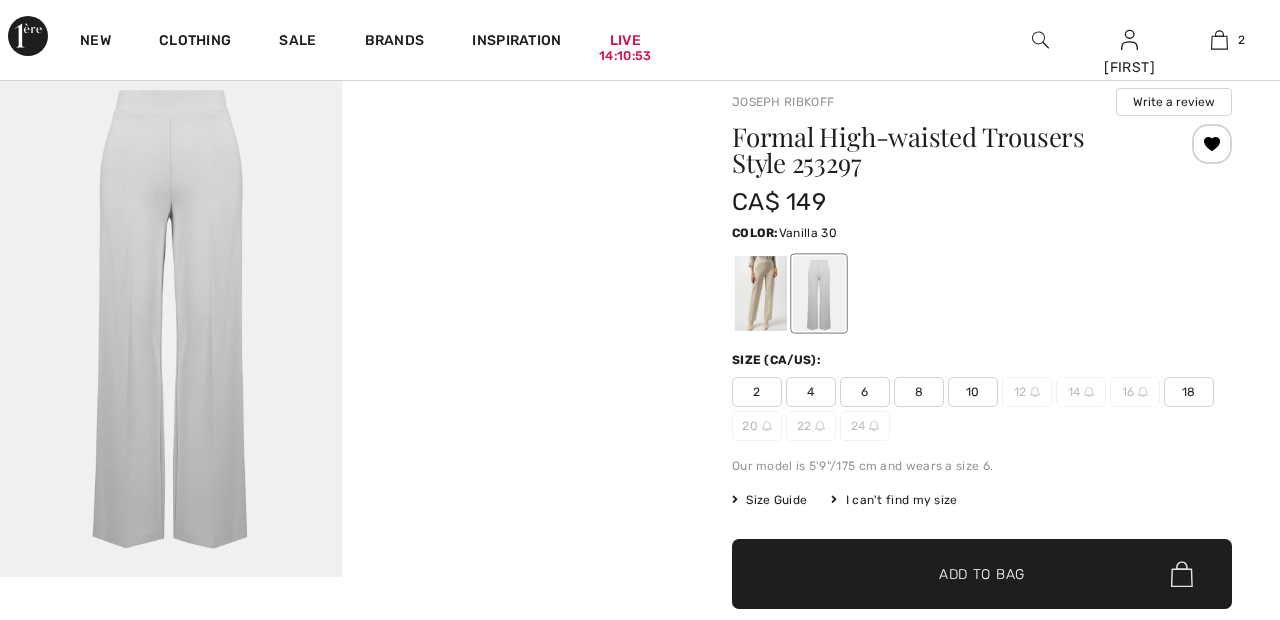 click at bounding box center (761, 293) 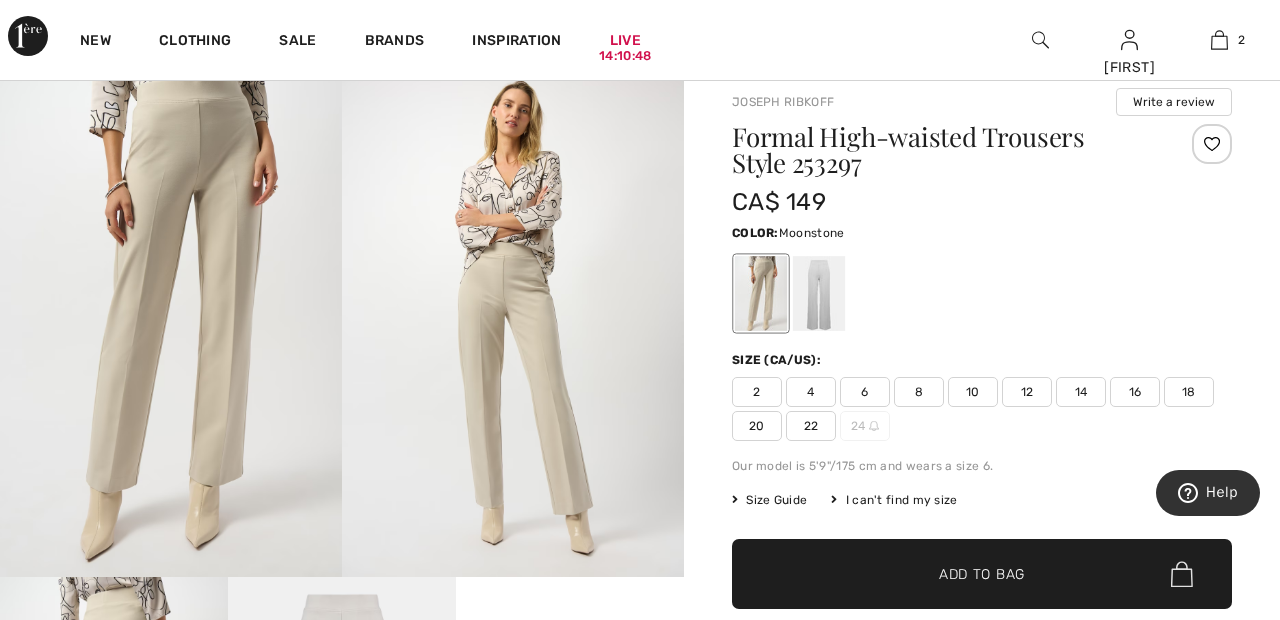click at bounding box center (877, 293) 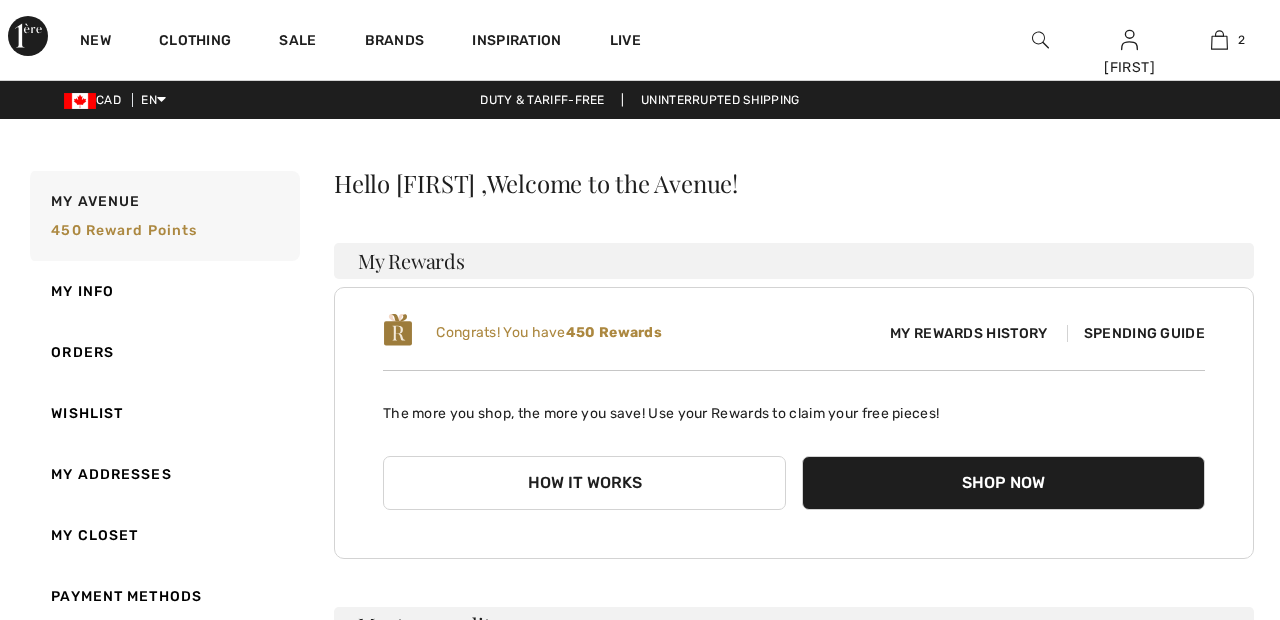 scroll, scrollTop: 0, scrollLeft: 0, axis: both 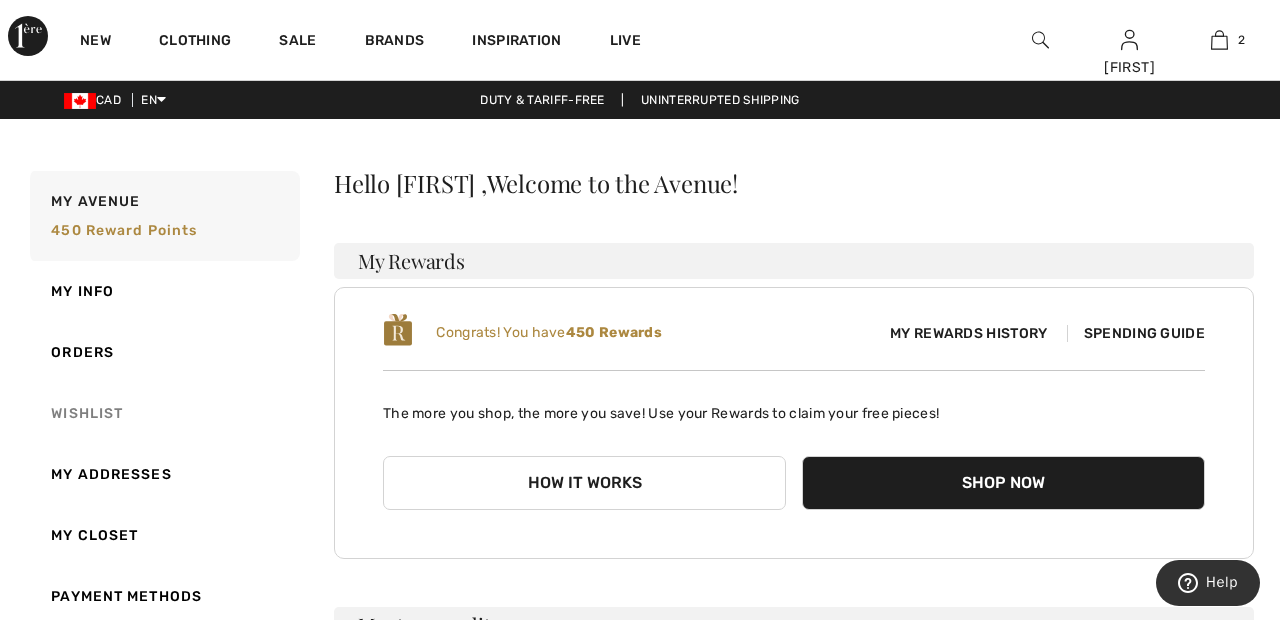 click on "Wishlist" at bounding box center (163, 413) 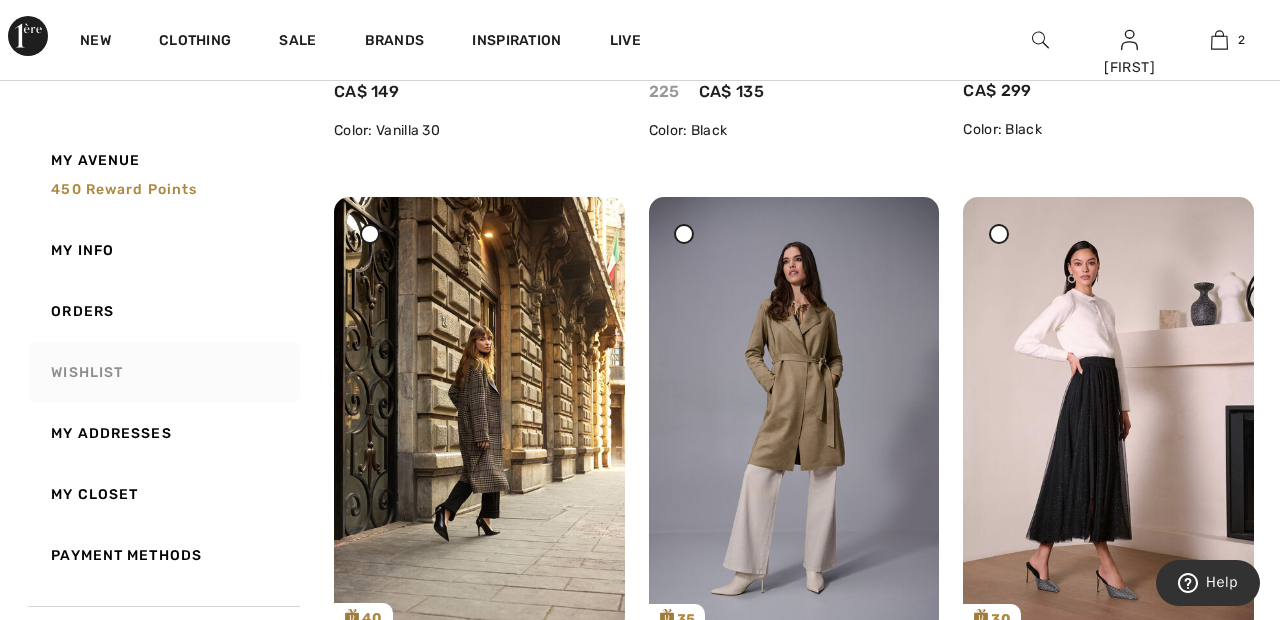scroll, scrollTop: 784, scrollLeft: 0, axis: vertical 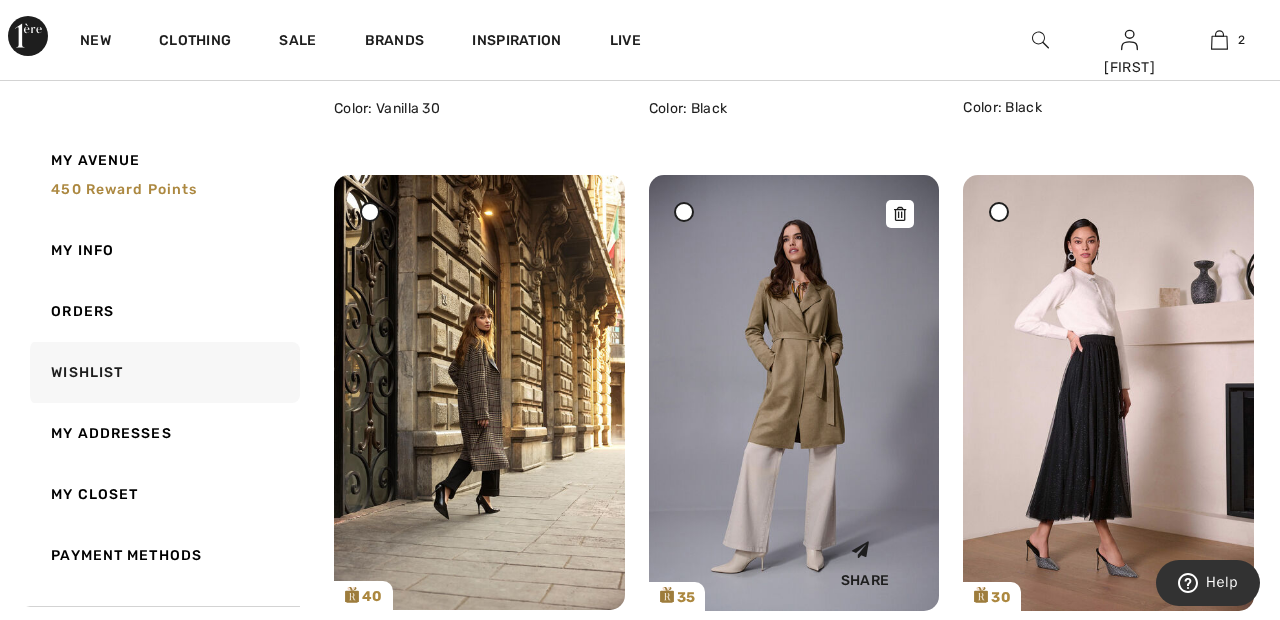 click at bounding box center [794, 393] 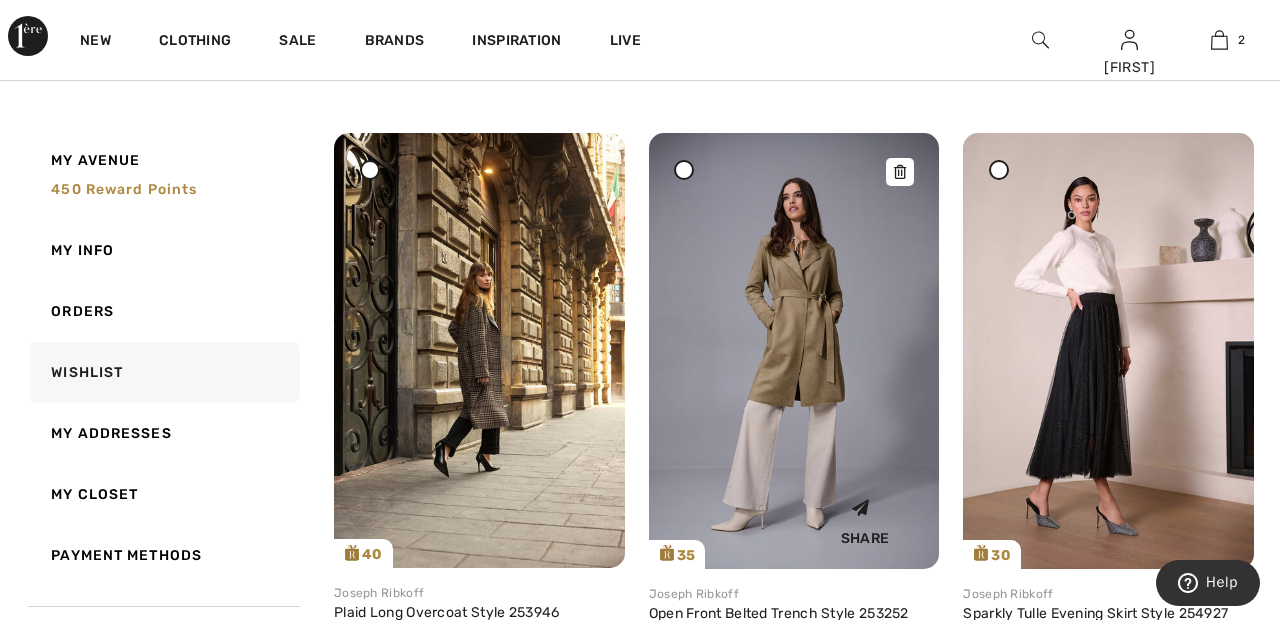 scroll, scrollTop: 880, scrollLeft: 0, axis: vertical 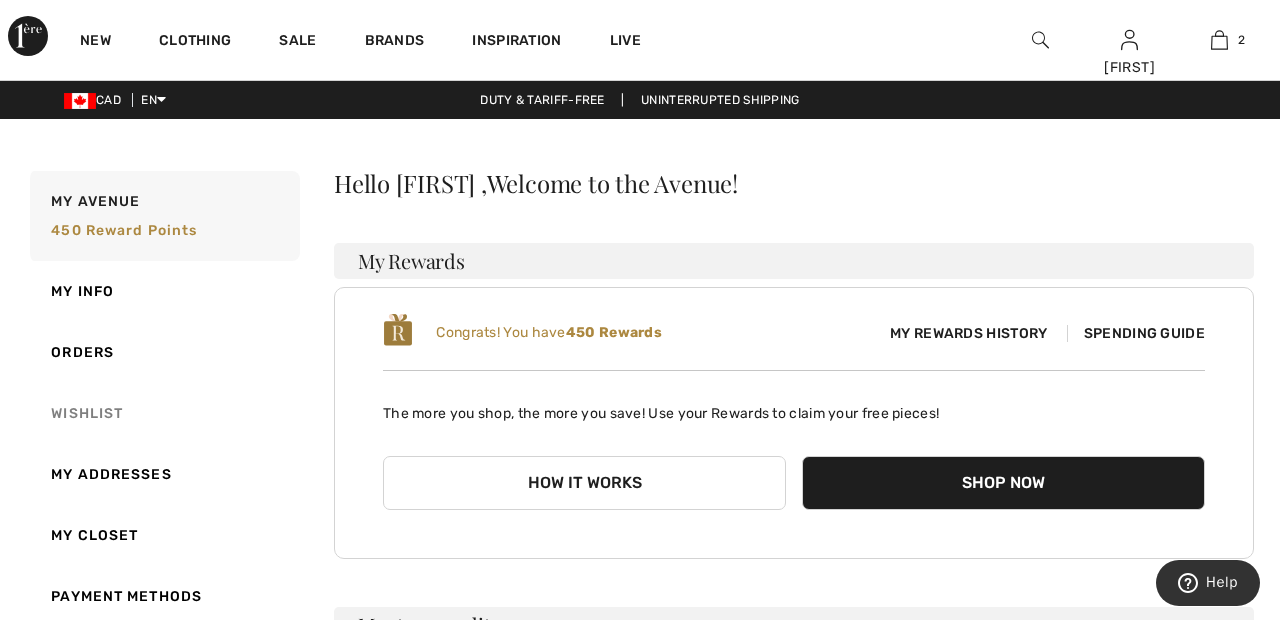 click on "Wishlist" at bounding box center (163, 413) 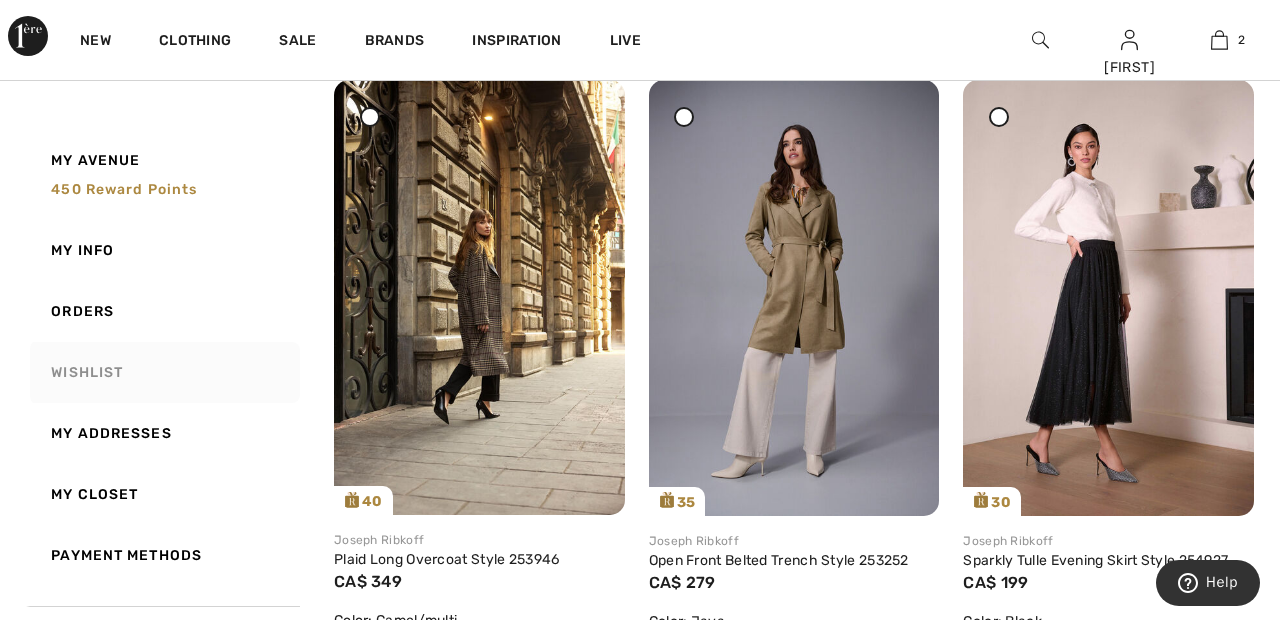 scroll, scrollTop: 880, scrollLeft: 0, axis: vertical 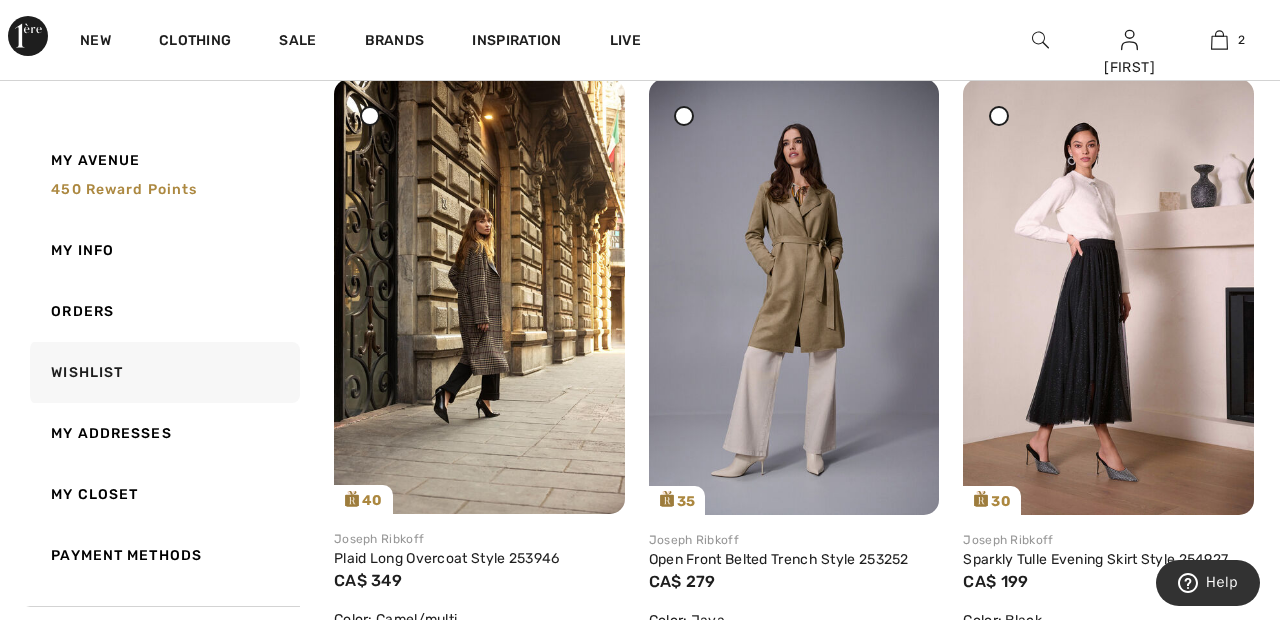 click at bounding box center (370, 116) 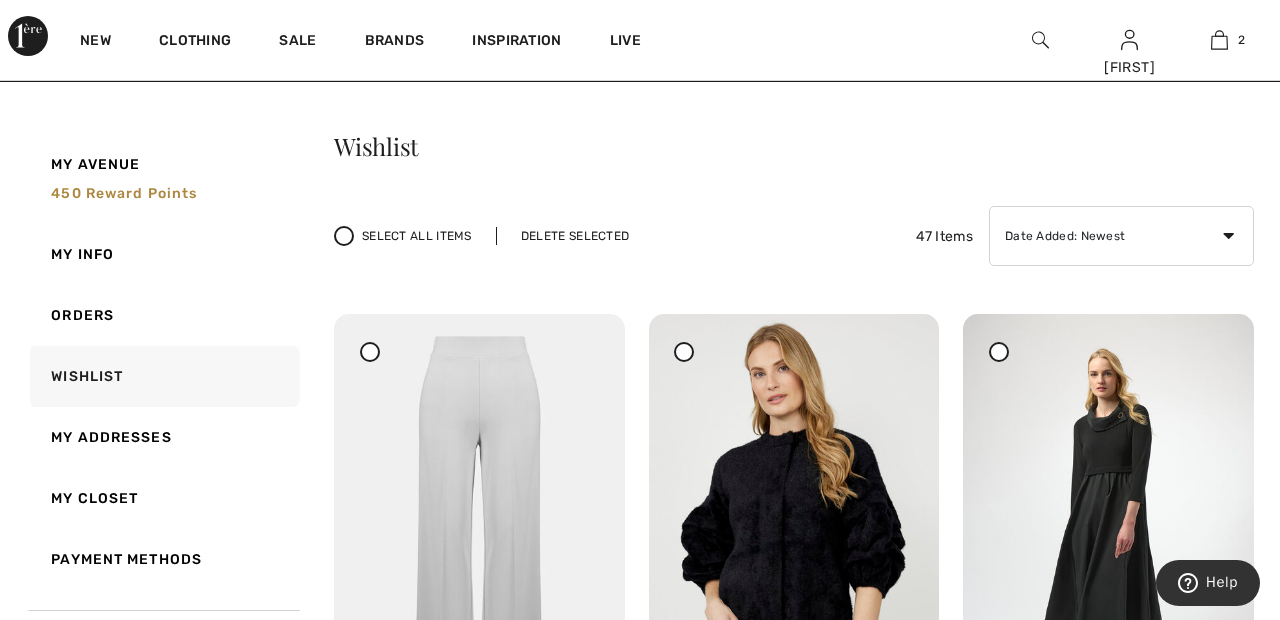 scroll, scrollTop: 0, scrollLeft: 0, axis: both 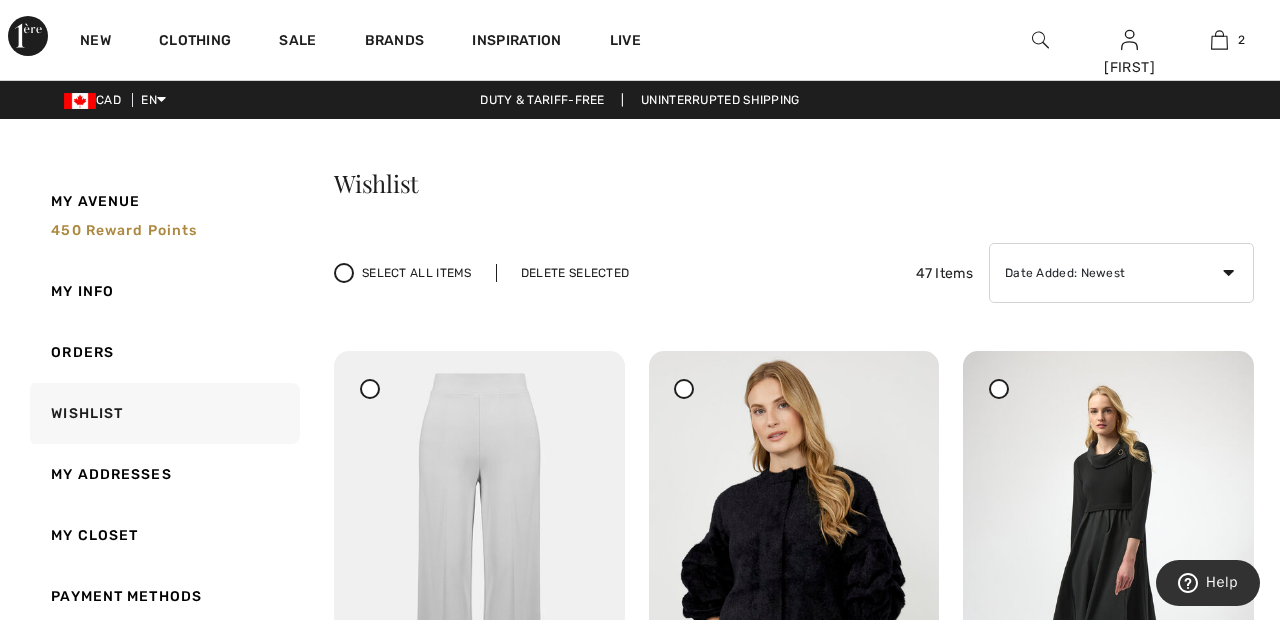 click on "Delete Selected" at bounding box center [575, 273] 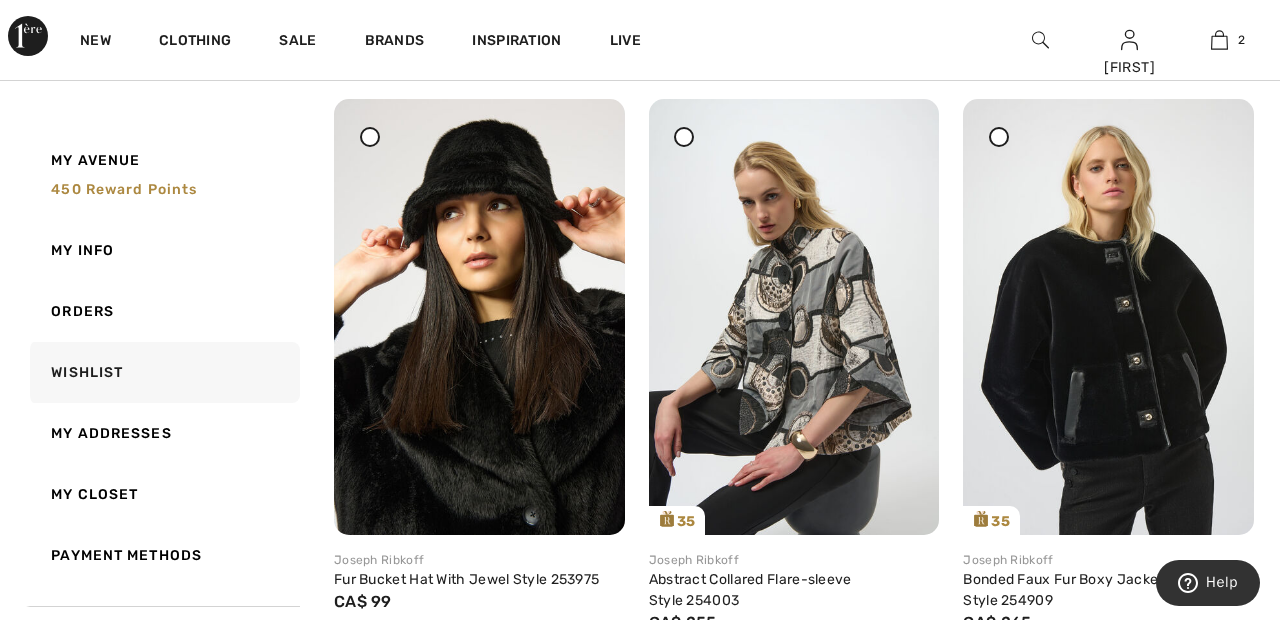 scroll, scrollTop: 1491, scrollLeft: 0, axis: vertical 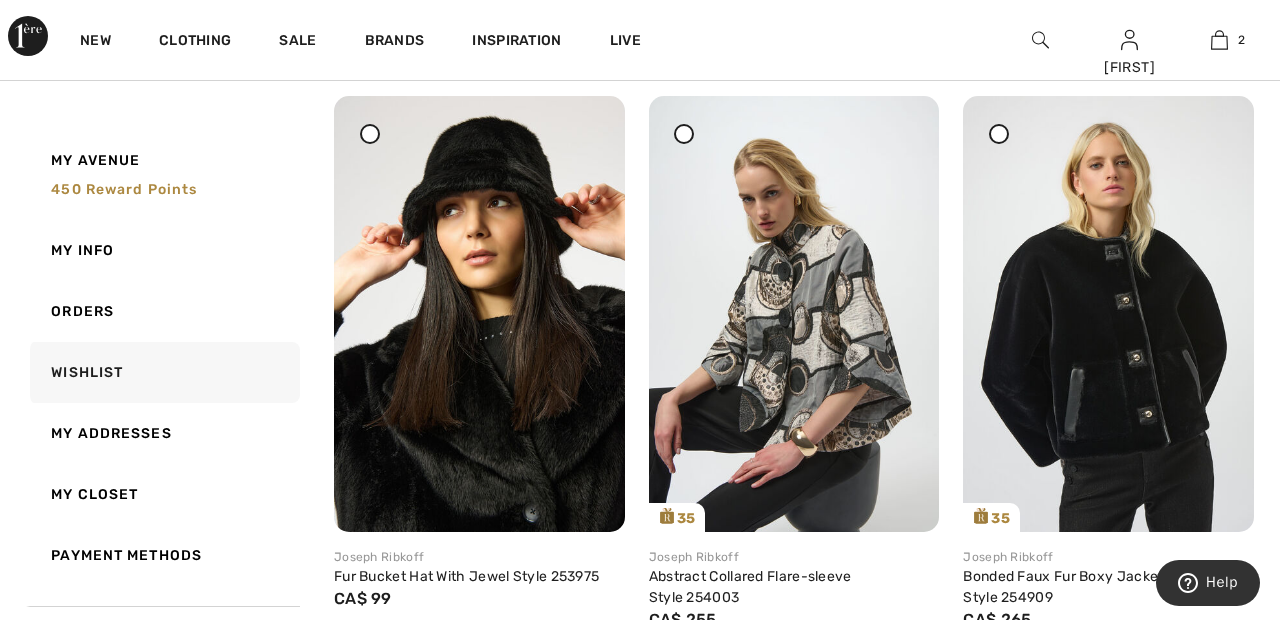 click at bounding box center [999, 134] 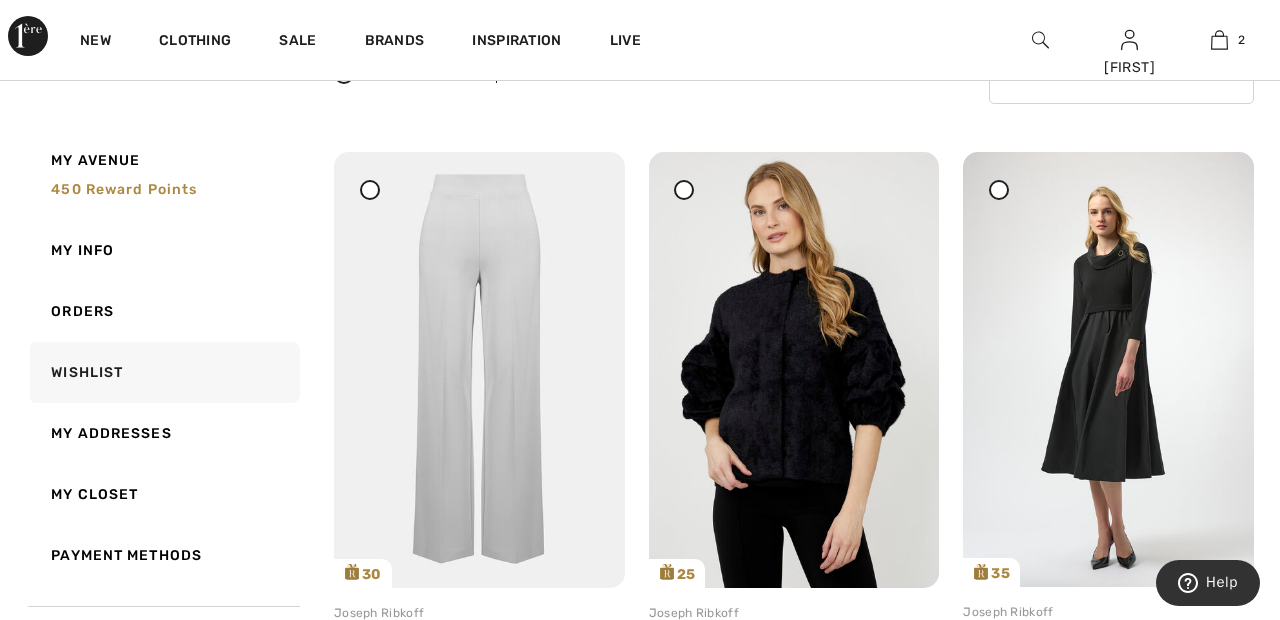 scroll, scrollTop: 0, scrollLeft: 0, axis: both 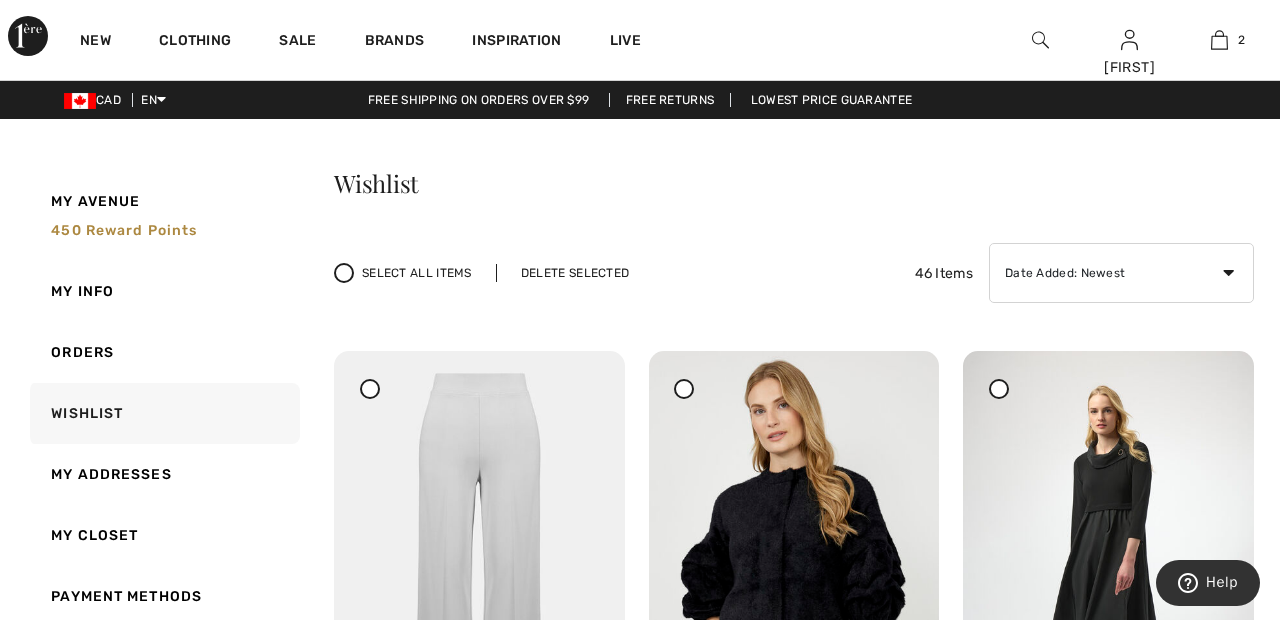 click on "Delete Selected" at bounding box center (575, 273) 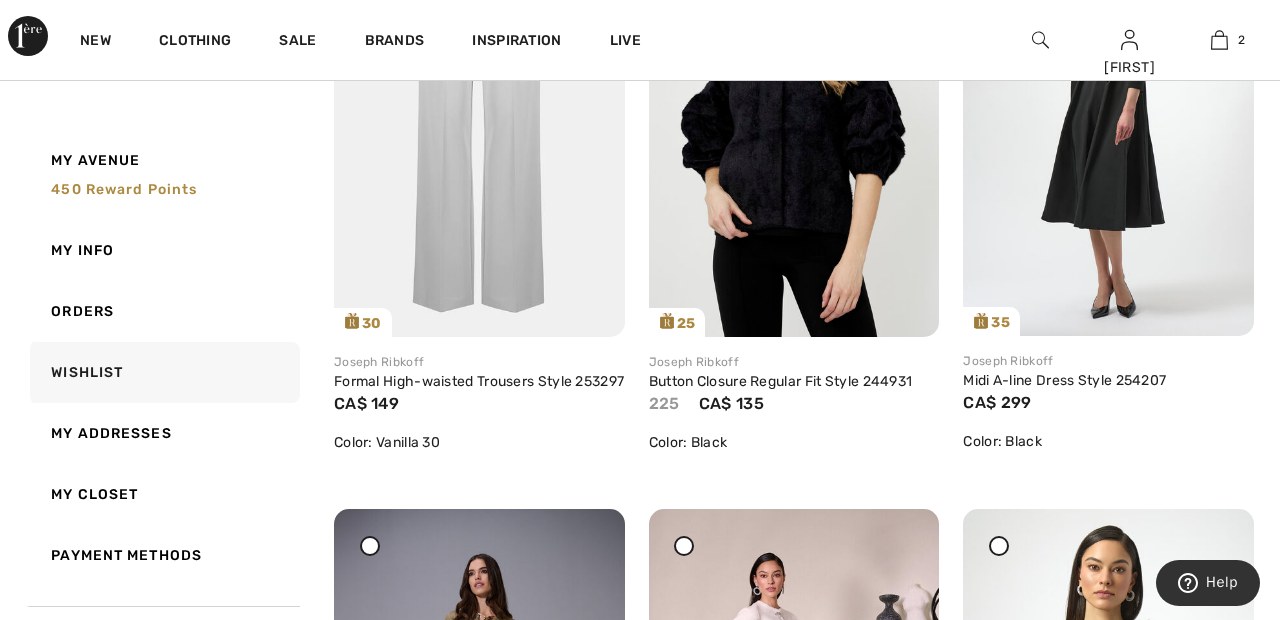scroll, scrollTop: 0, scrollLeft: 0, axis: both 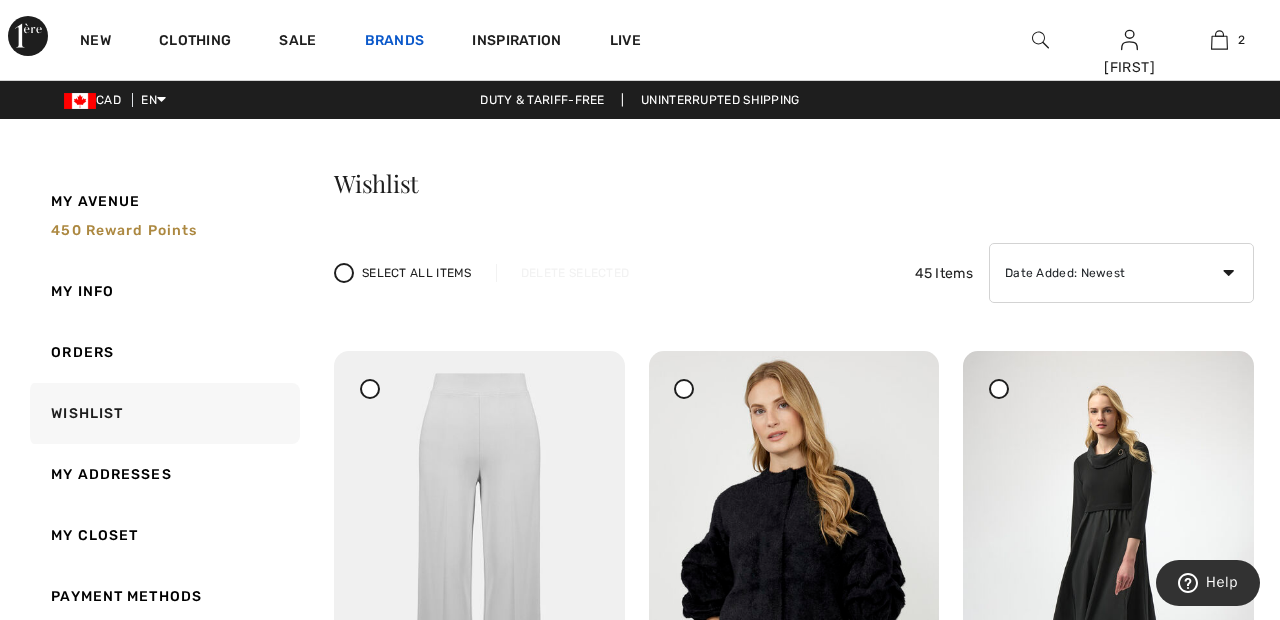 click on "Brands" at bounding box center [395, 42] 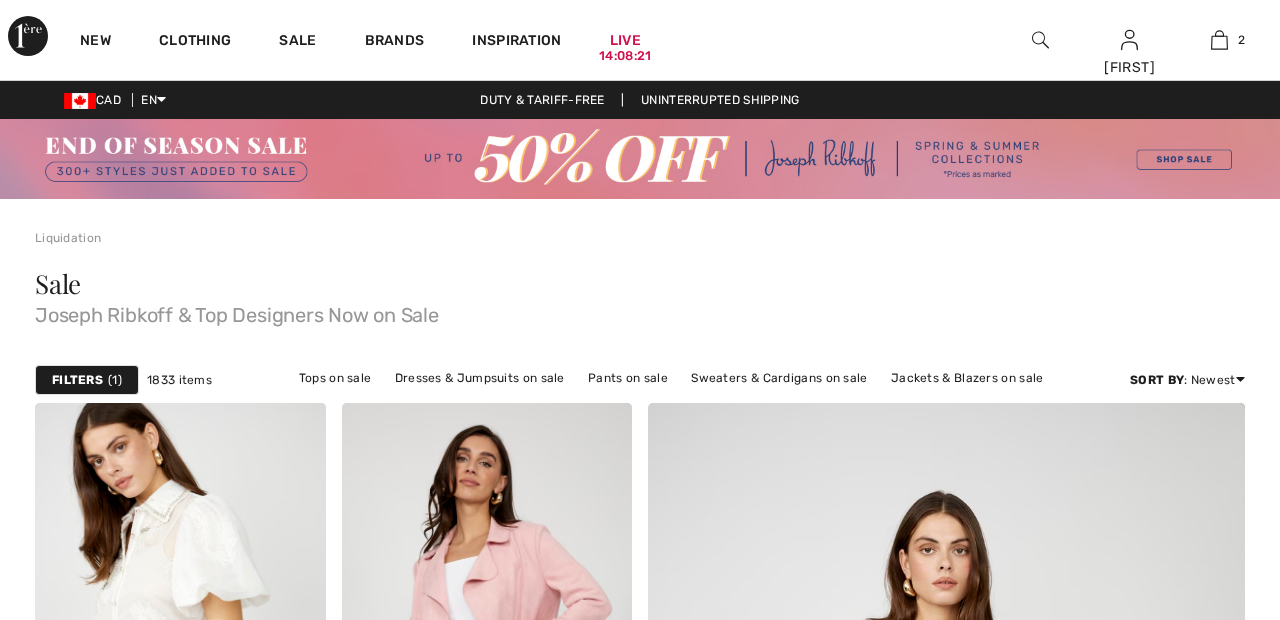 scroll, scrollTop: 0, scrollLeft: 0, axis: both 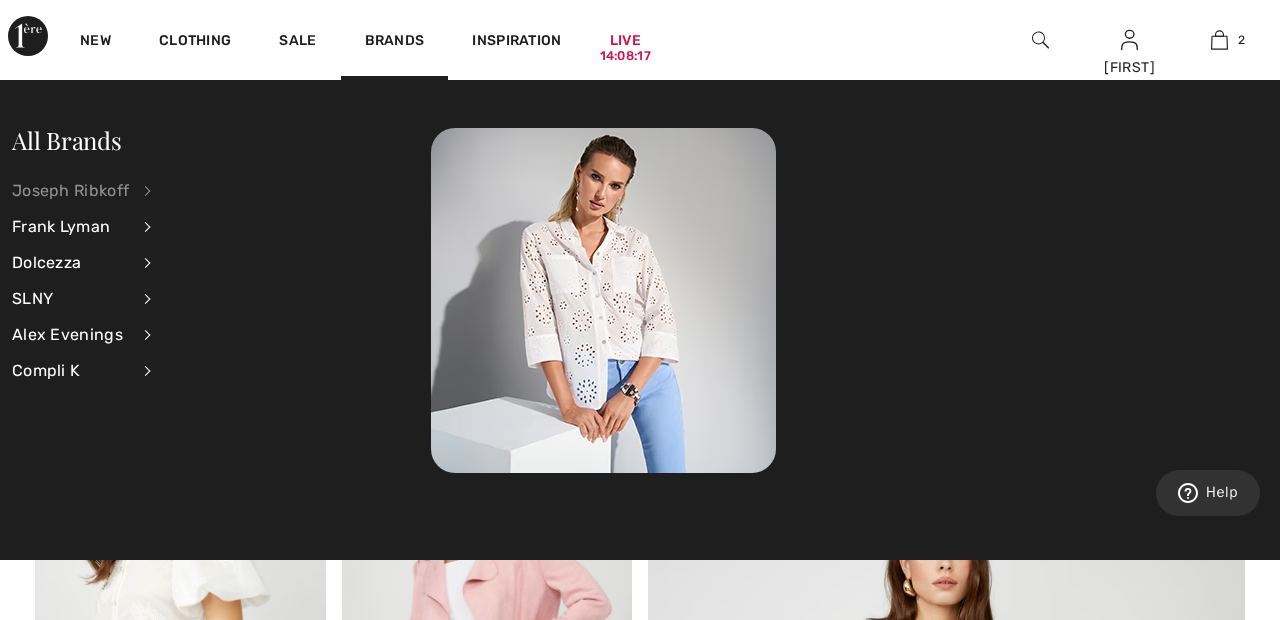 click on "Joseph Ribkoff" at bounding box center (70, 191) 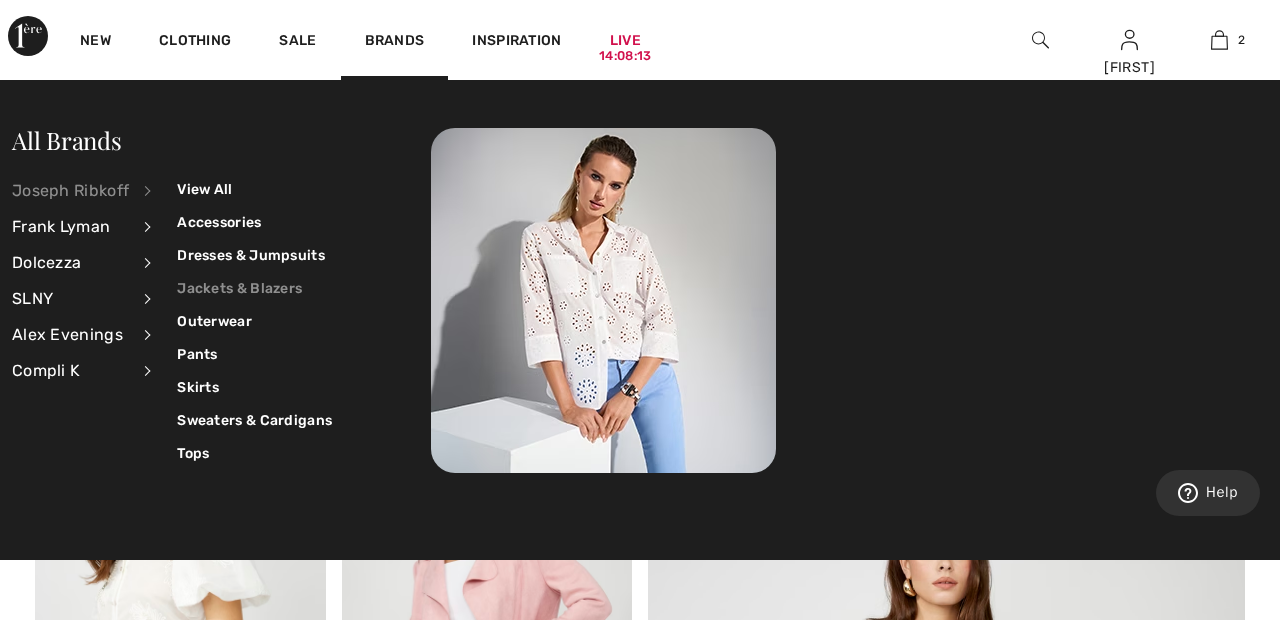 click on "Jackets & Blazers" at bounding box center (254, 288) 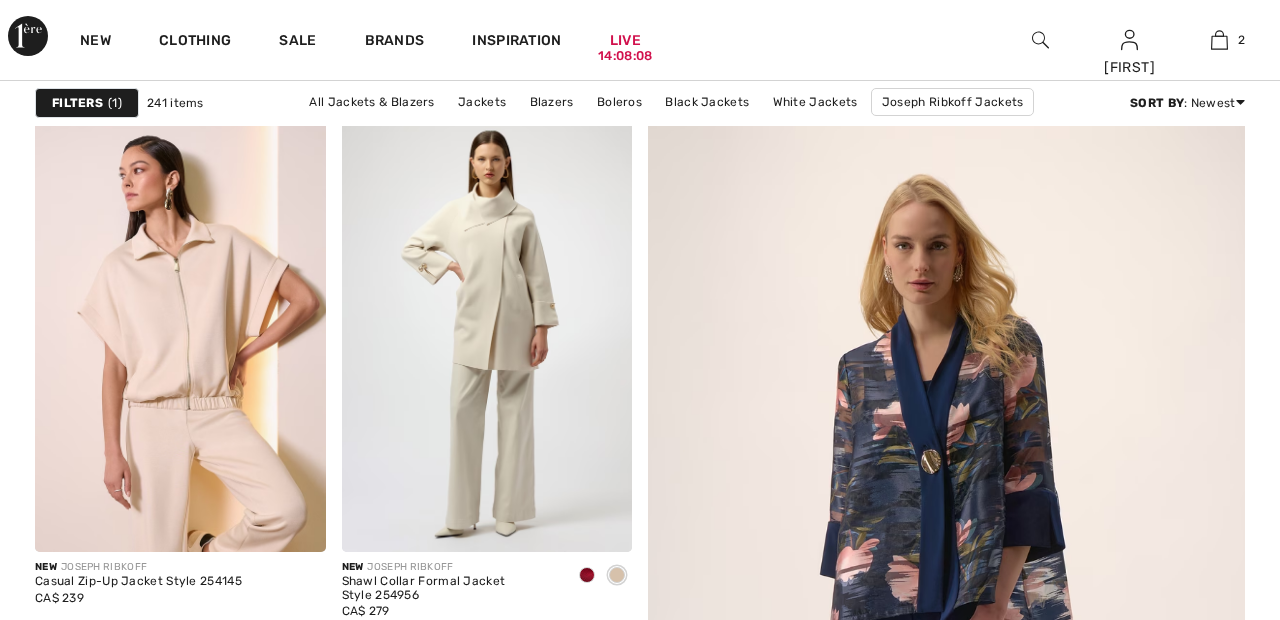 scroll, scrollTop: 333, scrollLeft: 0, axis: vertical 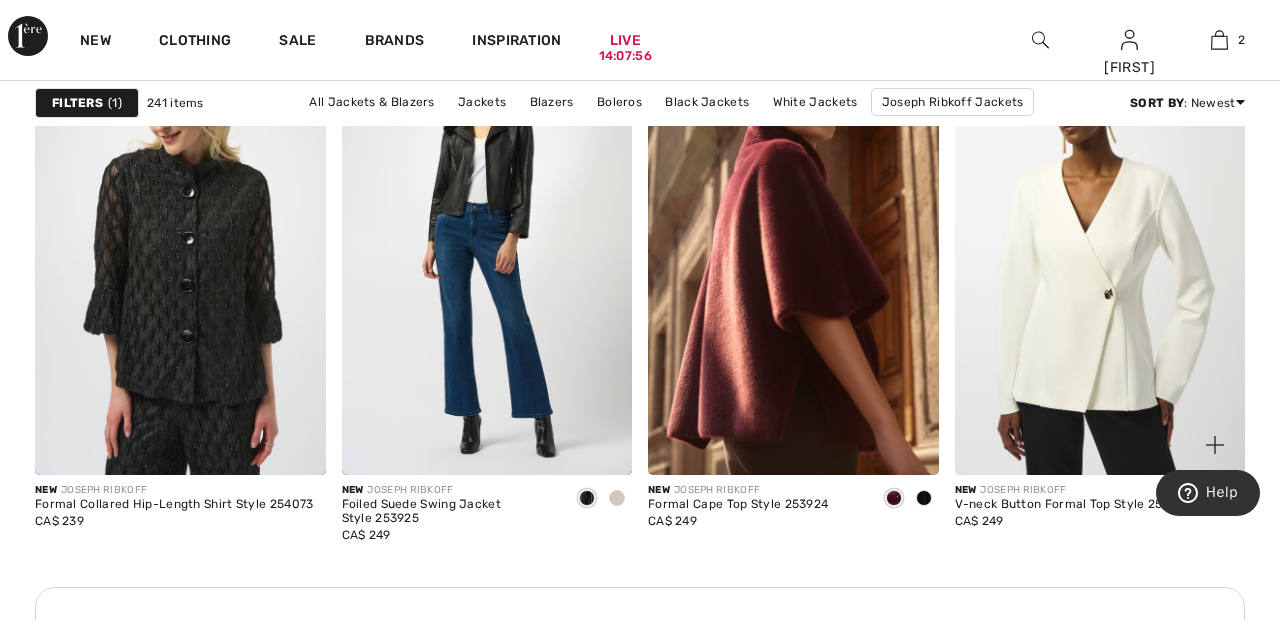 click at bounding box center (1100, 257) 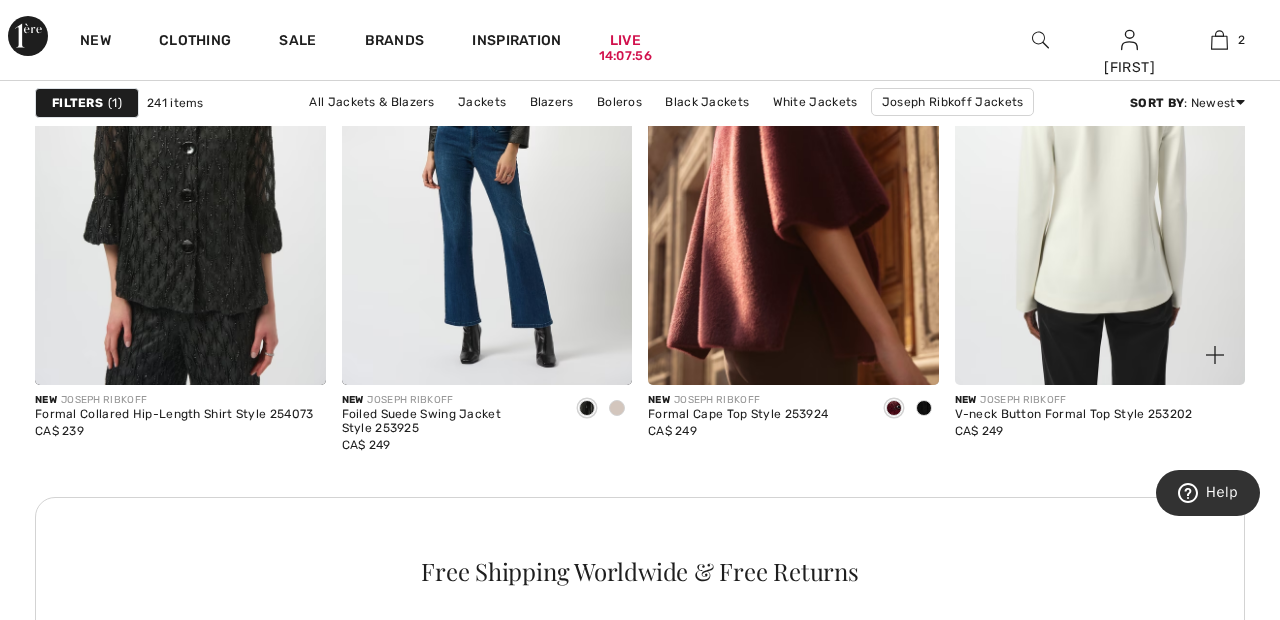 scroll, scrollTop: 2075, scrollLeft: 0, axis: vertical 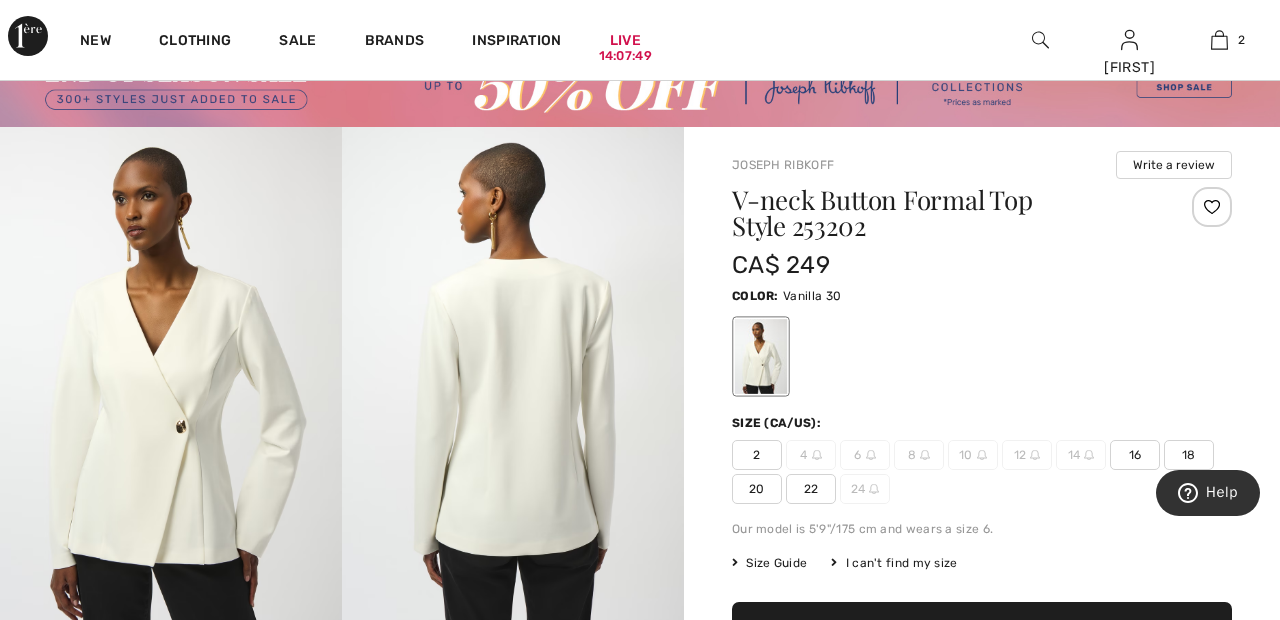 click at bounding box center (1212, 207) 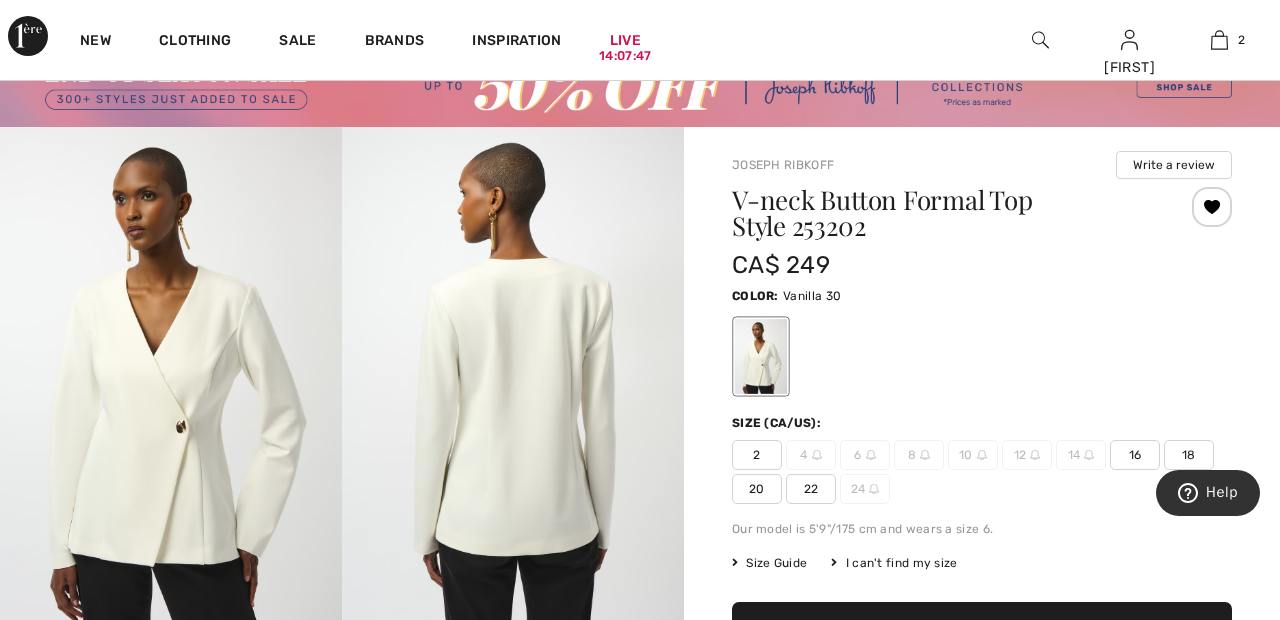 click on "22" at bounding box center (811, 489) 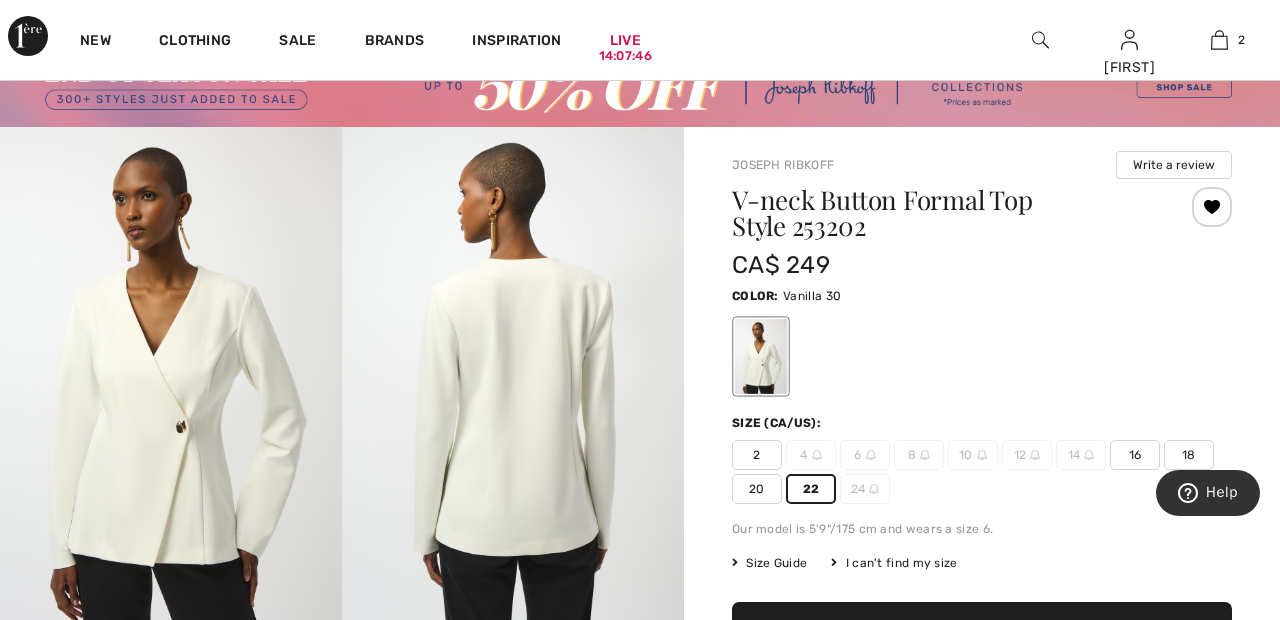 click on "✔ Added to Bag" at bounding box center [952, 637] 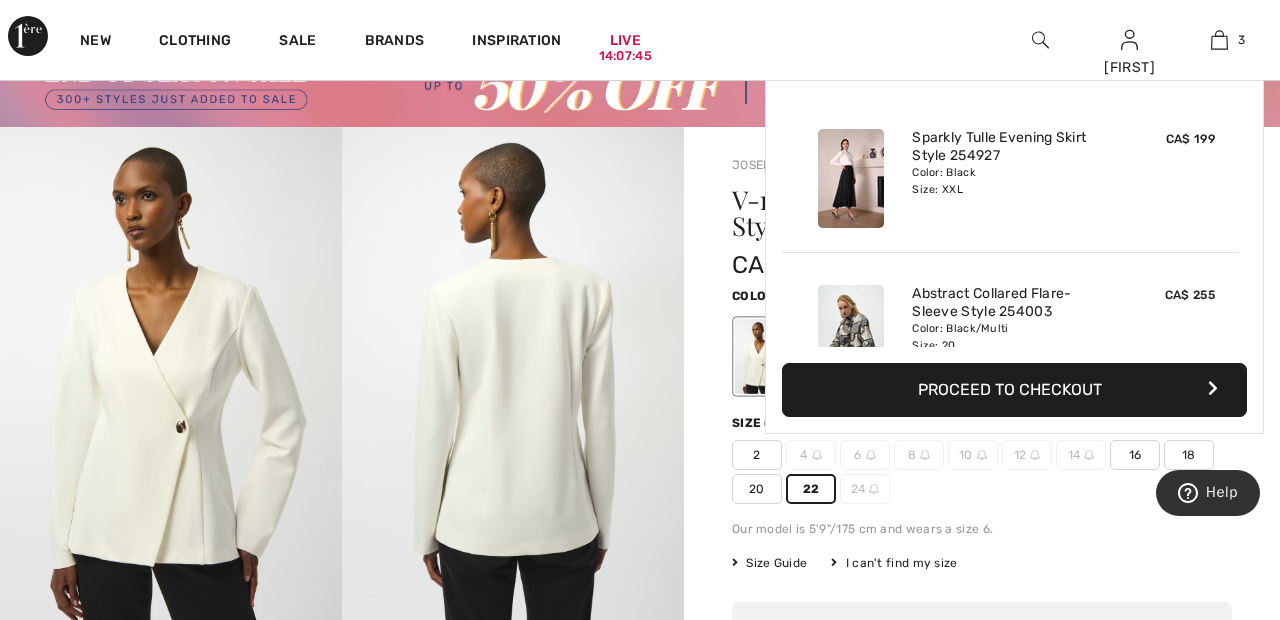 scroll, scrollTop: 218, scrollLeft: 0, axis: vertical 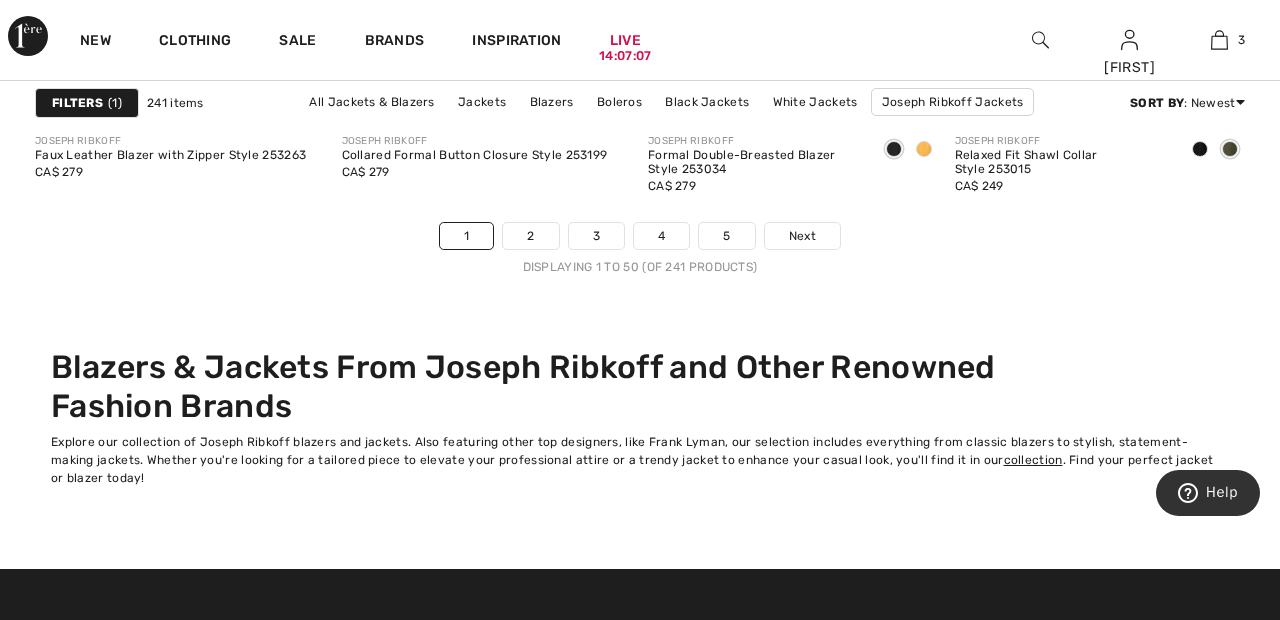 click on "JOSEPH RIBKOFF
Formal Double-Breasted Blazer Style 253034
CA$ 279" at bounding box center (793, 174) 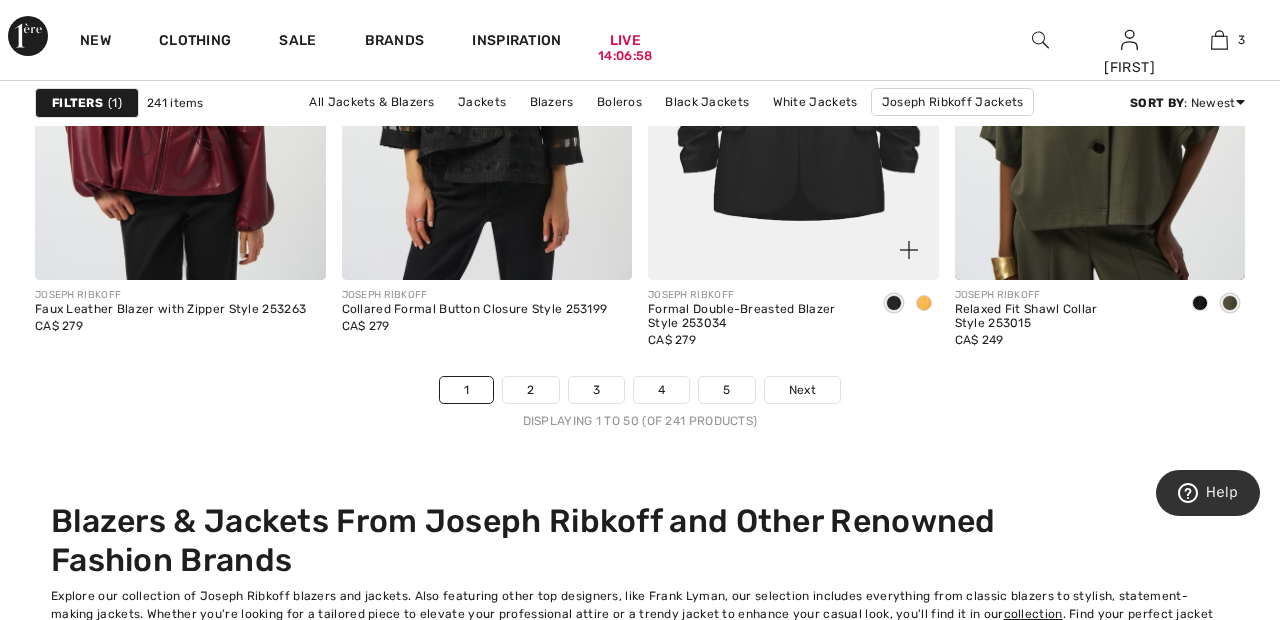scroll, scrollTop: 8331, scrollLeft: 0, axis: vertical 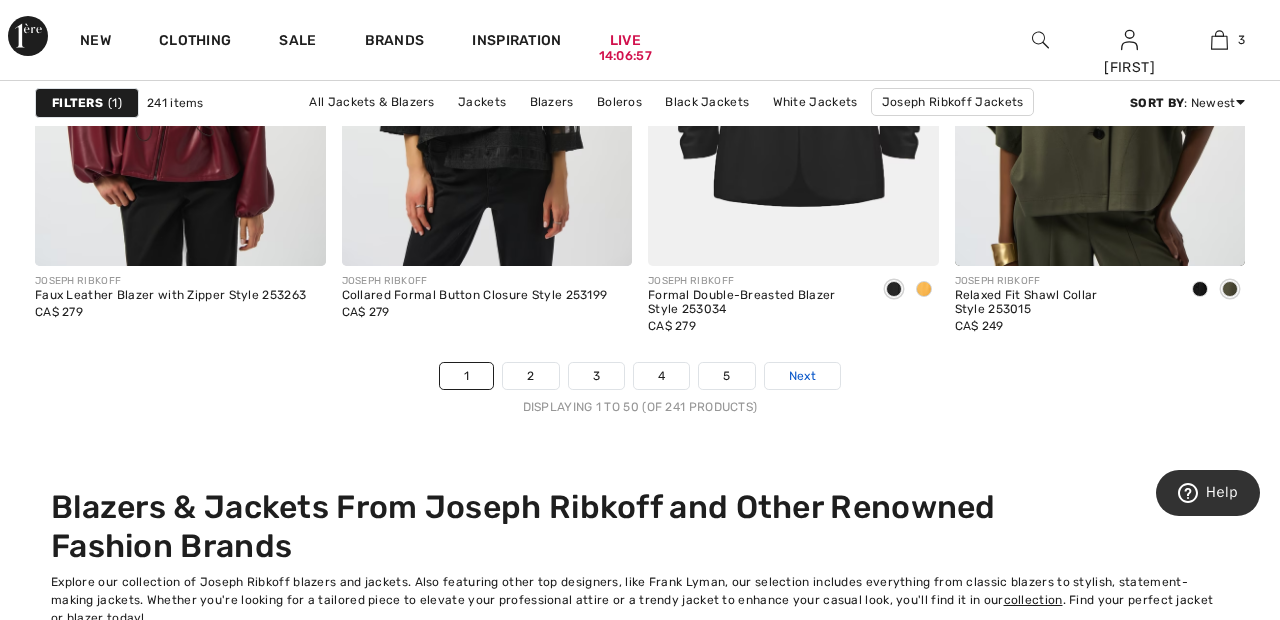 click on "Next" at bounding box center [802, 376] 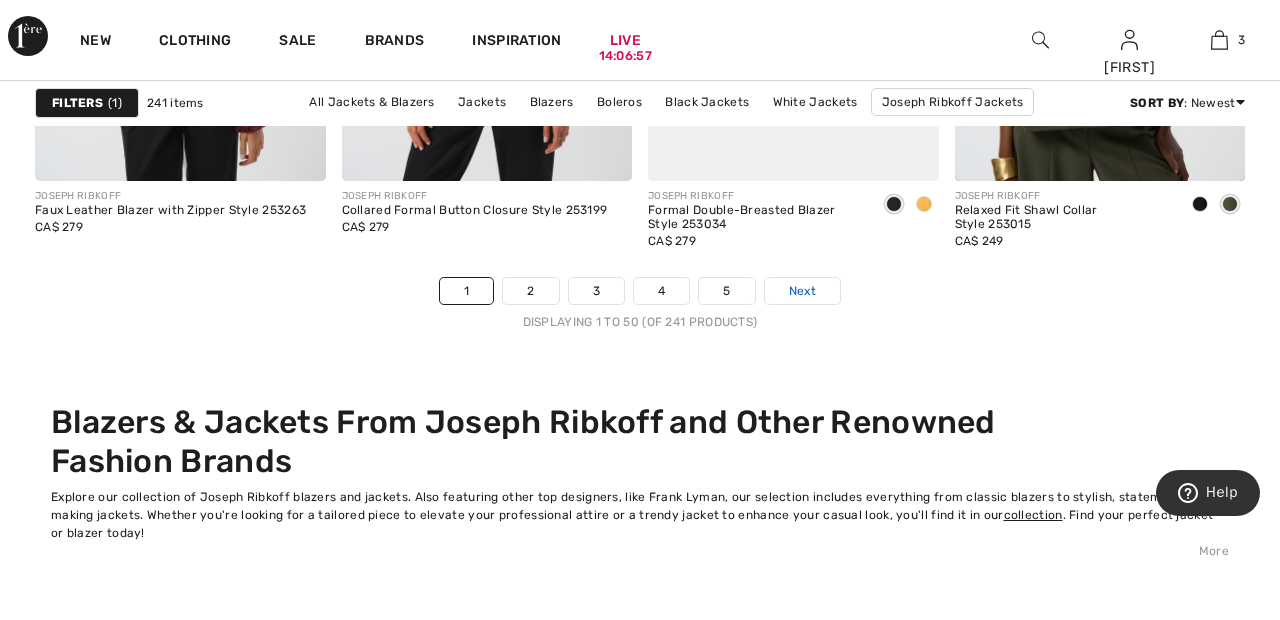 scroll, scrollTop: 8427, scrollLeft: 0, axis: vertical 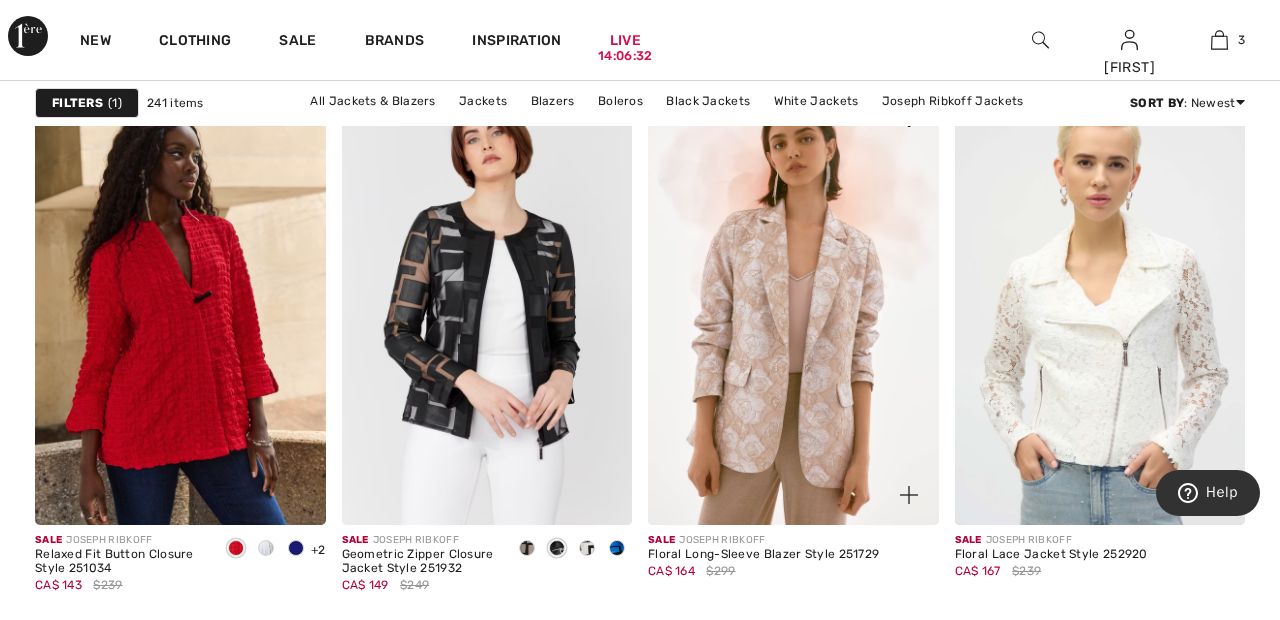 click at bounding box center [793, 307] 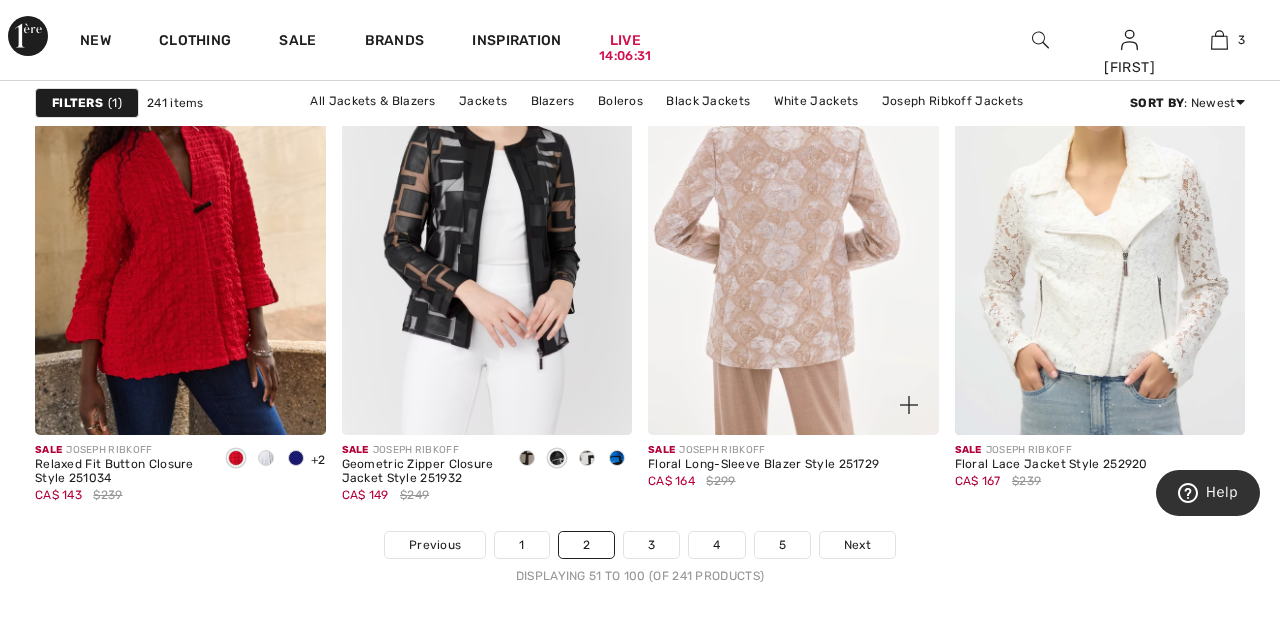 scroll, scrollTop: 8168, scrollLeft: 0, axis: vertical 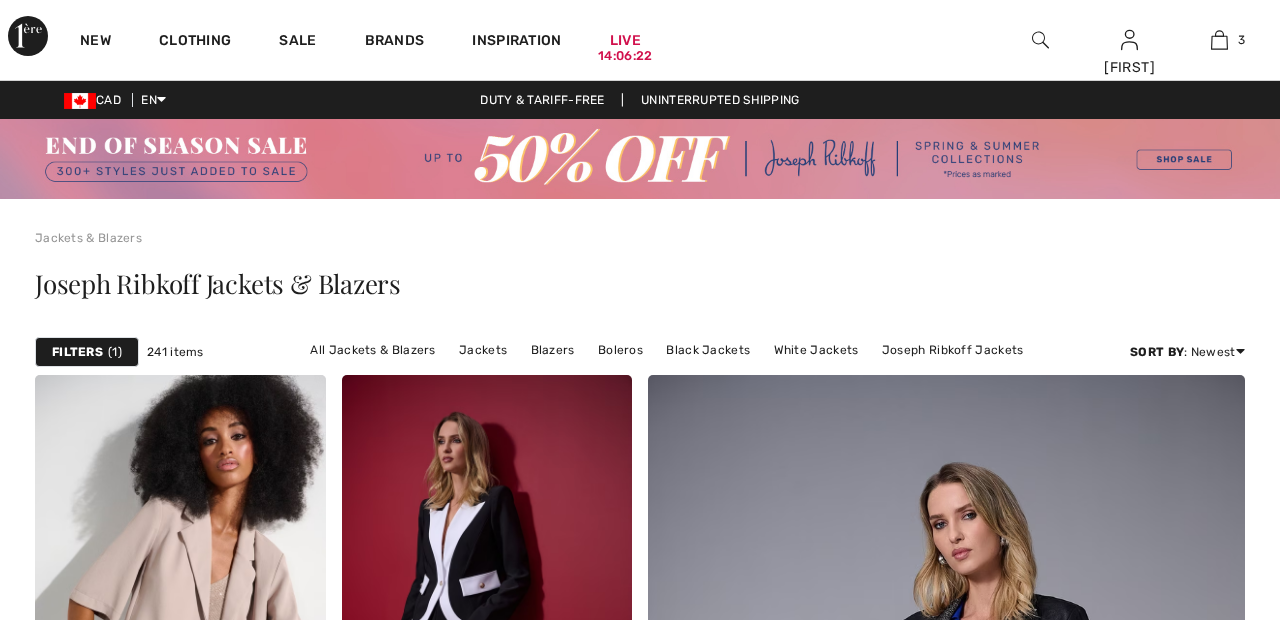 click on "Next" at bounding box center (857, 8707) 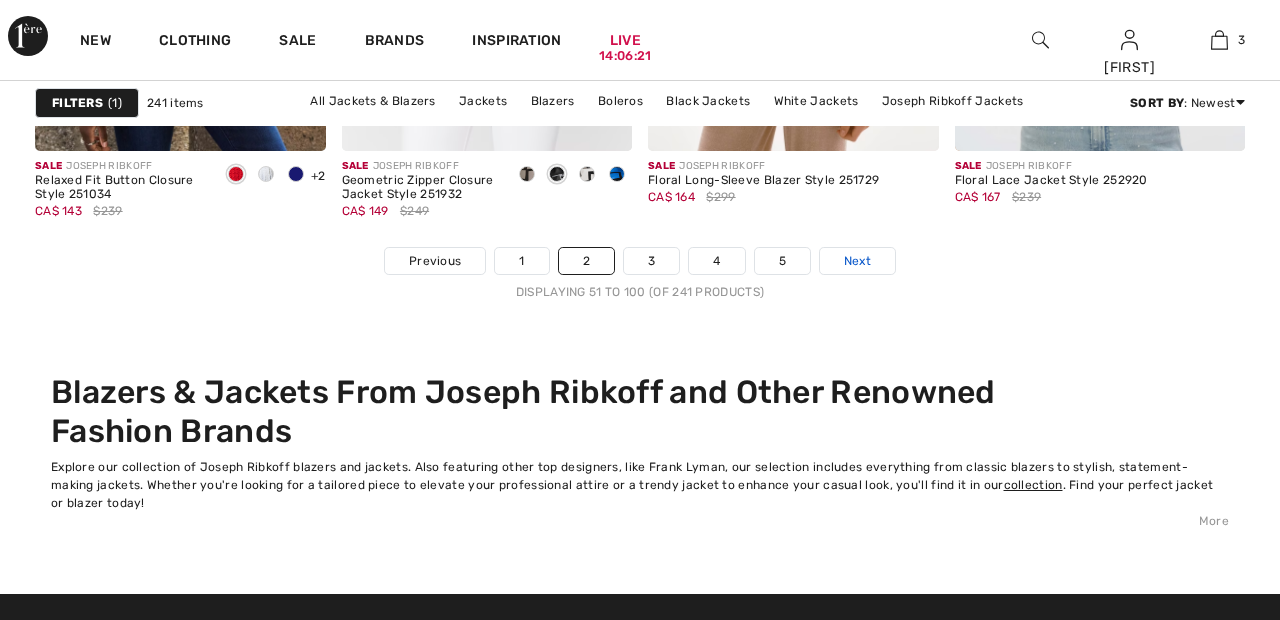 scroll, scrollTop: 8446, scrollLeft: 0, axis: vertical 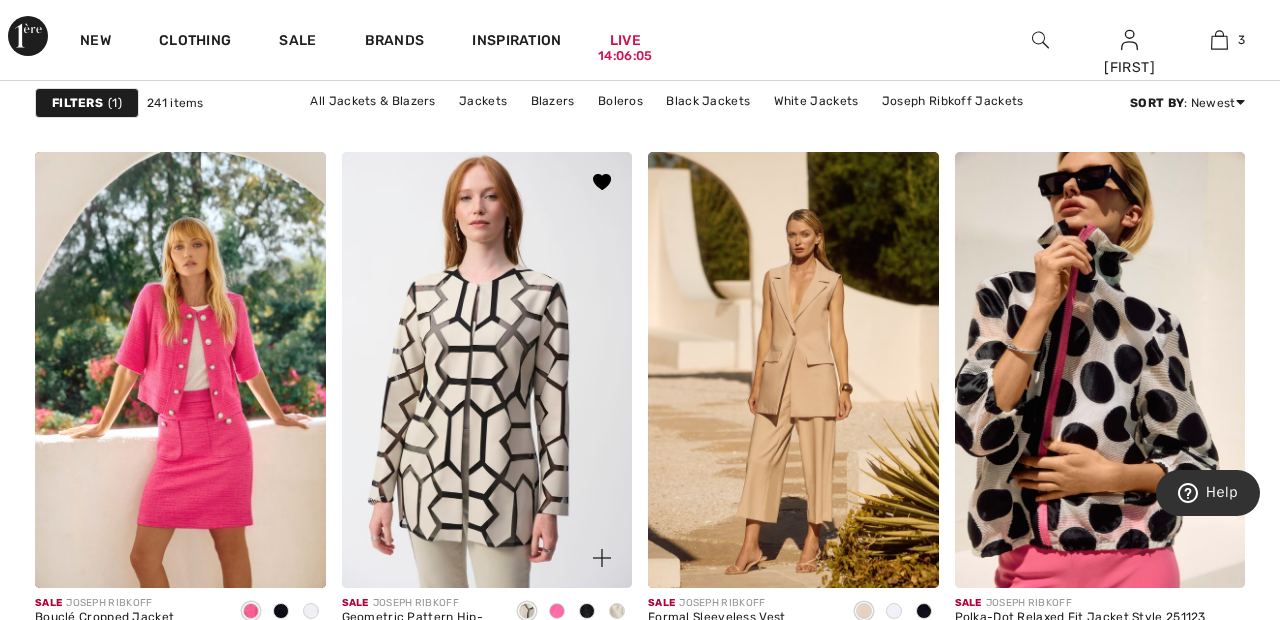 click at bounding box center (487, 370) 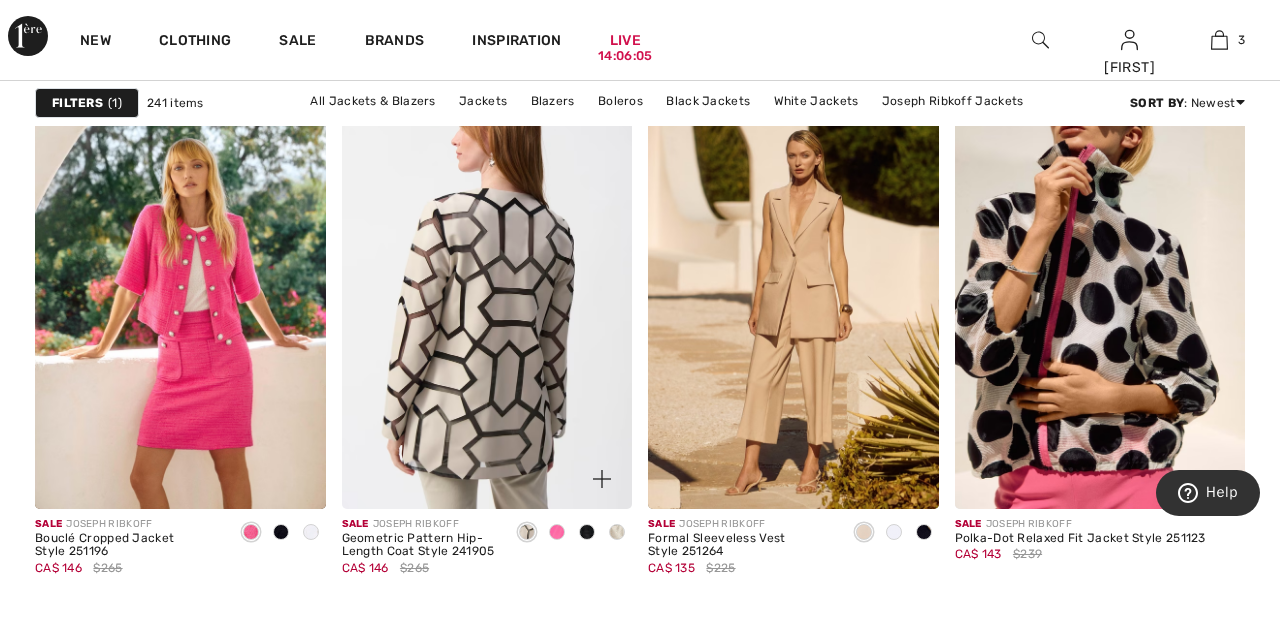 scroll, scrollTop: 3813, scrollLeft: 0, axis: vertical 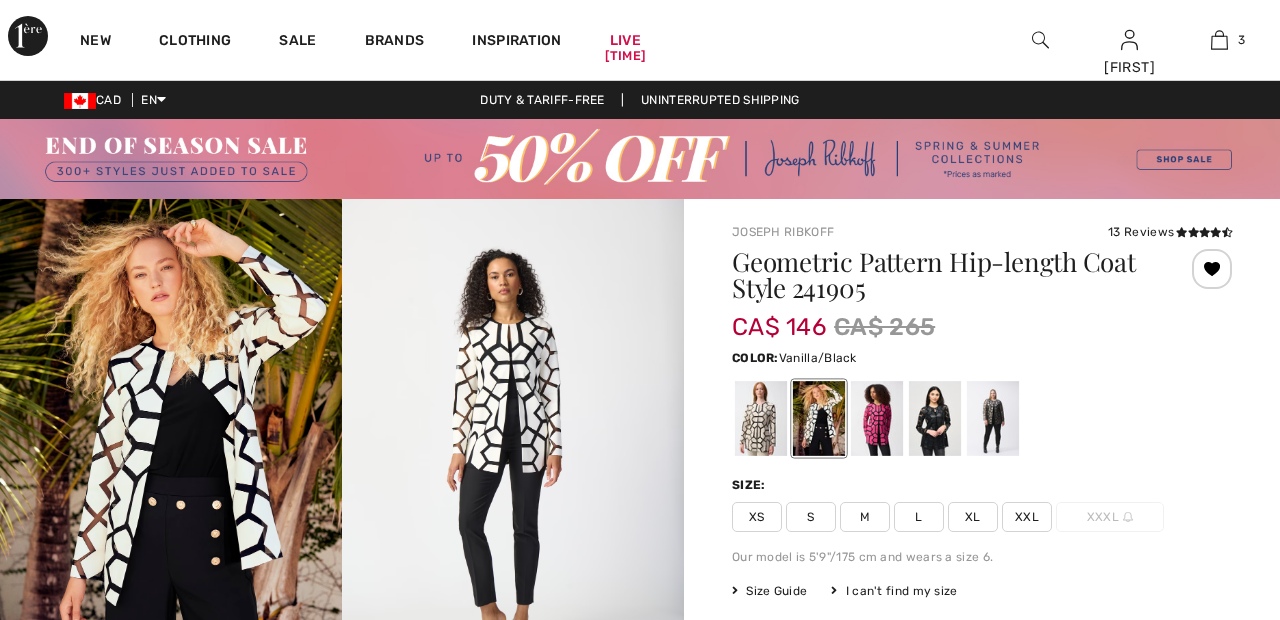 checkbox on "true" 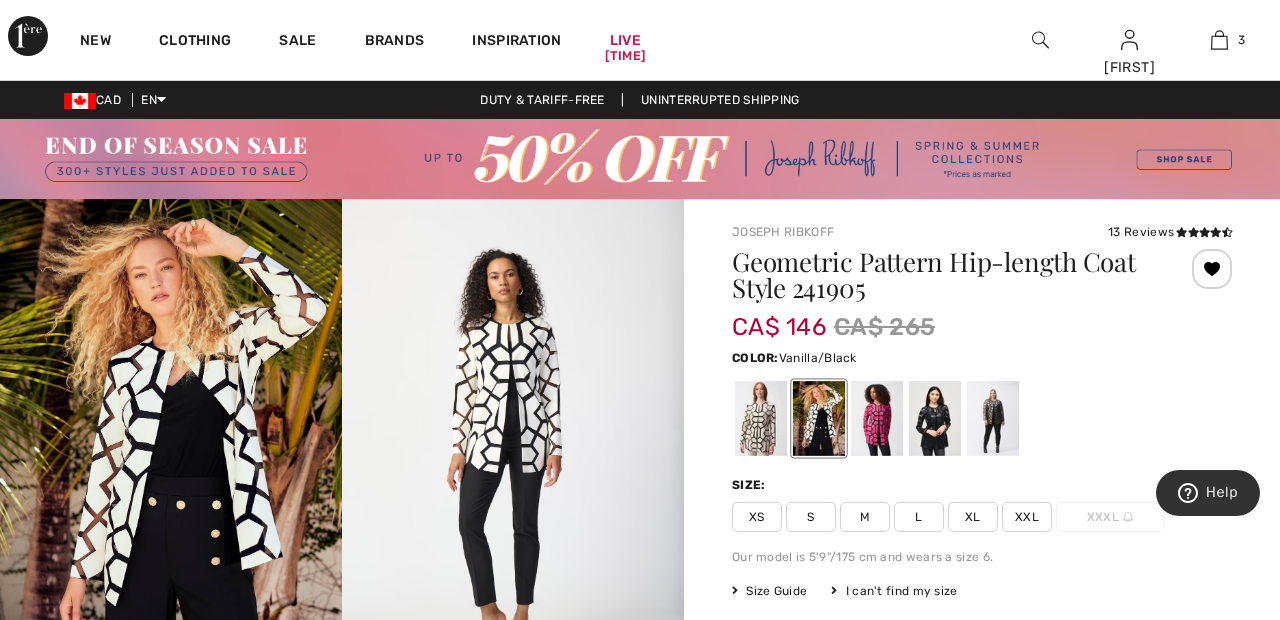click at bounding box center [761, 418] 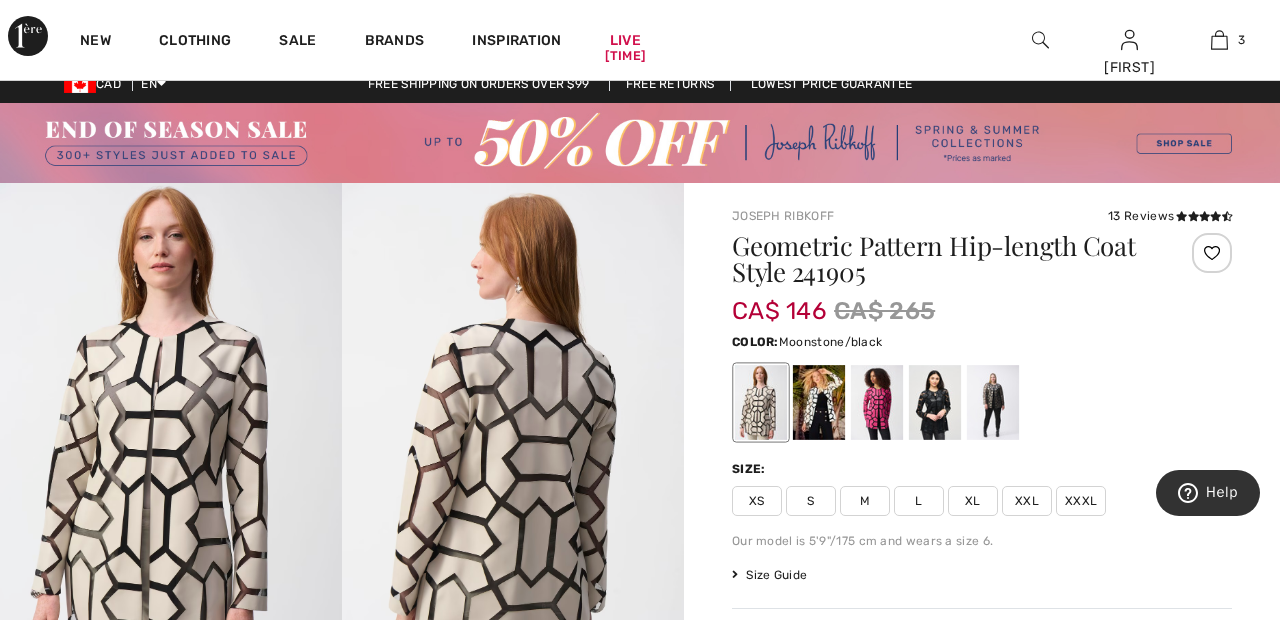 scroll, scrollTop: 0, scrollLeft: 0, axis: both 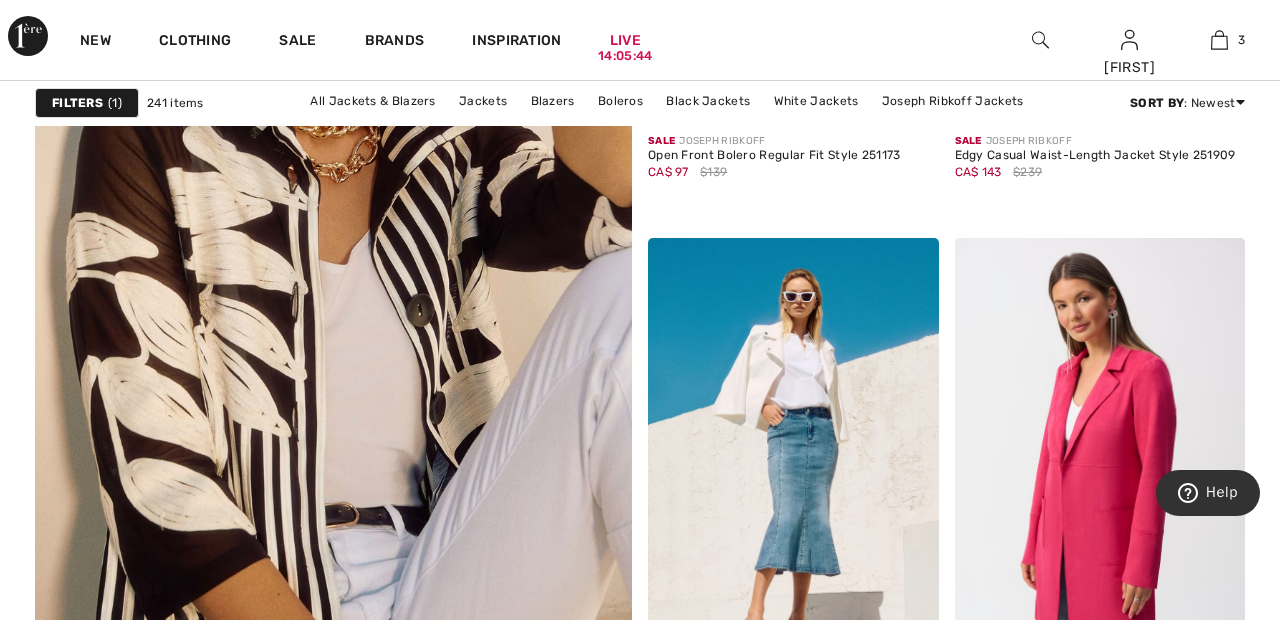 click at bounding box center [333, 228] 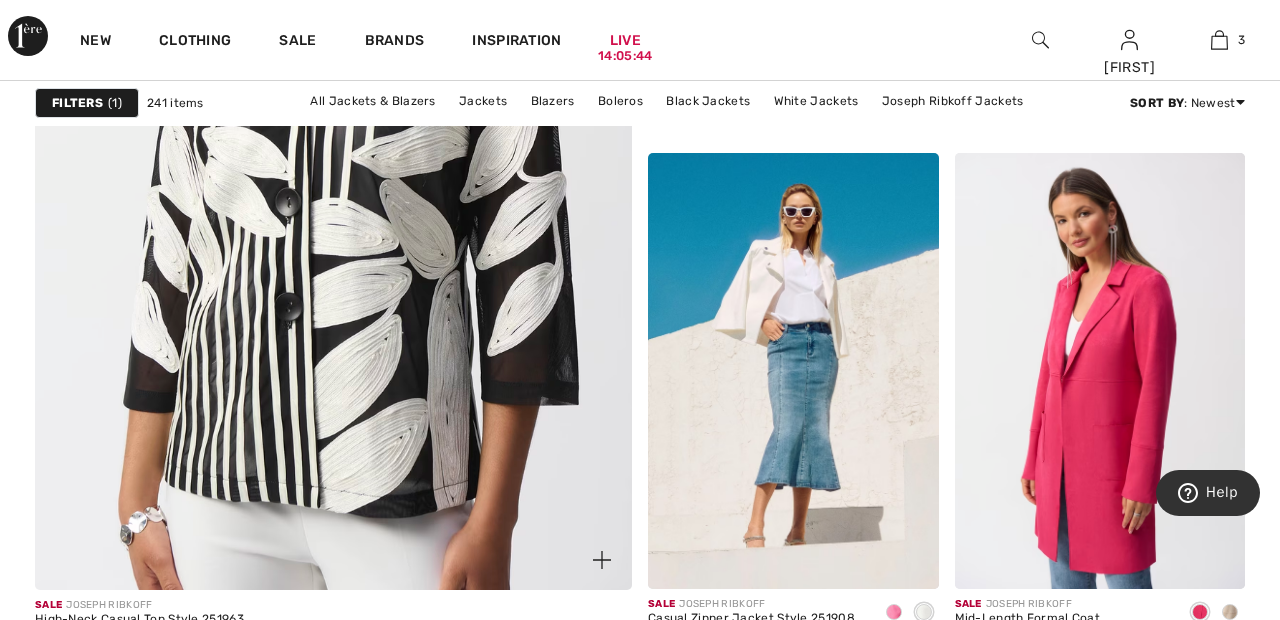 scroll, scrollTop: 5073, scrollLeft: 0, axis: vertical 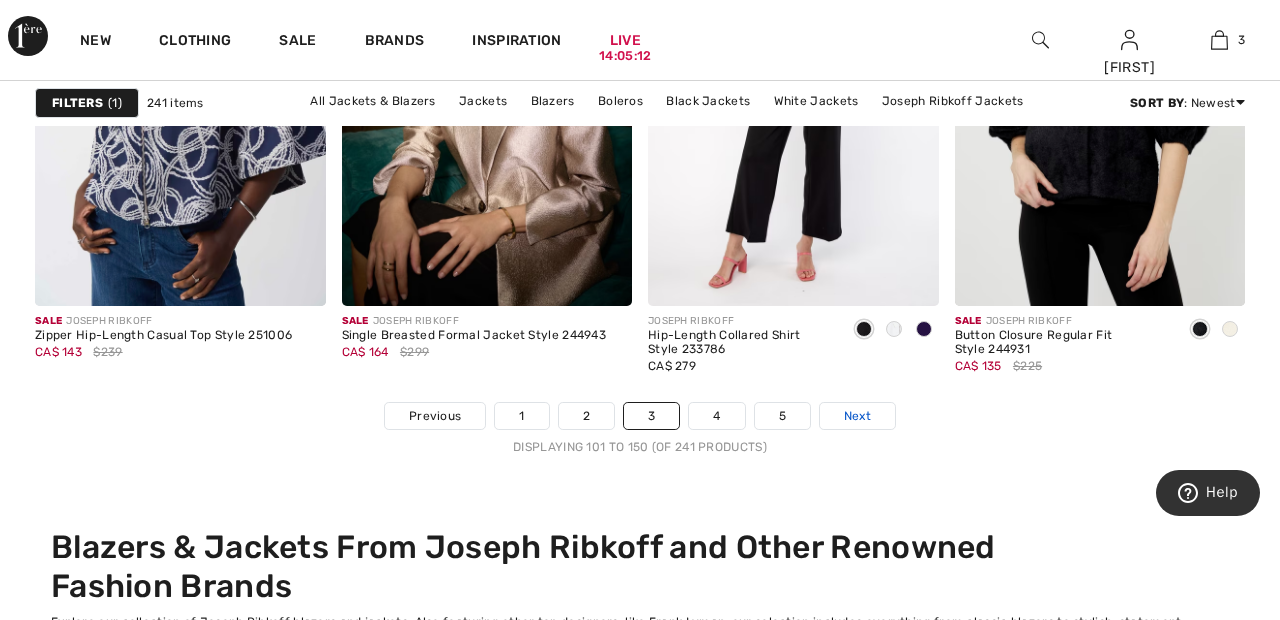 click on "Next" at bounding box center [857, 416] 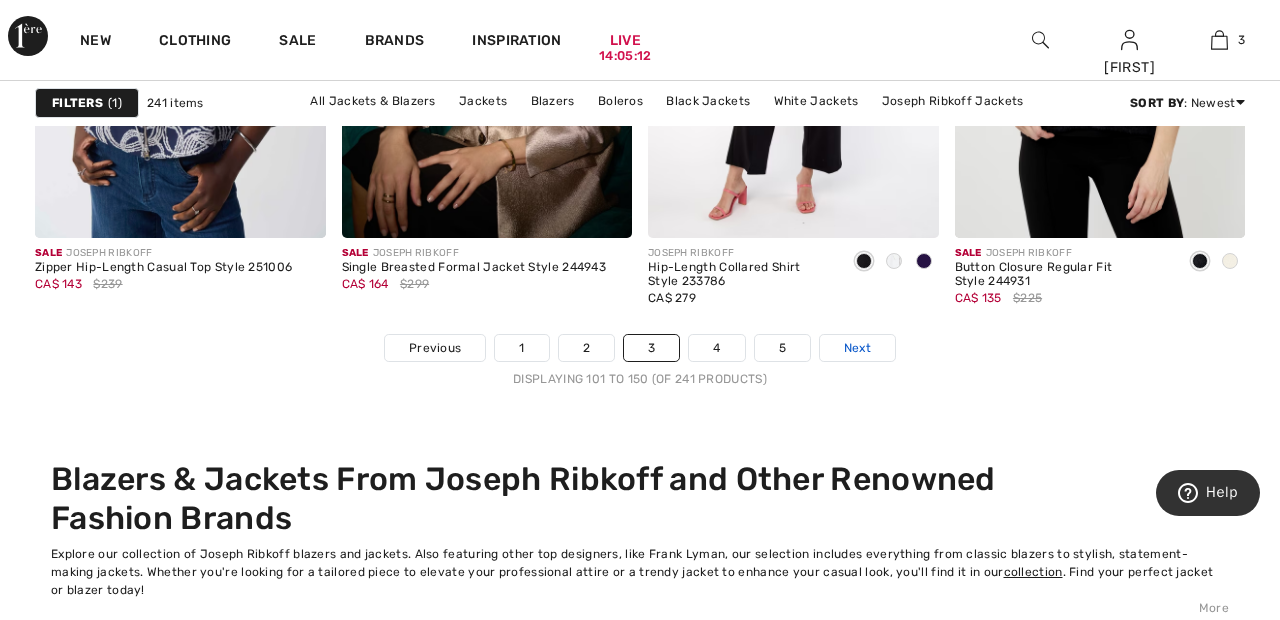 scroll, scrollTop: 8387, scrollLeft: 0, axis: vertical 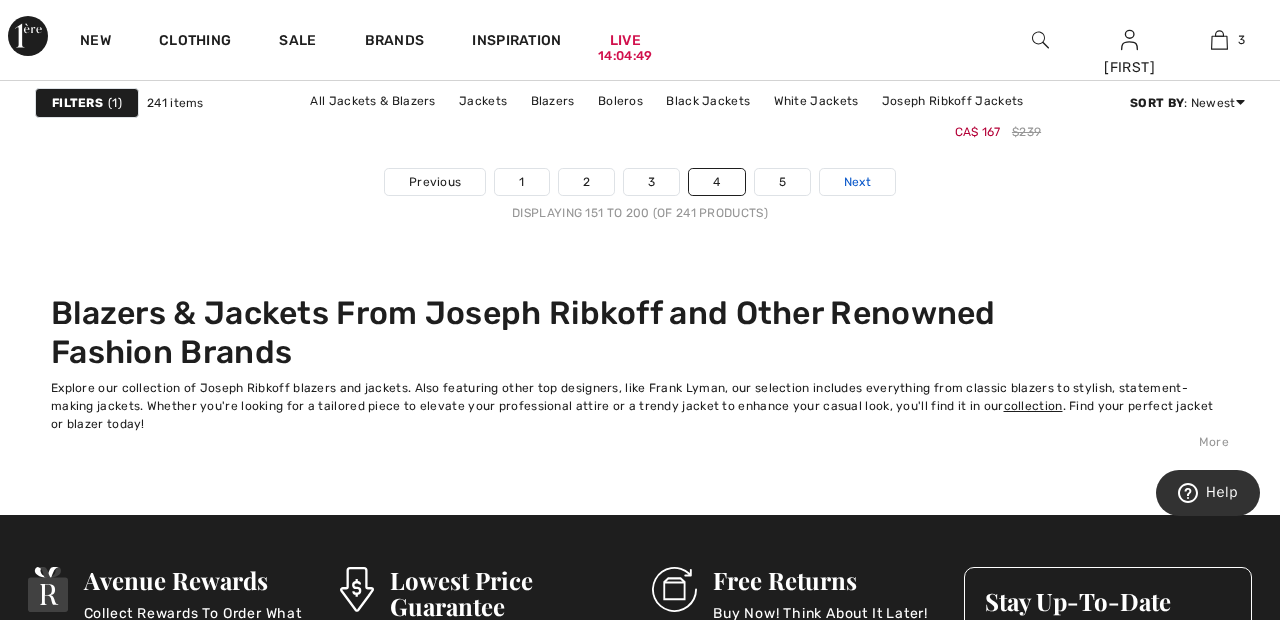 click on "Next" at bounding box center (857, 182) 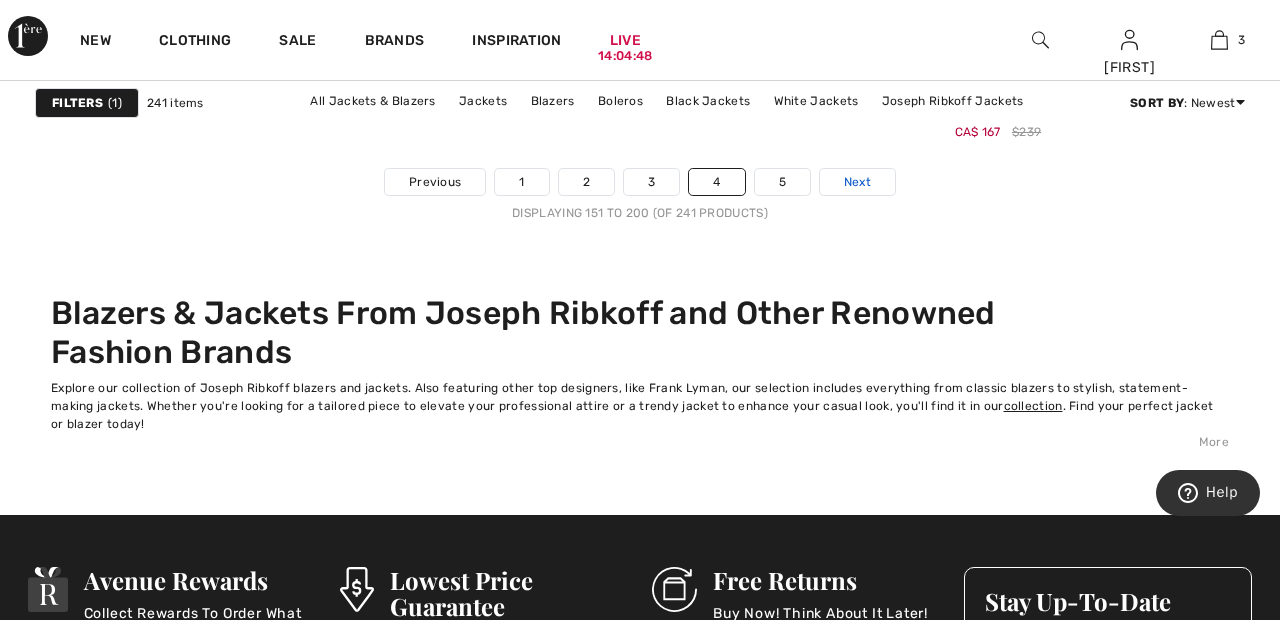 click on "Next" at bounding box center (857, 182) 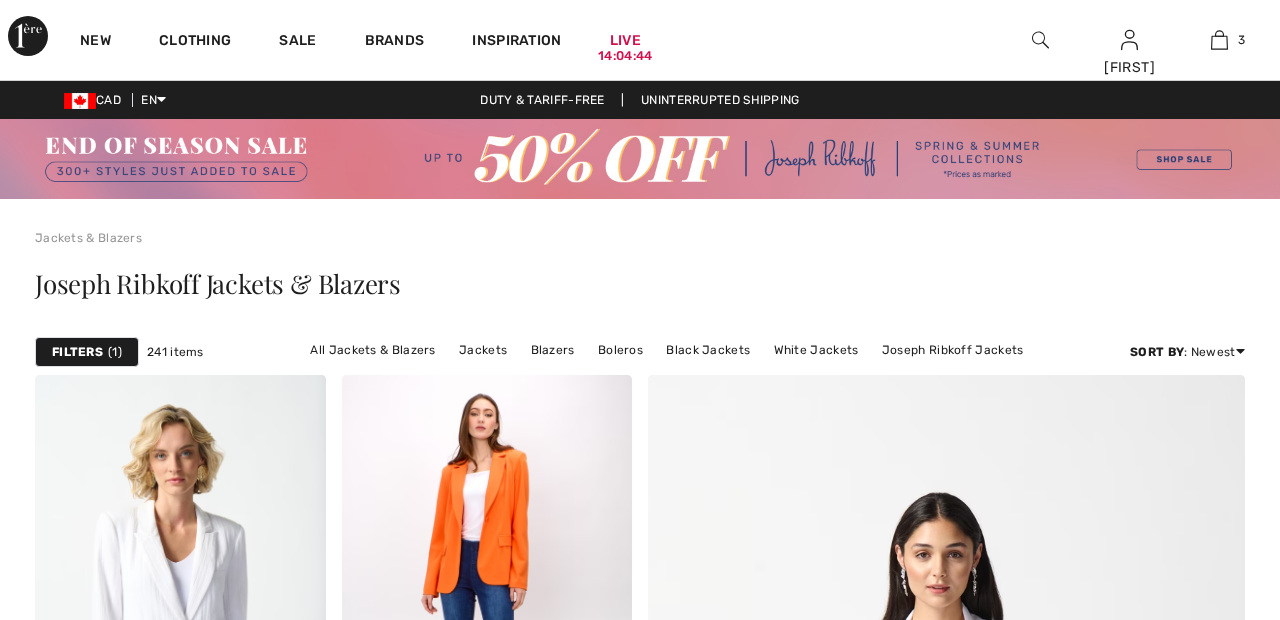 scroll, scrollTop: 481, scrollLeft: 0, axis: vertical 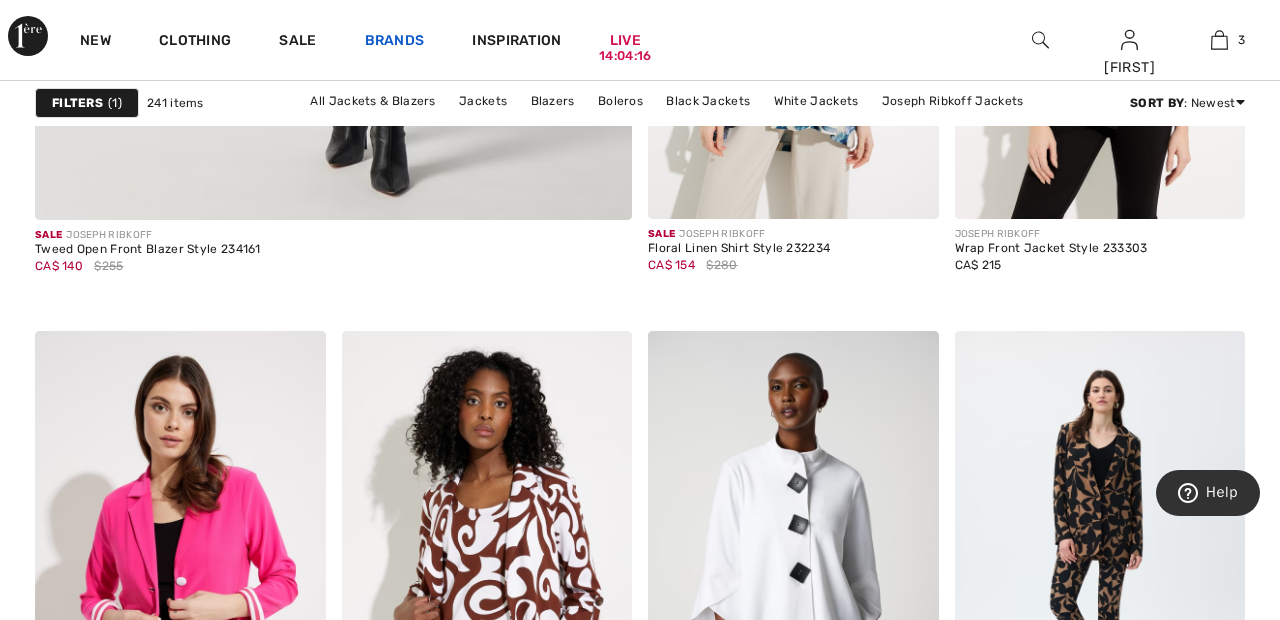click on "Brands" at bounding box center [395, 42] 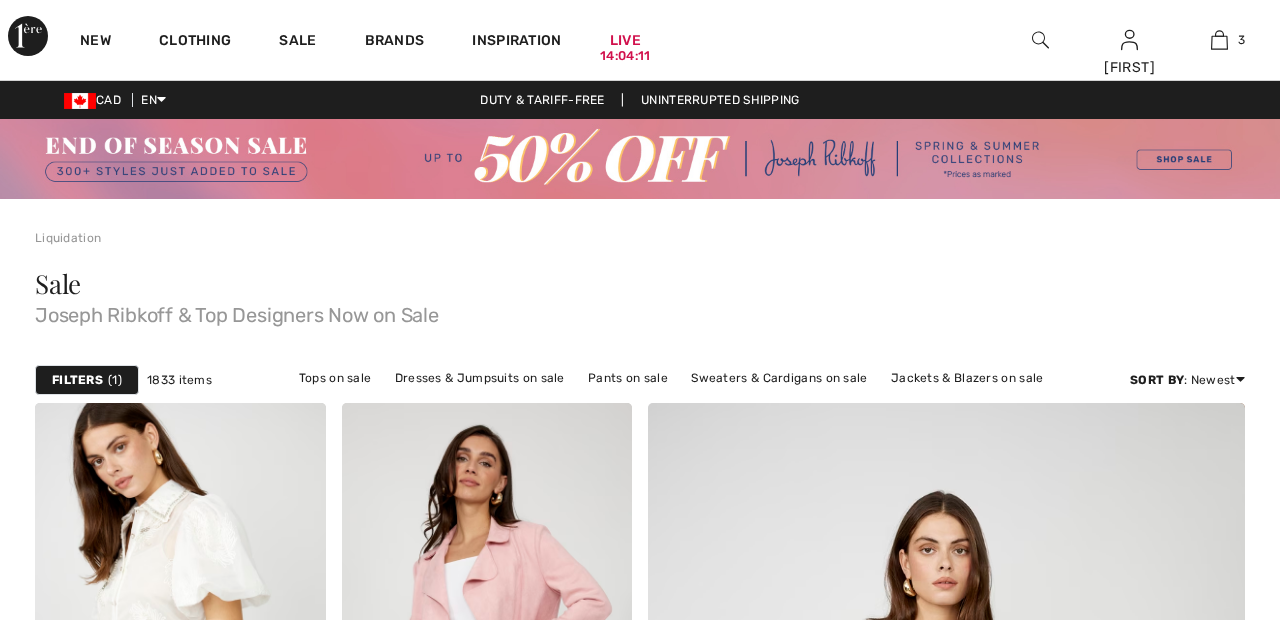 scroll, scrollTop: 0, scrollLeft: 0, axis: both 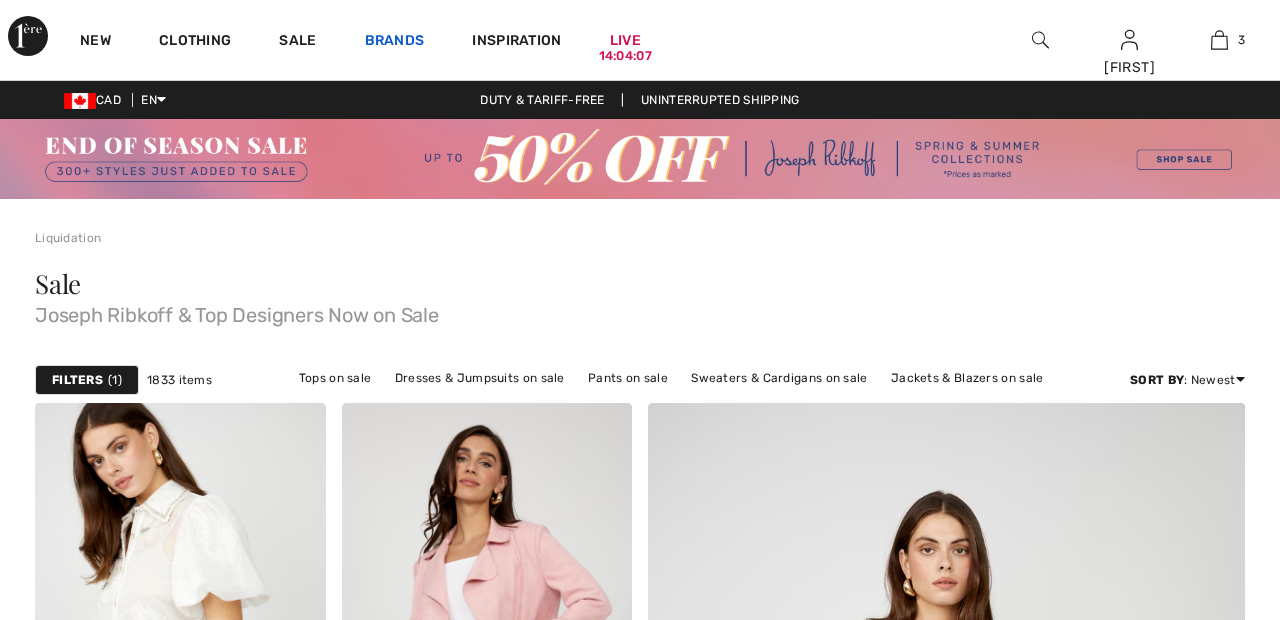 click on "Brands" at bounding box center [395, 42] 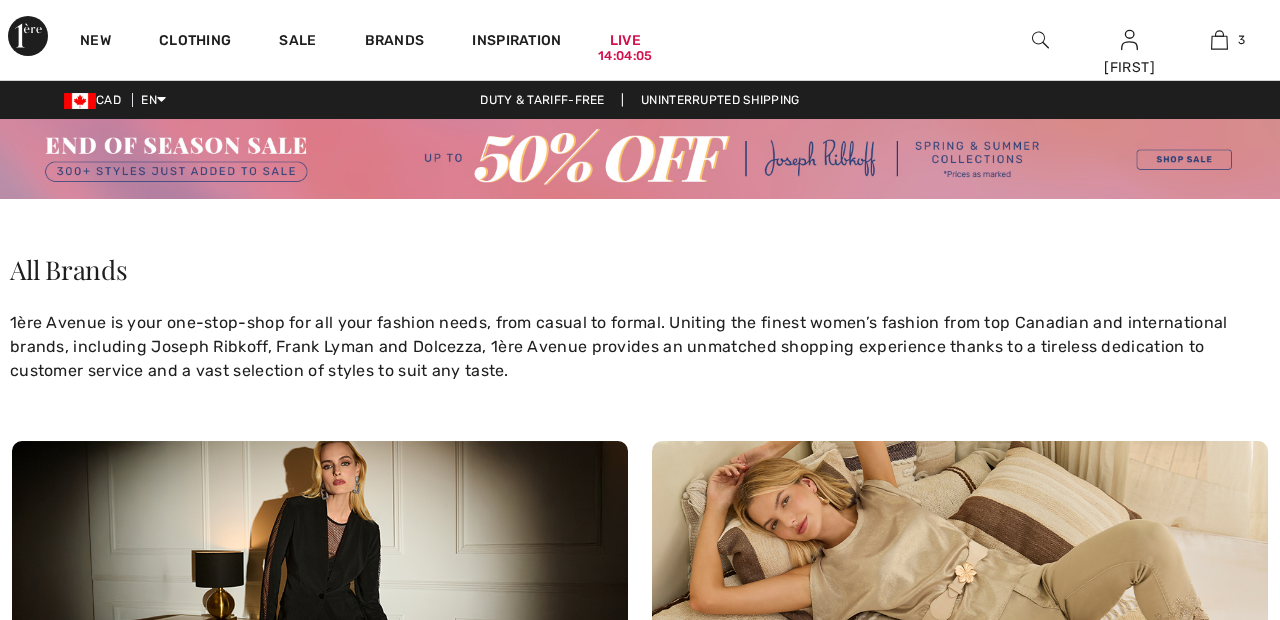 scroll, scrollTop: 0, scrollLeft: 0, axis: both 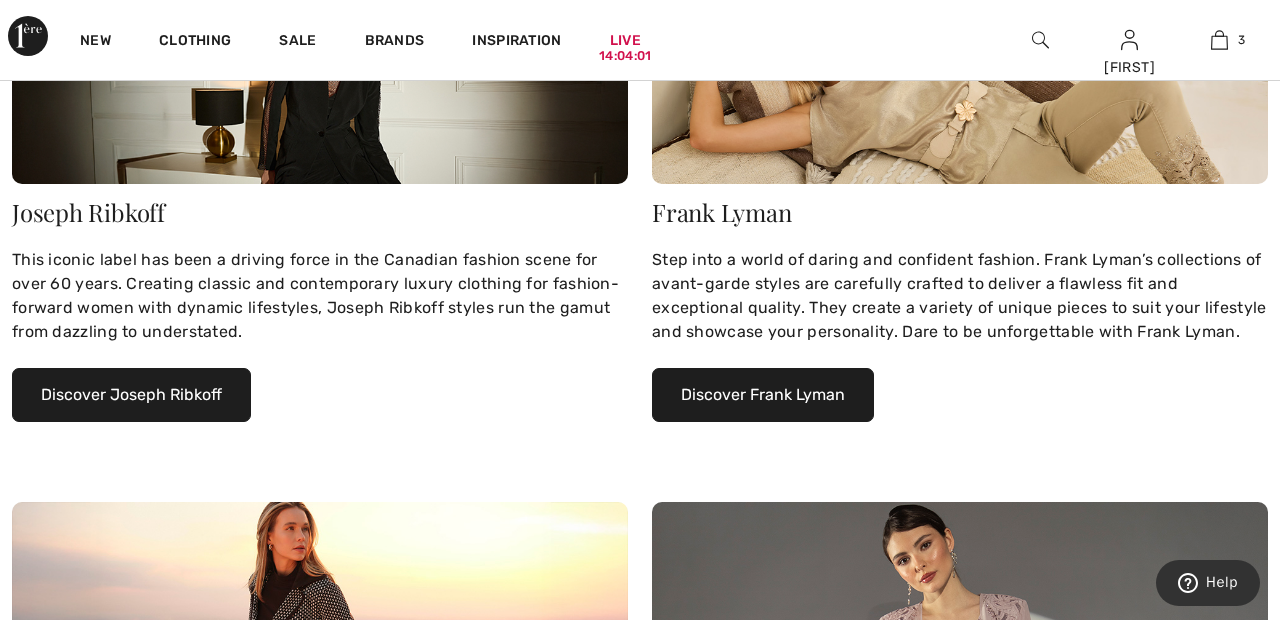 click on "Discover Joseph Ribkoff" at bounding box center (131, 395) 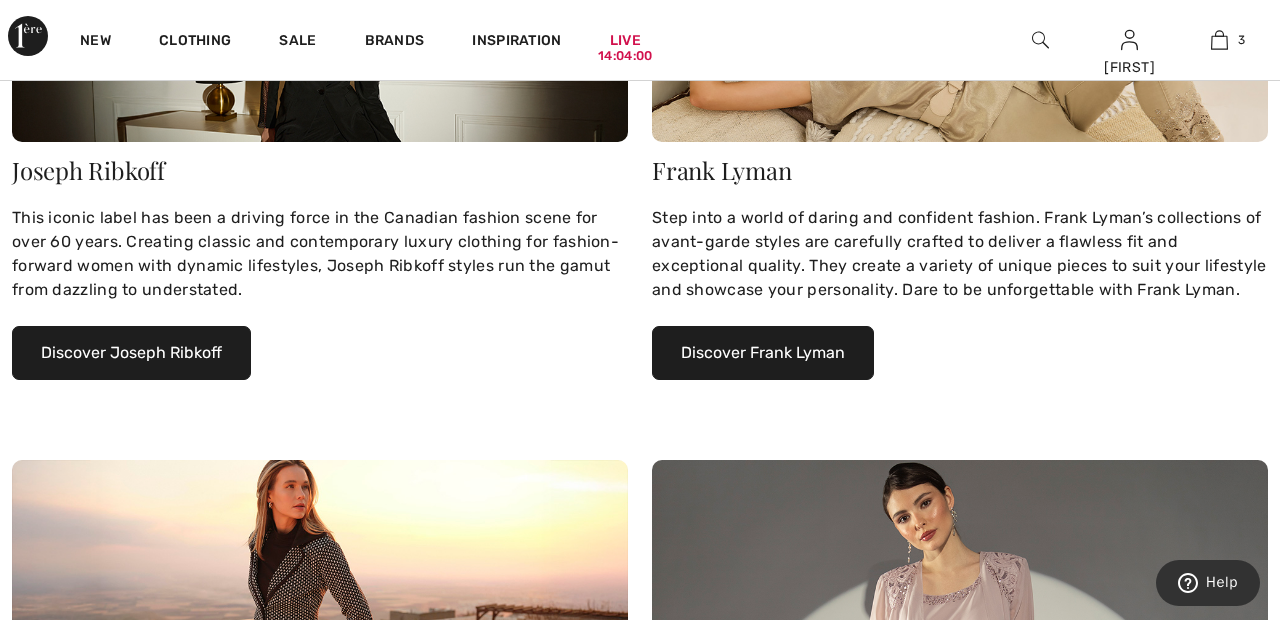 scroll, scrollTop: 558, scrollLeft: 0, axis: vertical 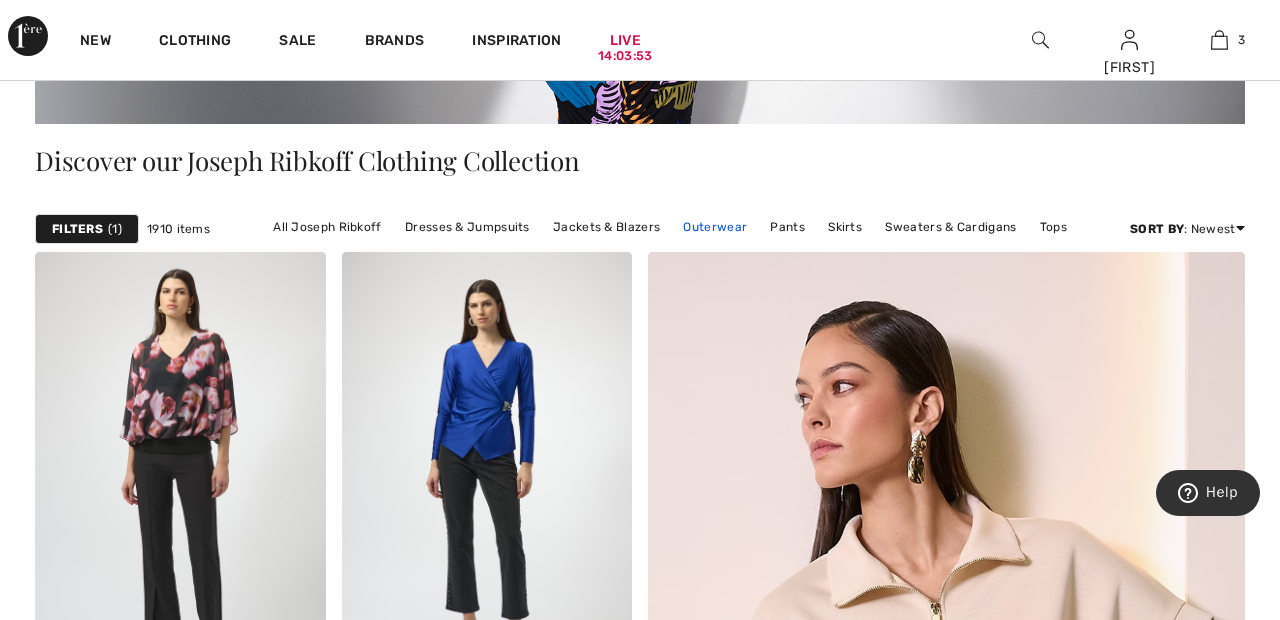 click on "Outerwear" at bounding box center [715, 227] 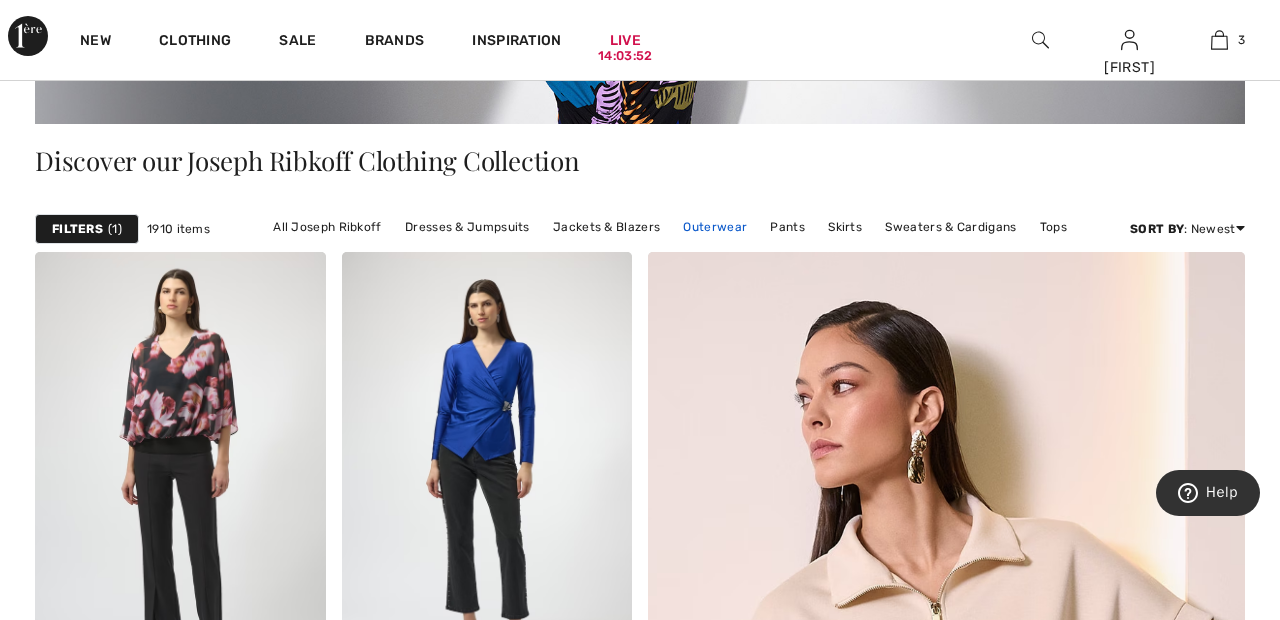 click on "Outerwear" at bounding box center (715, 227) 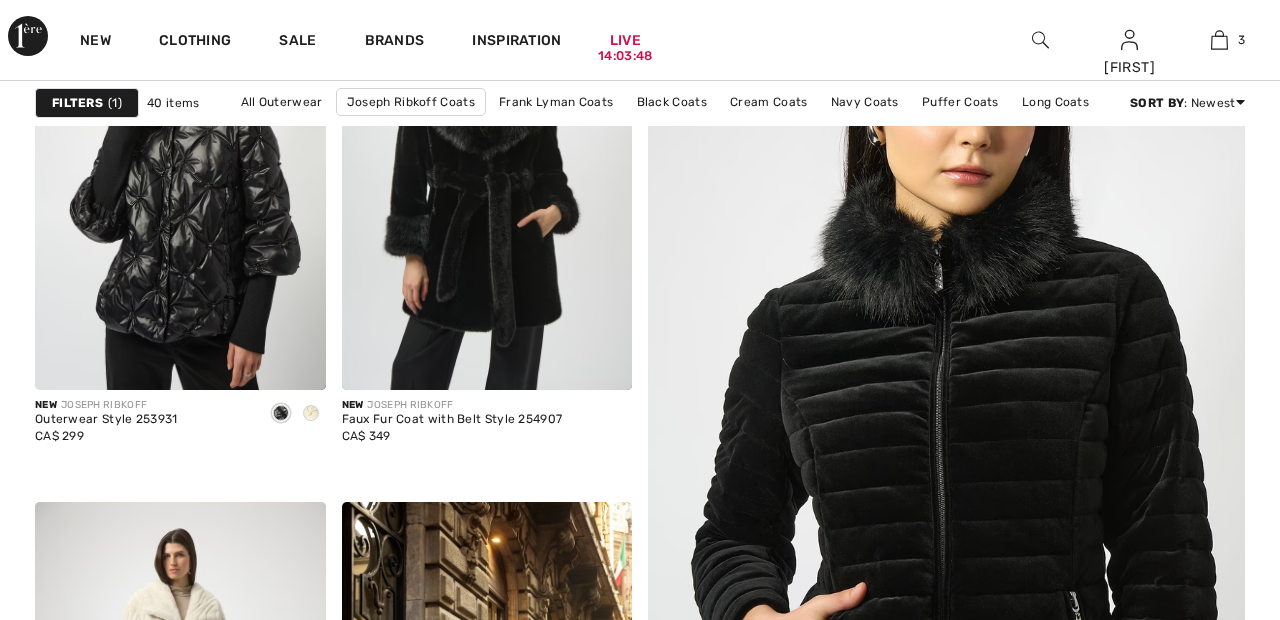 checkbox on "true" 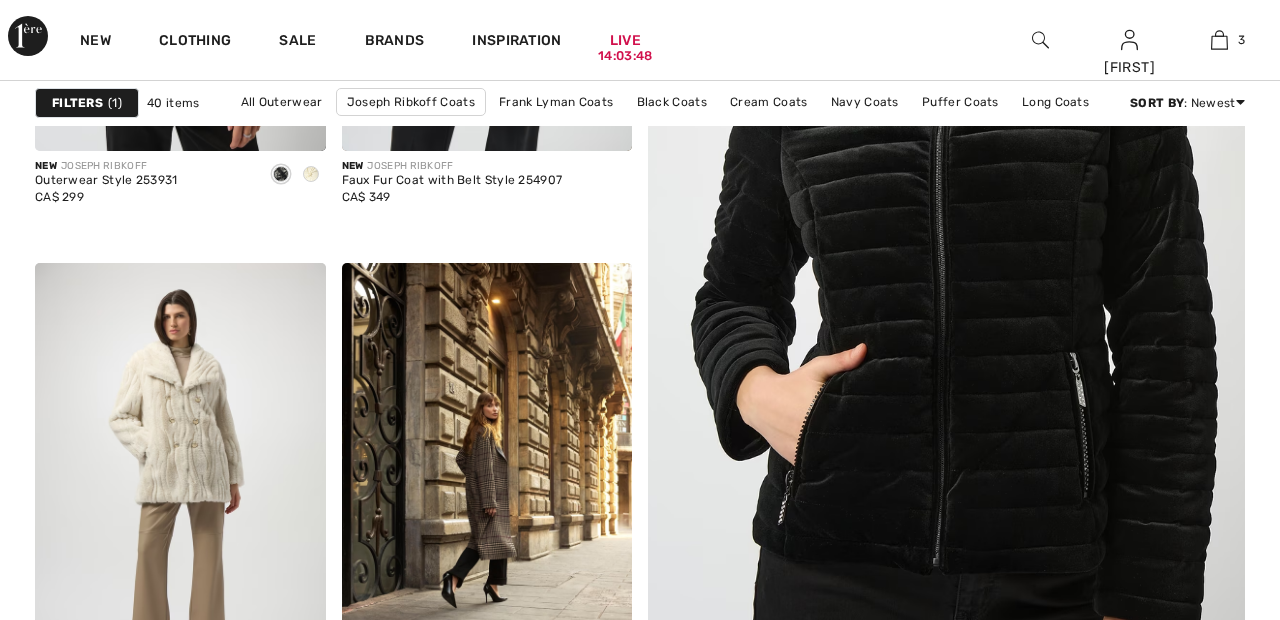 scroll, scrollTop: 0, scrollLeft: 0, axis: both 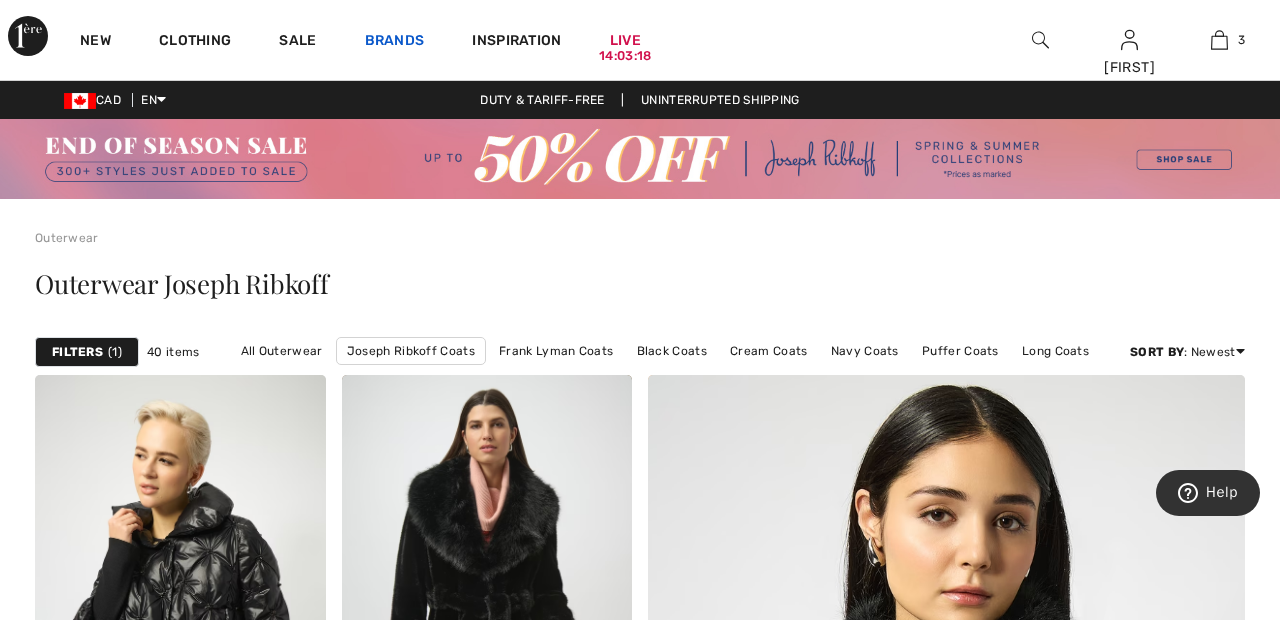 click on "Brands" at bounding box center [395, 42] 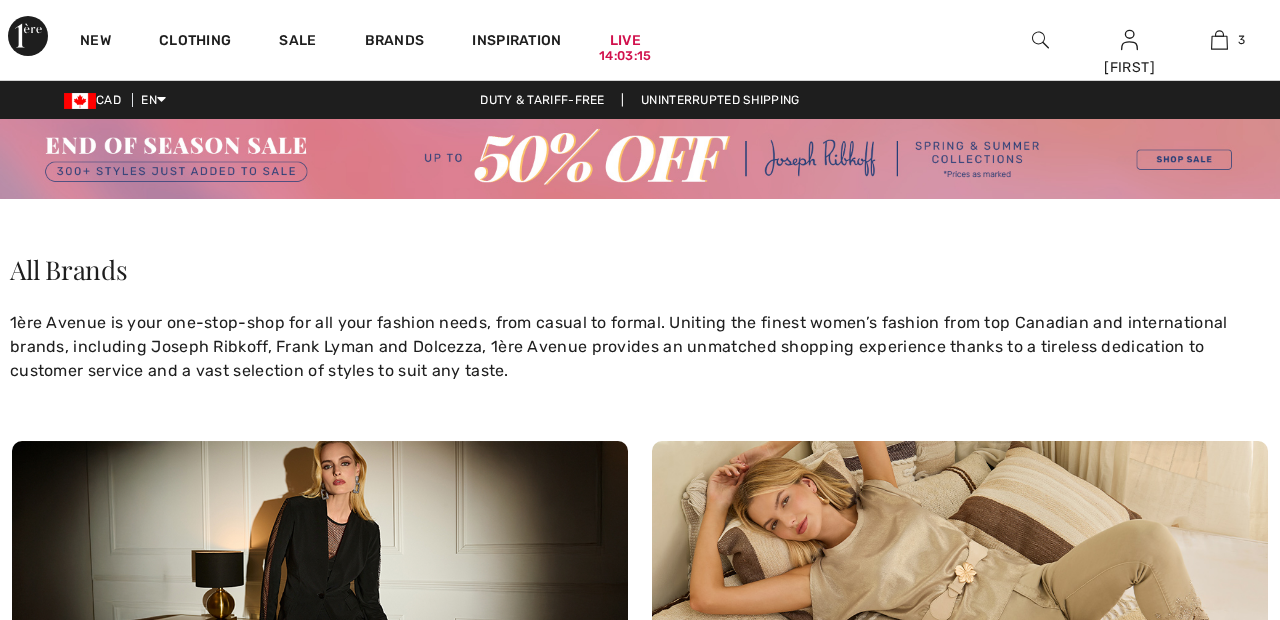scroll, scrollTop: 0, scrollLeft: 0, axis: both 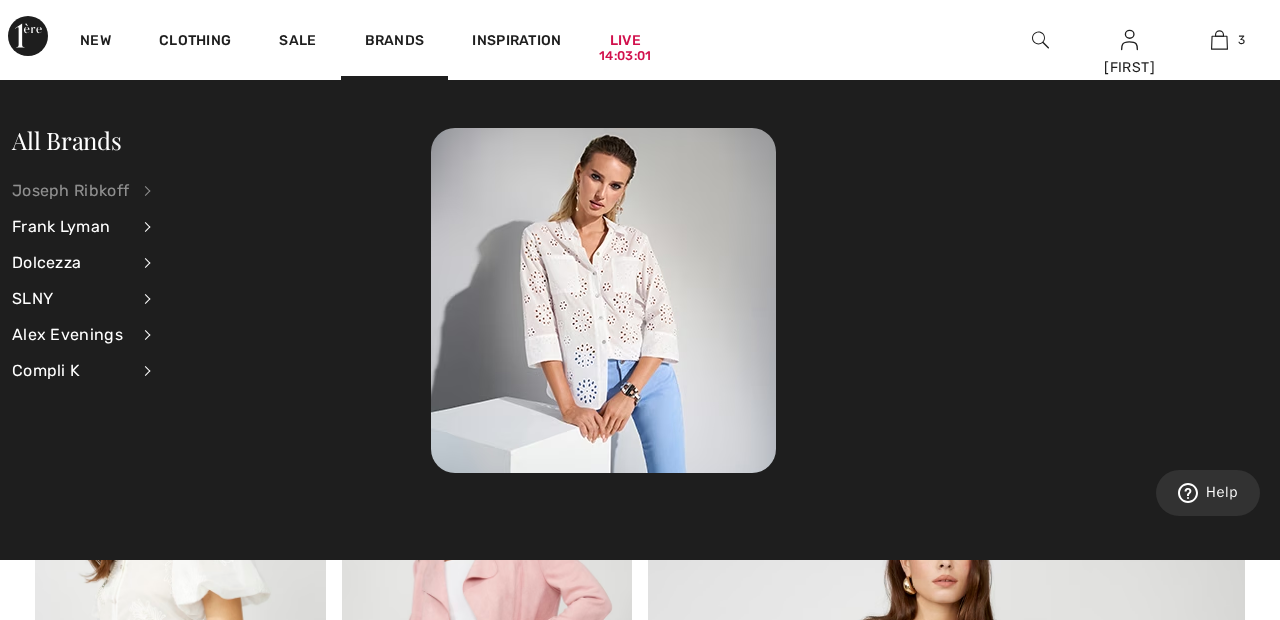 click on "Joseph Ribkoff" at bounding box center (70, 191) 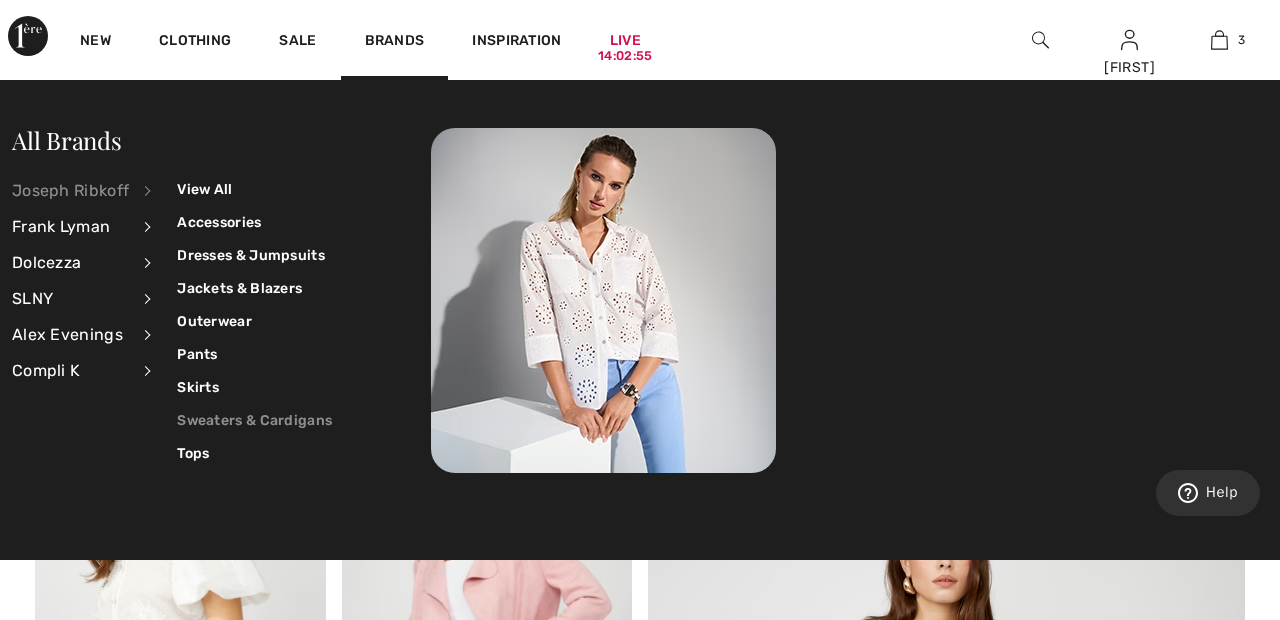 click on "Sweaters & Cardigans" at bounding box center (254, 420) 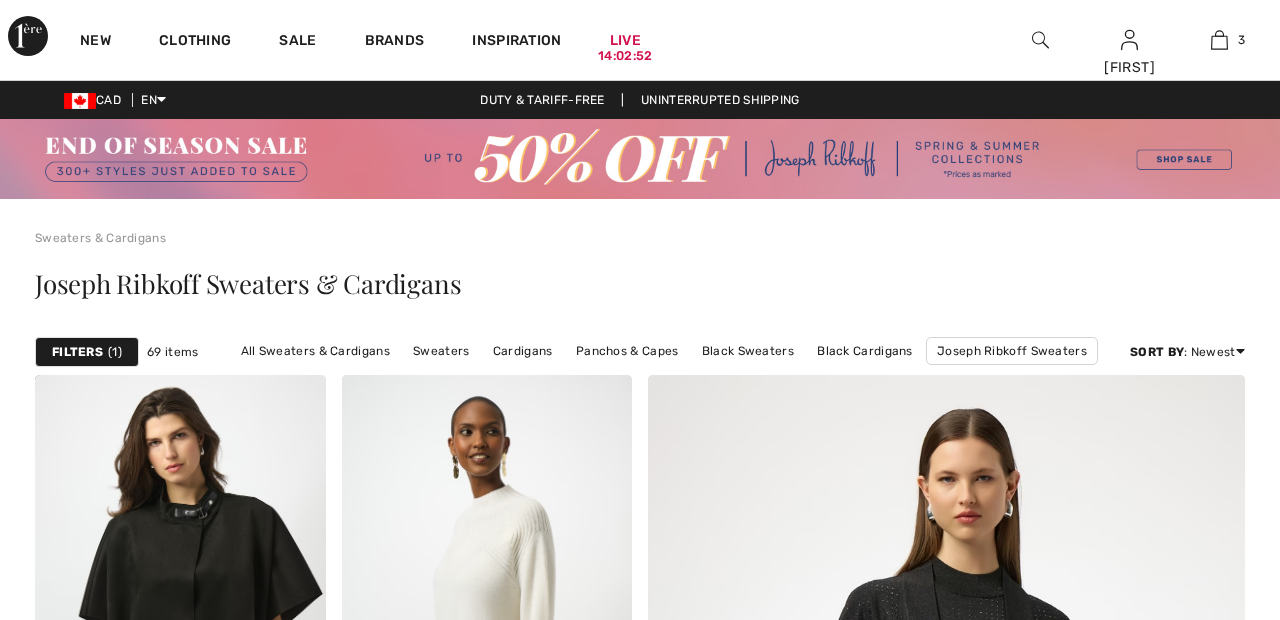 scroll, scrollTop: 0, scrollLeft: 0, axis: both 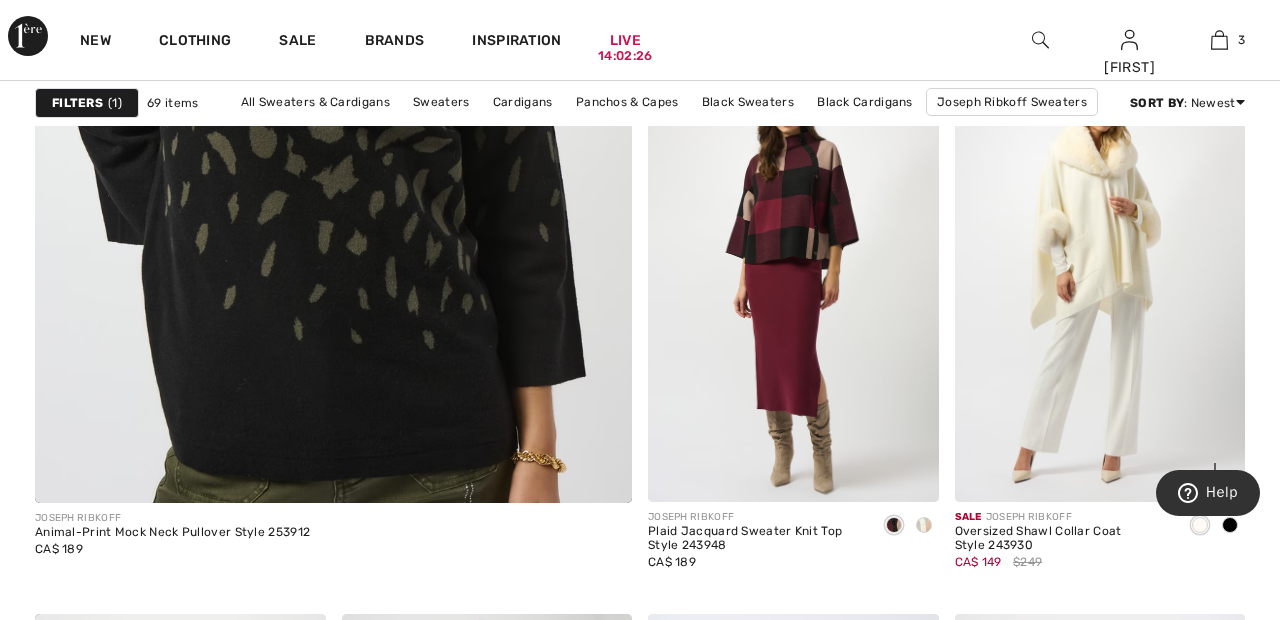 click at bounding box center (1100, 284) 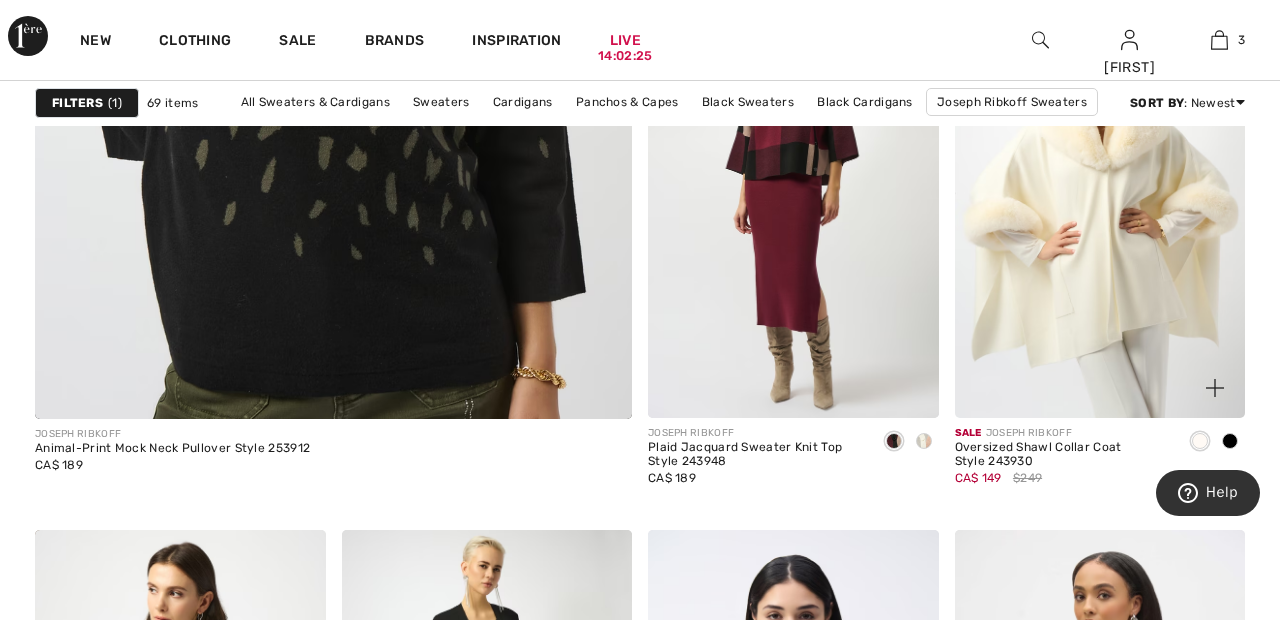 scroll, scrollTop: 5245, scrollLeft: 0, axis: vertical 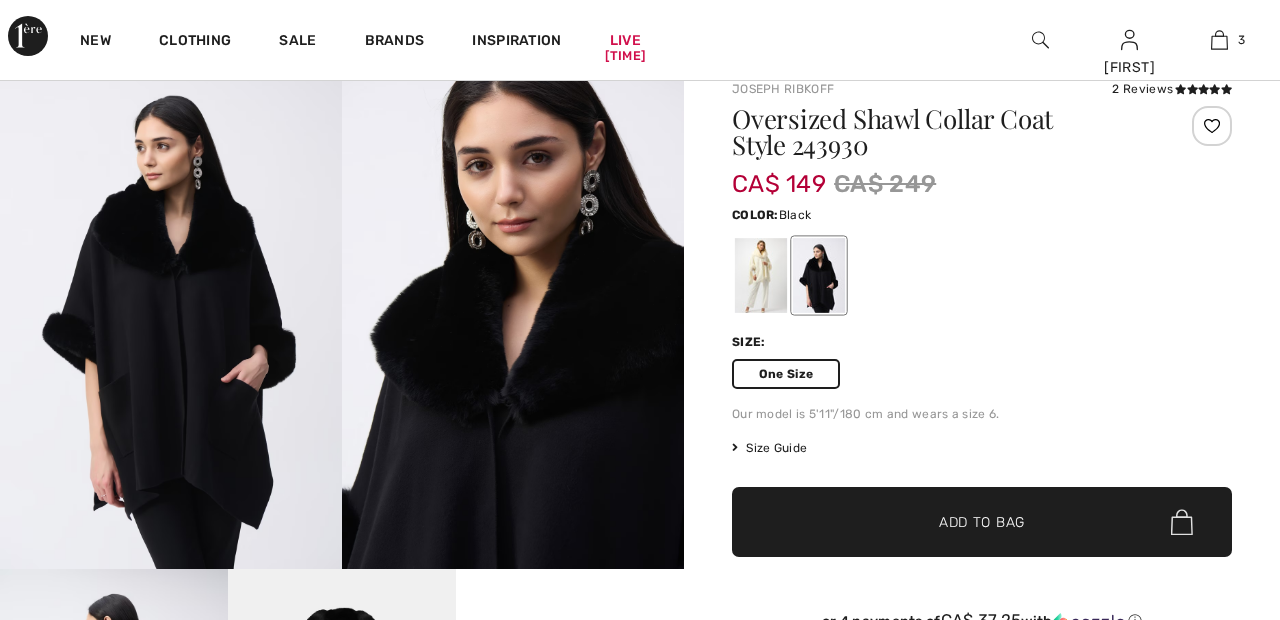 click at bounding box center [761, 275] 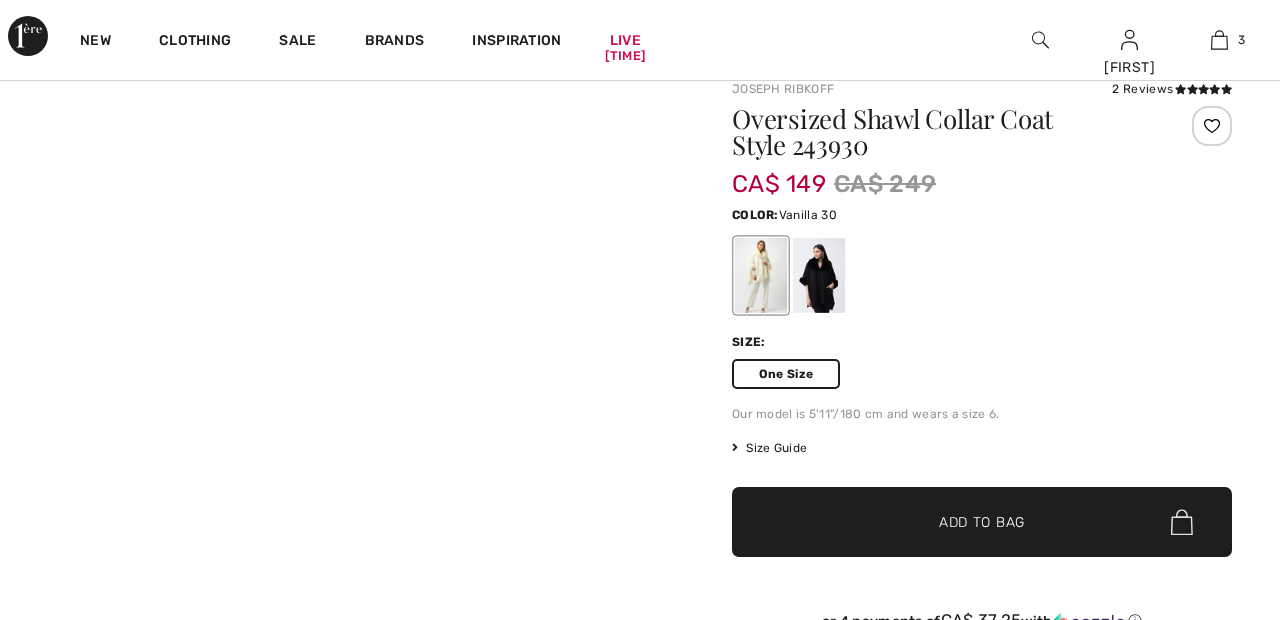 scroll, scrollTop: 143, scrollLeft: 0, axis: vertical 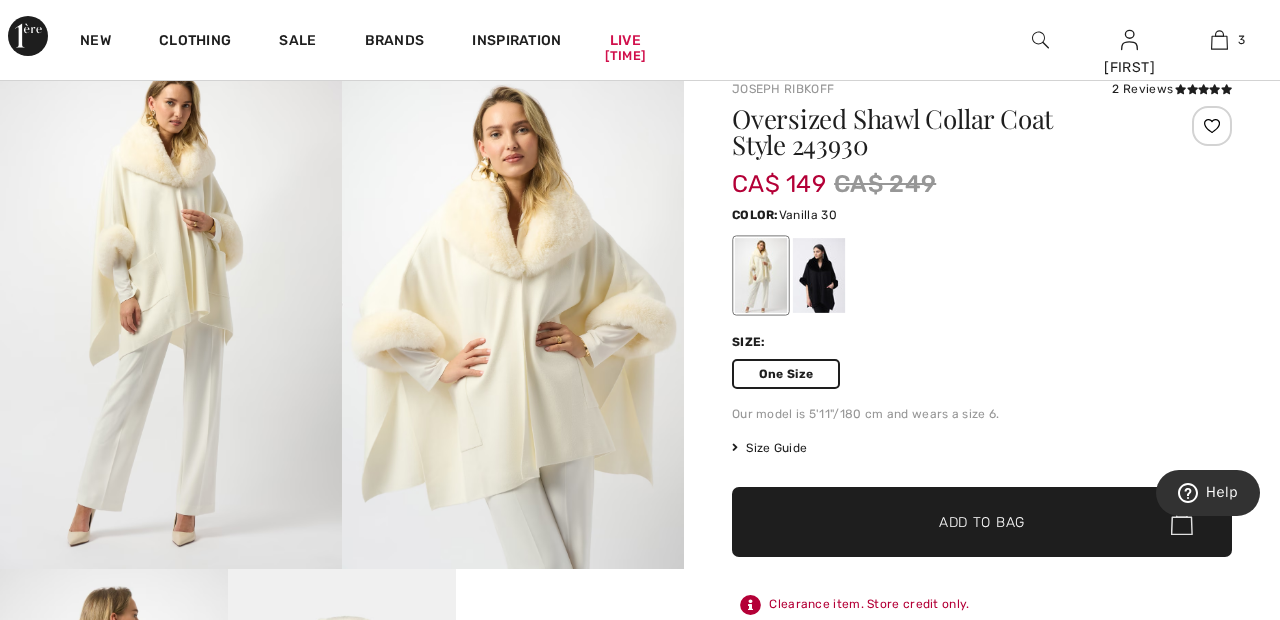 click at bounding box center (1212, 126) 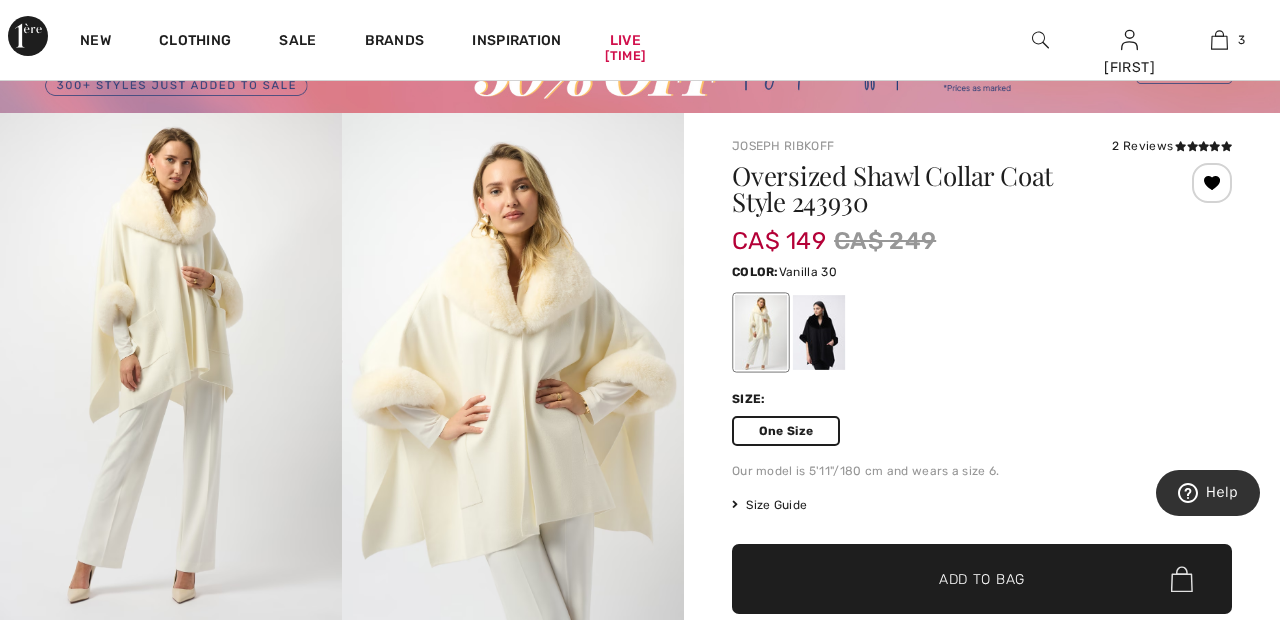 scroll, scrollTop: 80, scrollLeft: 0, axis: vertical 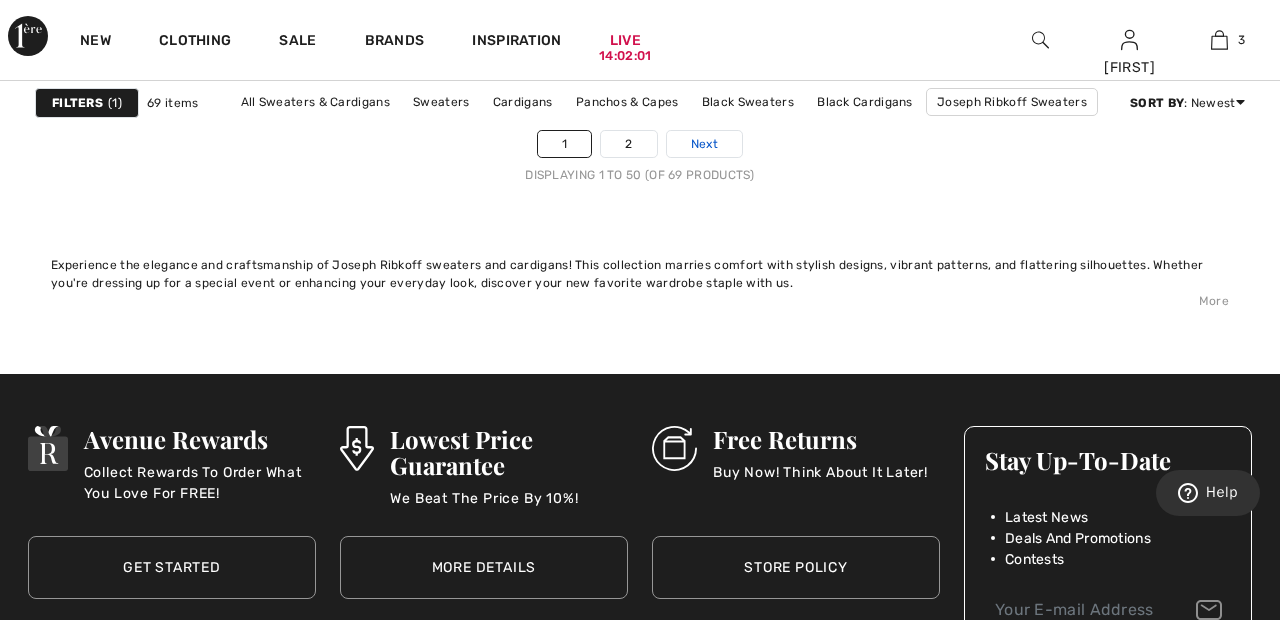 click on "Next" at bounding box center [704, 144] 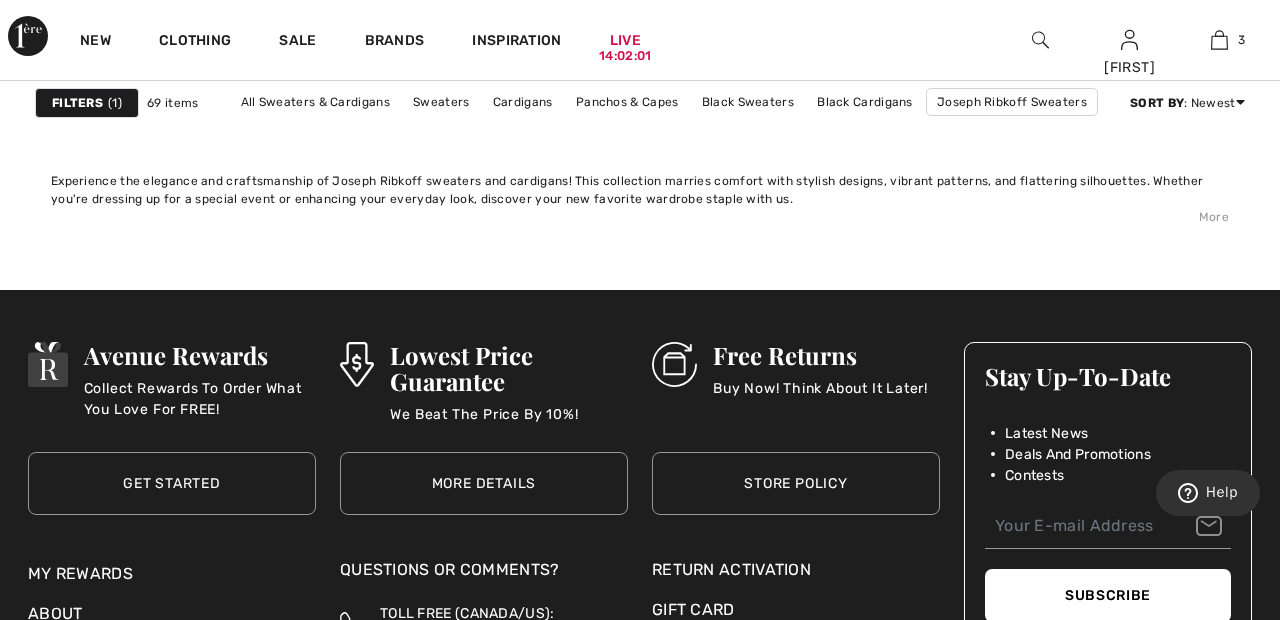 scroll, scrollTop: 8659, scrollLeft: 0, axis: vertical 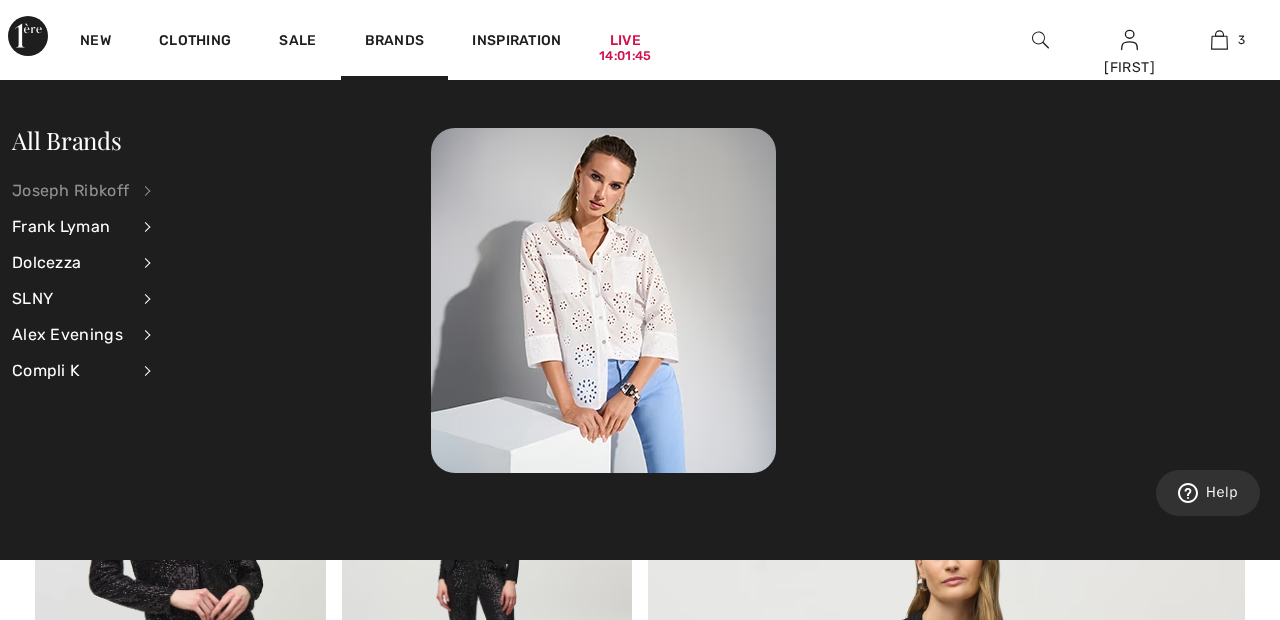 click on "Joseph Ribkoff" at bounding box center [70, 191] 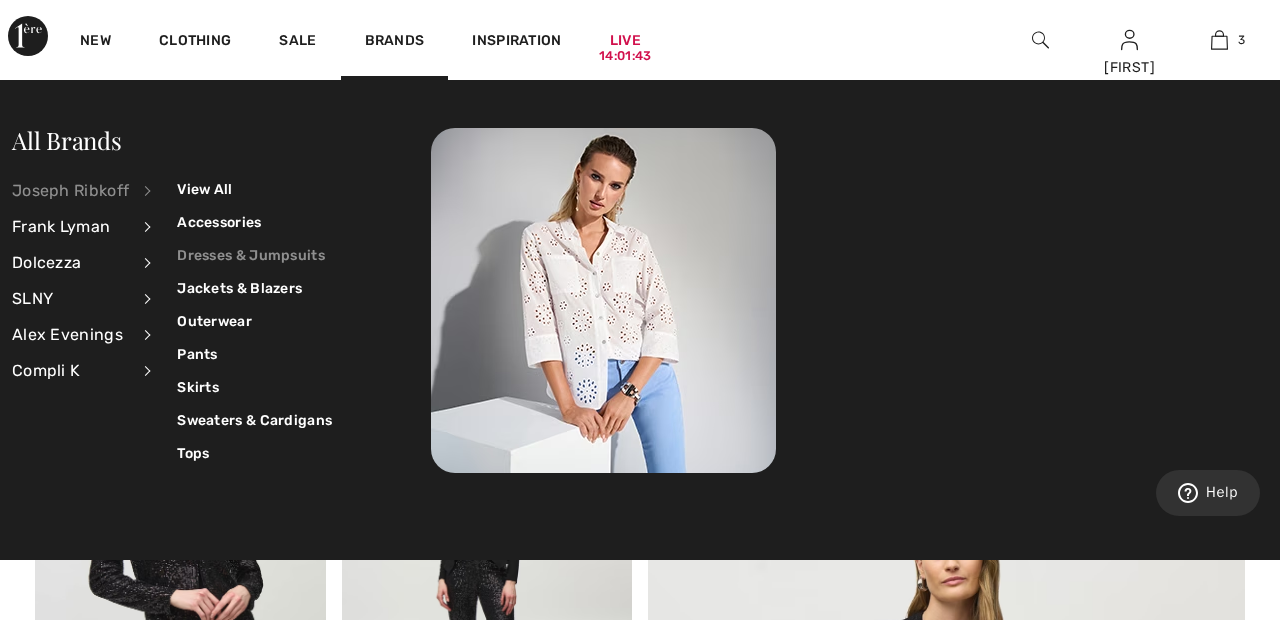 click on "Dresses & Jumpsuits" at bounding box center (254, 255) 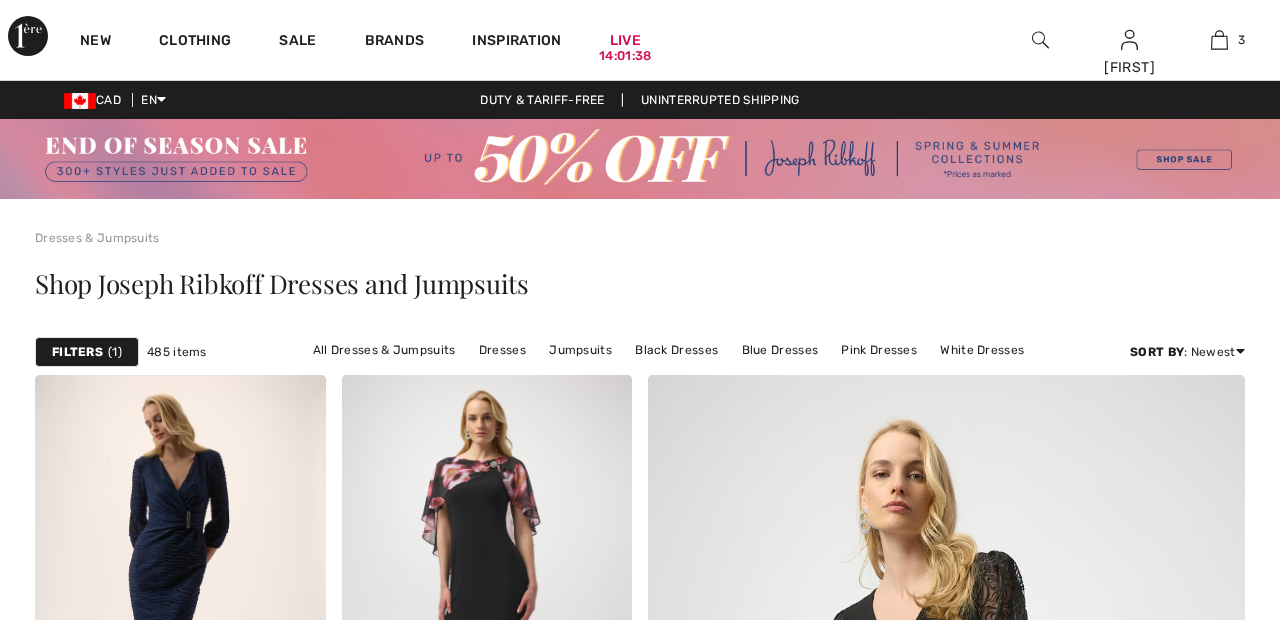 scroll, scrollTop: 364, scrollLeft: 0, axis: vertical 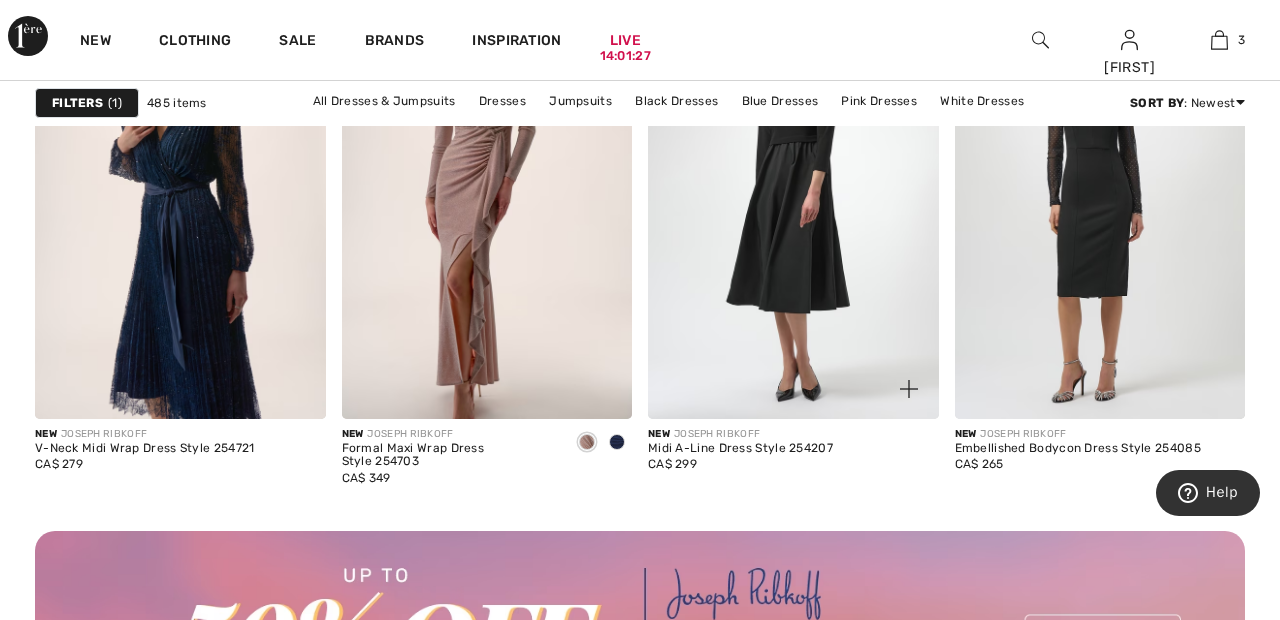 click at bounding box center [793, 201] 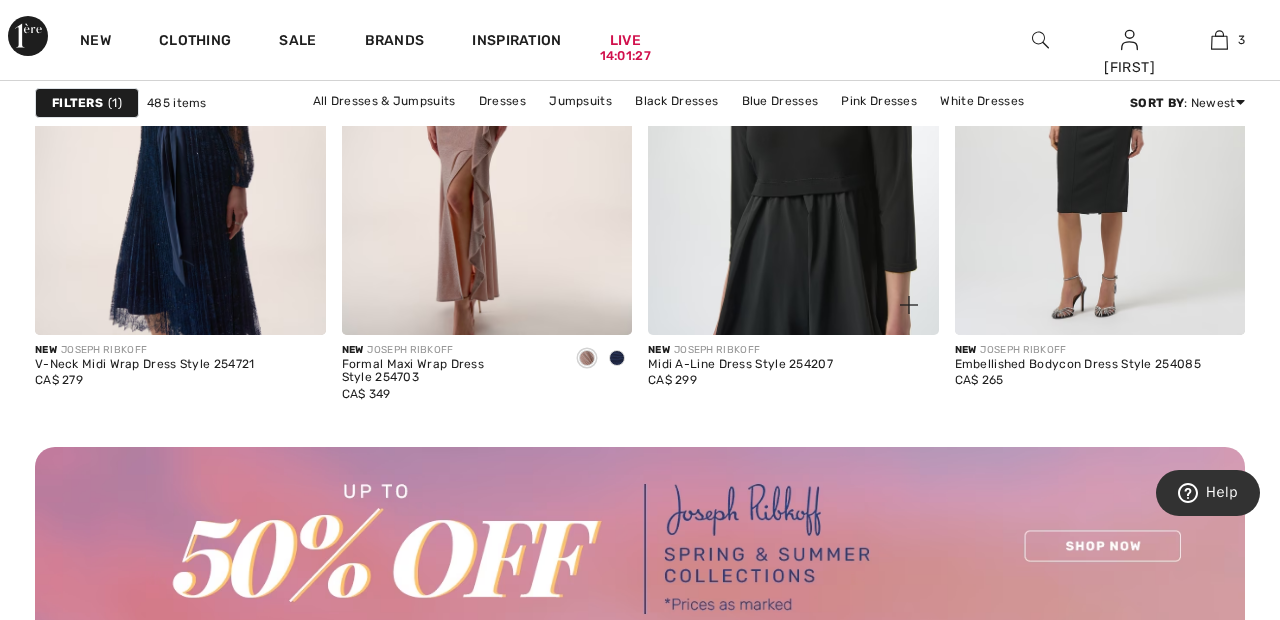 scroll, scrollTop: 3982, scrollLeft: 0, axis: vertical 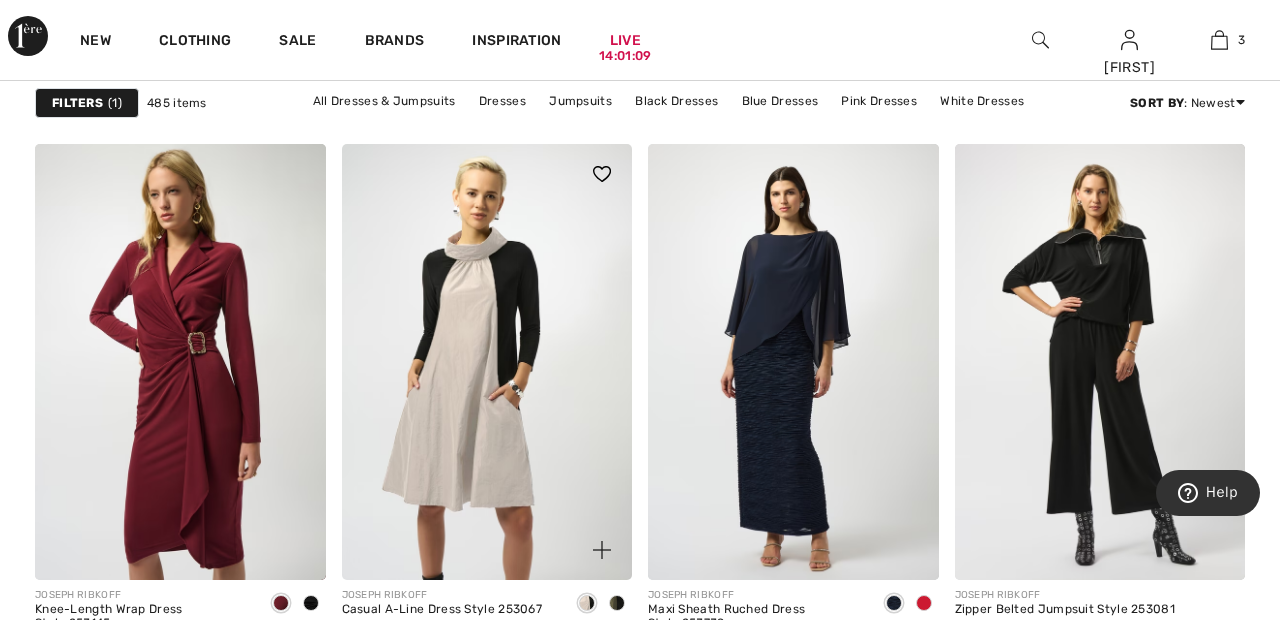 click at bounding box center (487, 362) 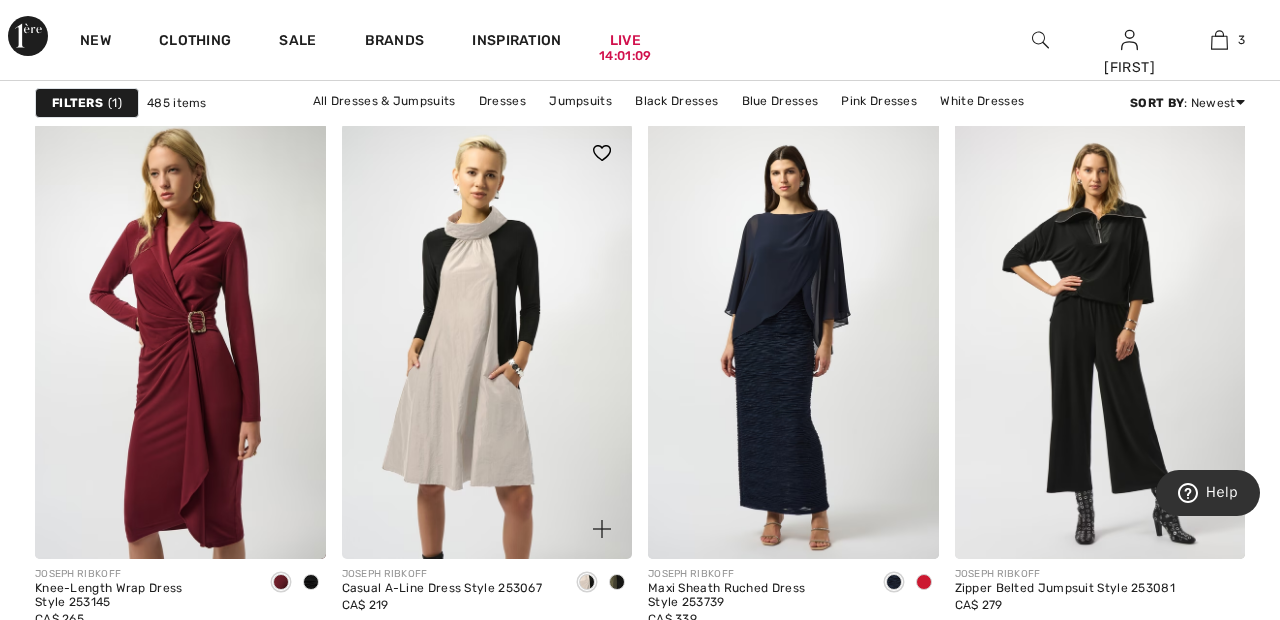 scroll, scrollTop: 8113, scrollLeft: 0, axis: vertical 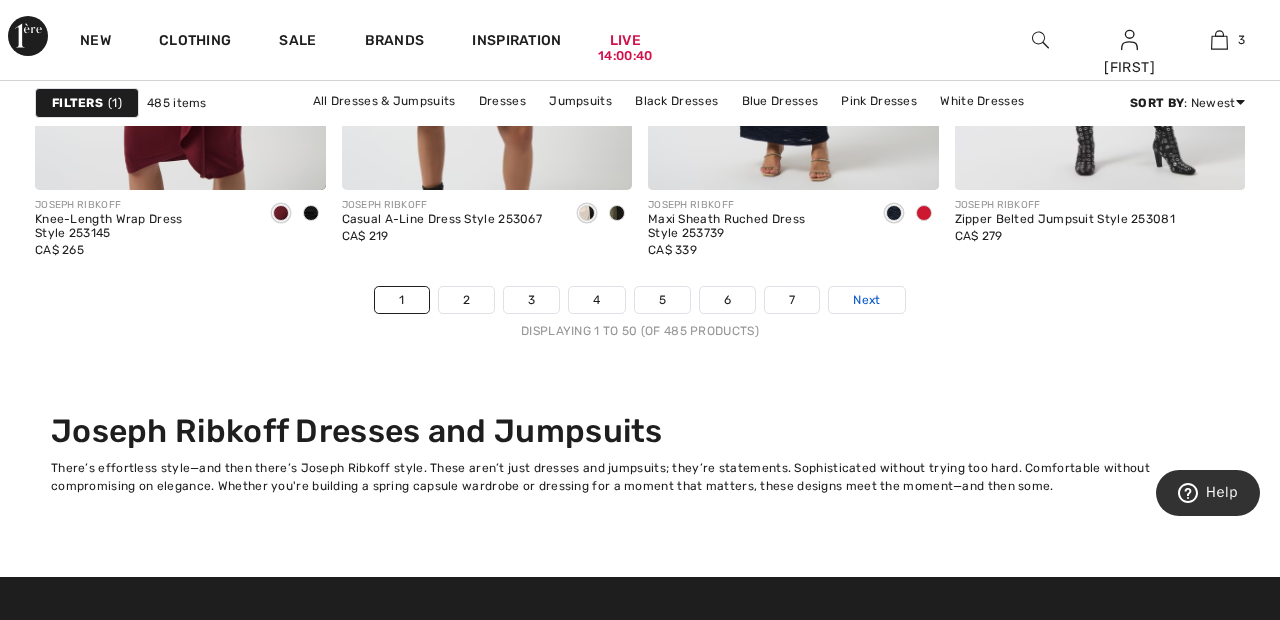 click on "Next" at bounding box center (866, 300) 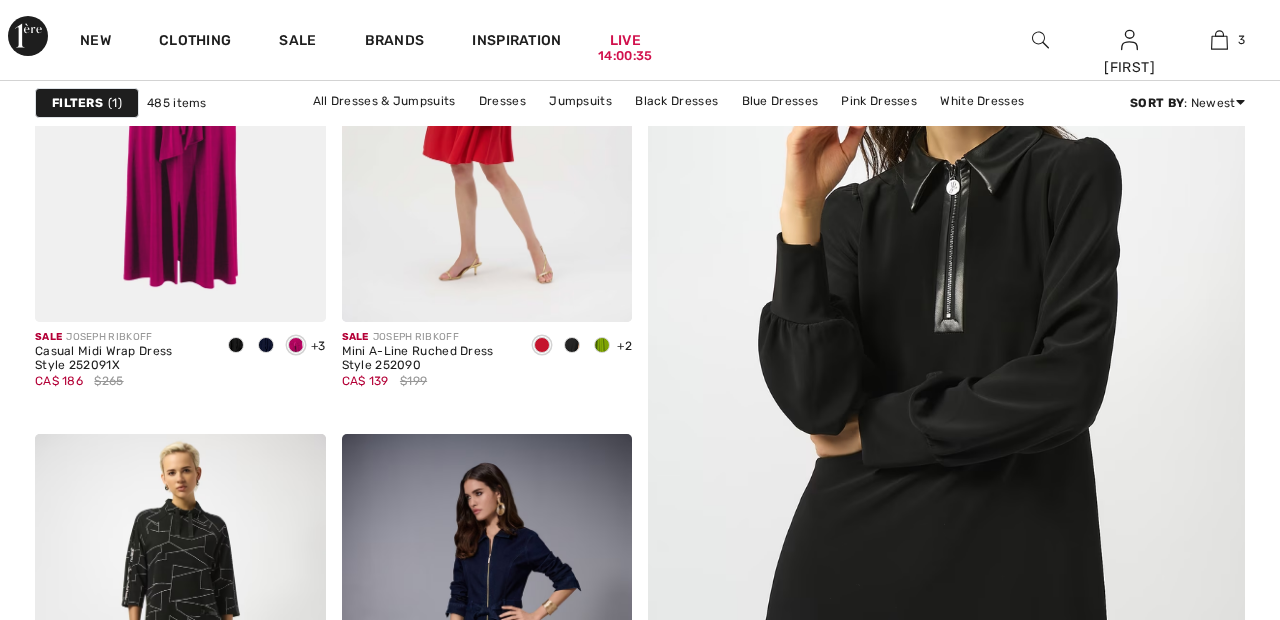 scroll, scrollTop: 0, scrollLeft: 0, axis: both 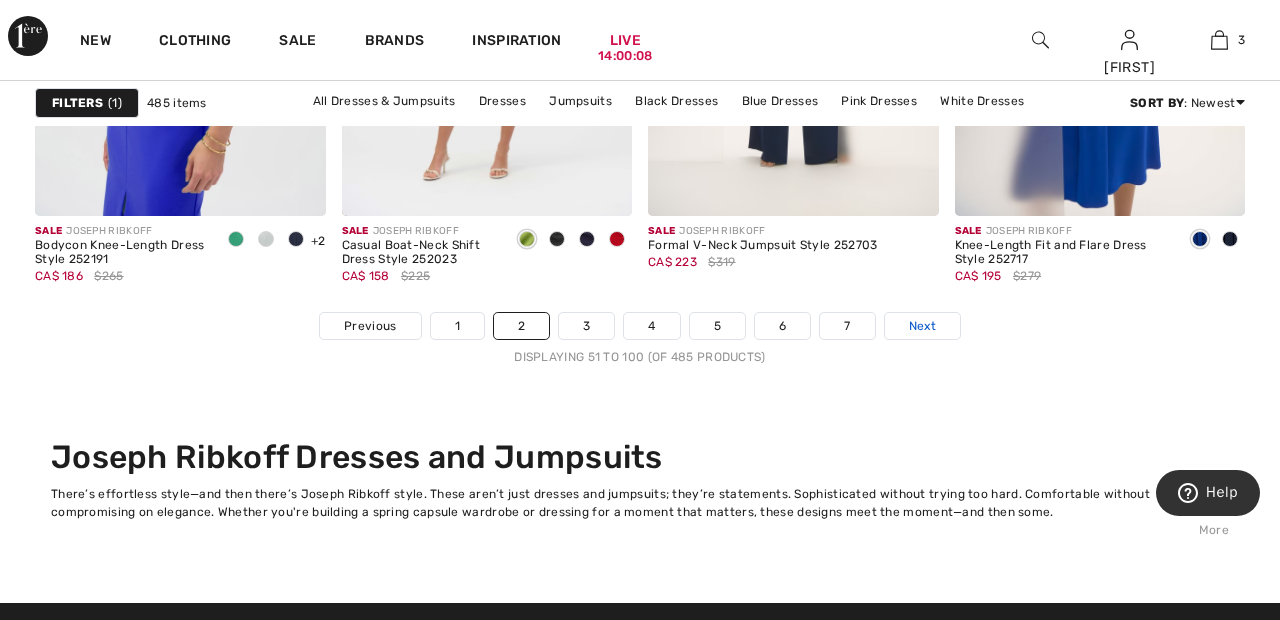 click on "Next" at bounding box center (922, 326) 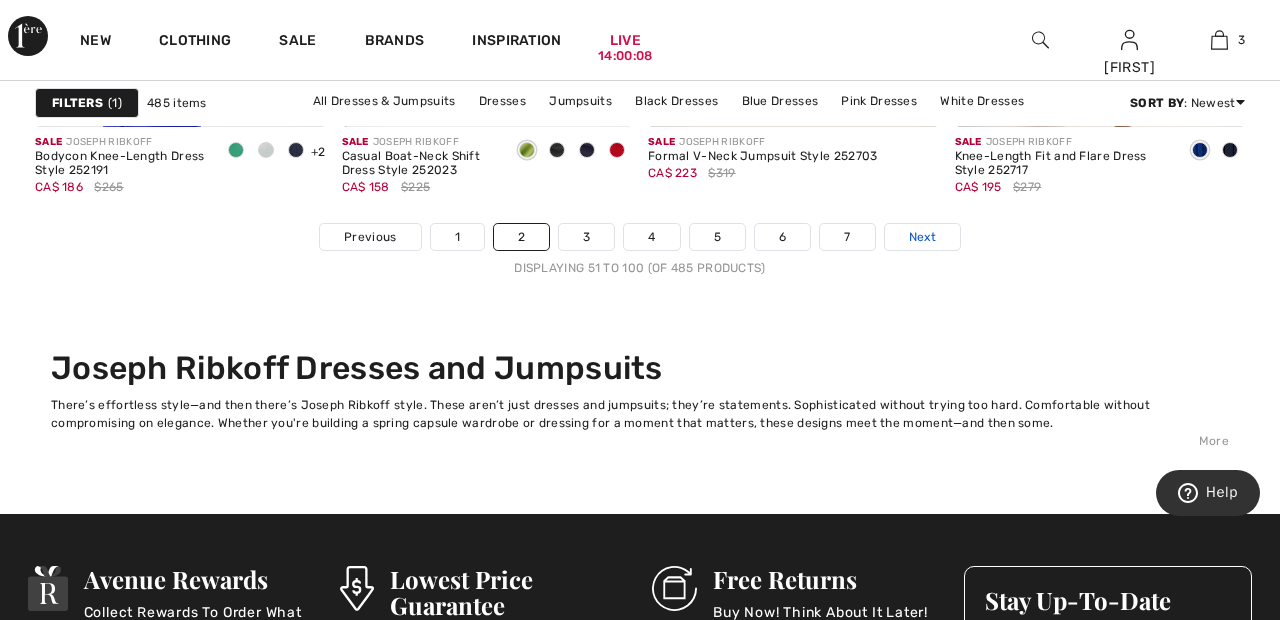 scroll, scrollTop: 8477, scrollLeft: 0, axis: vertical 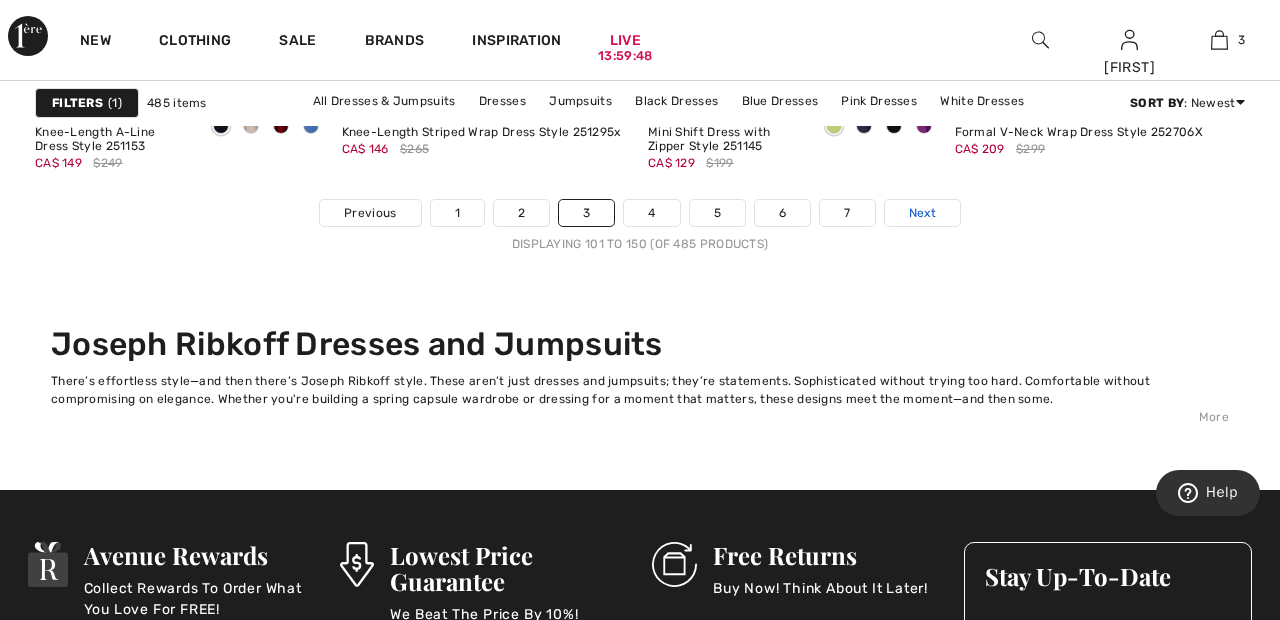click on "Next" at bounding box center (922, 213) 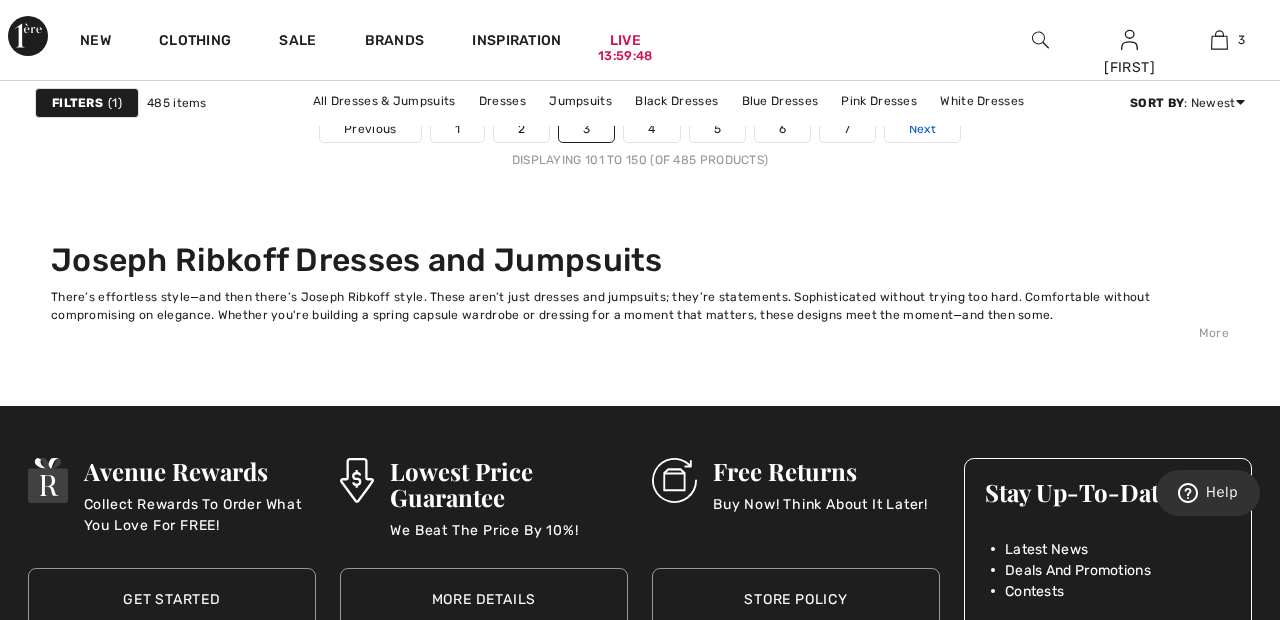 scroll, scrollTop: 8590, scrollLeft: 0, axis: vertical 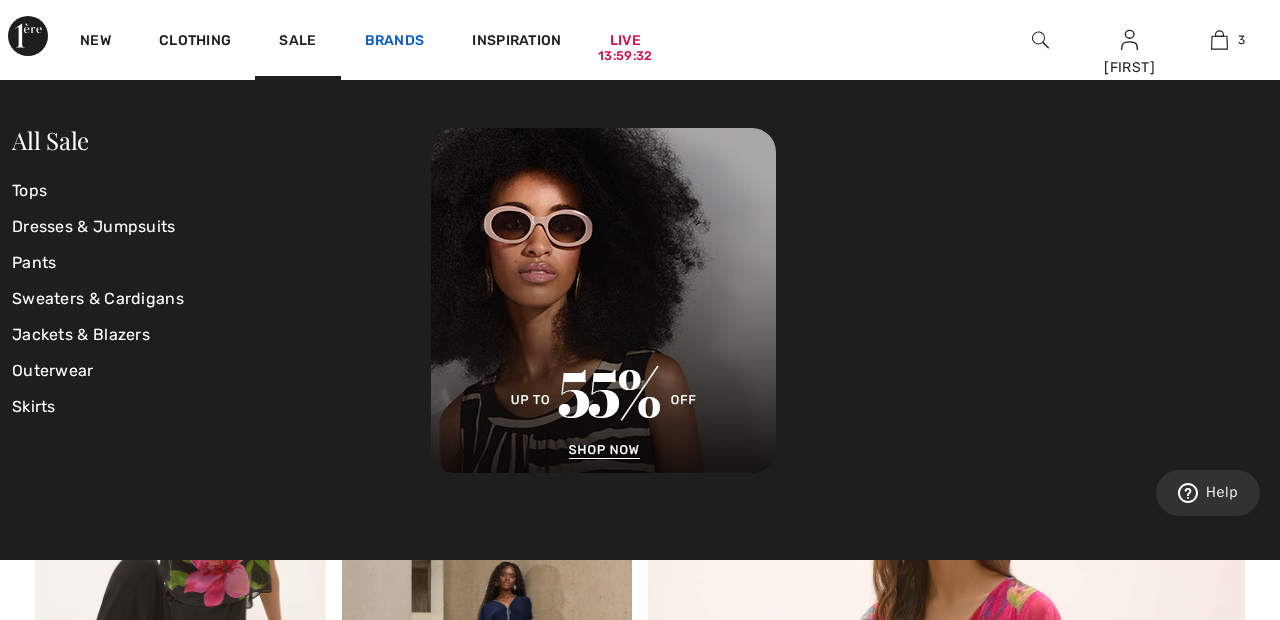 click on "Brands" at bounding box center [395, 42] 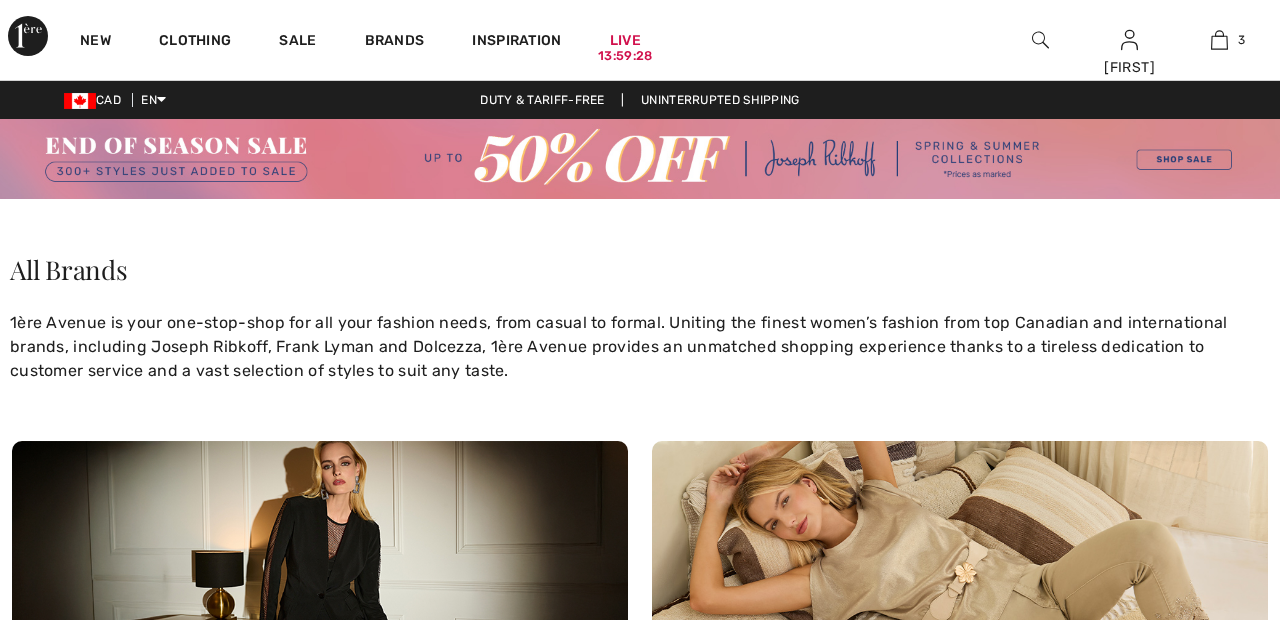 scroll, scrollTop: 501, scrollLeft: 0, axis: vertical 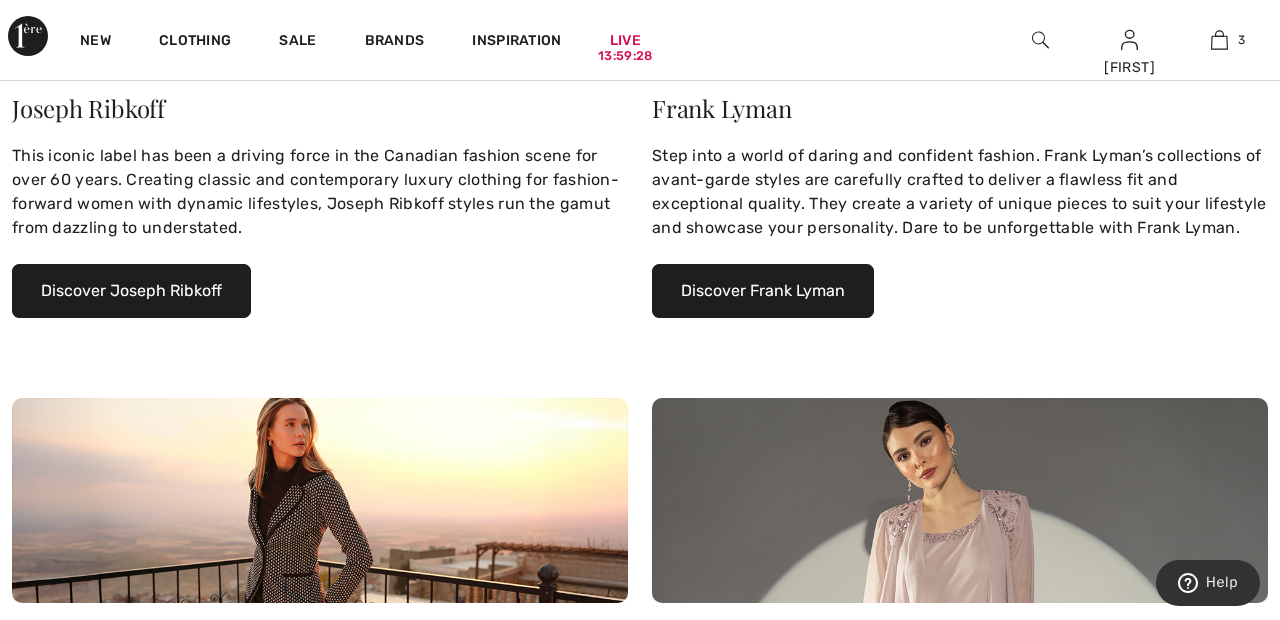 click on "Discover Joseph Ribkoff" at bounding box center (131, 291) 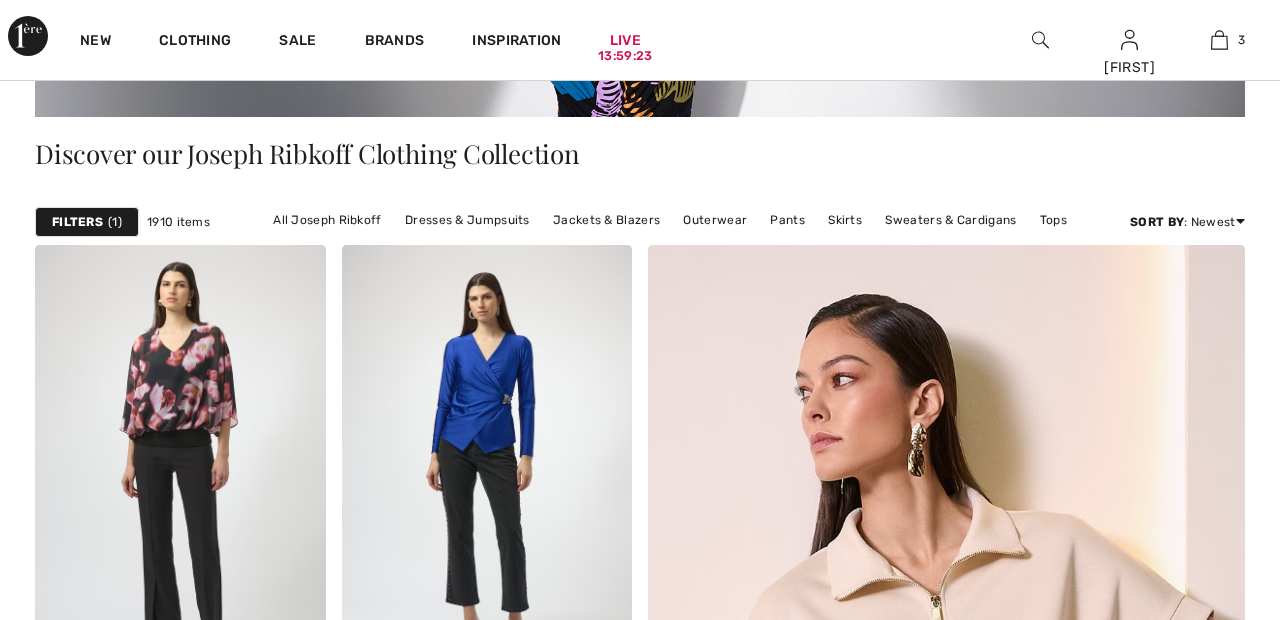 scroll, scrollTop: 484, scrollLeft: 0, axis: vertical 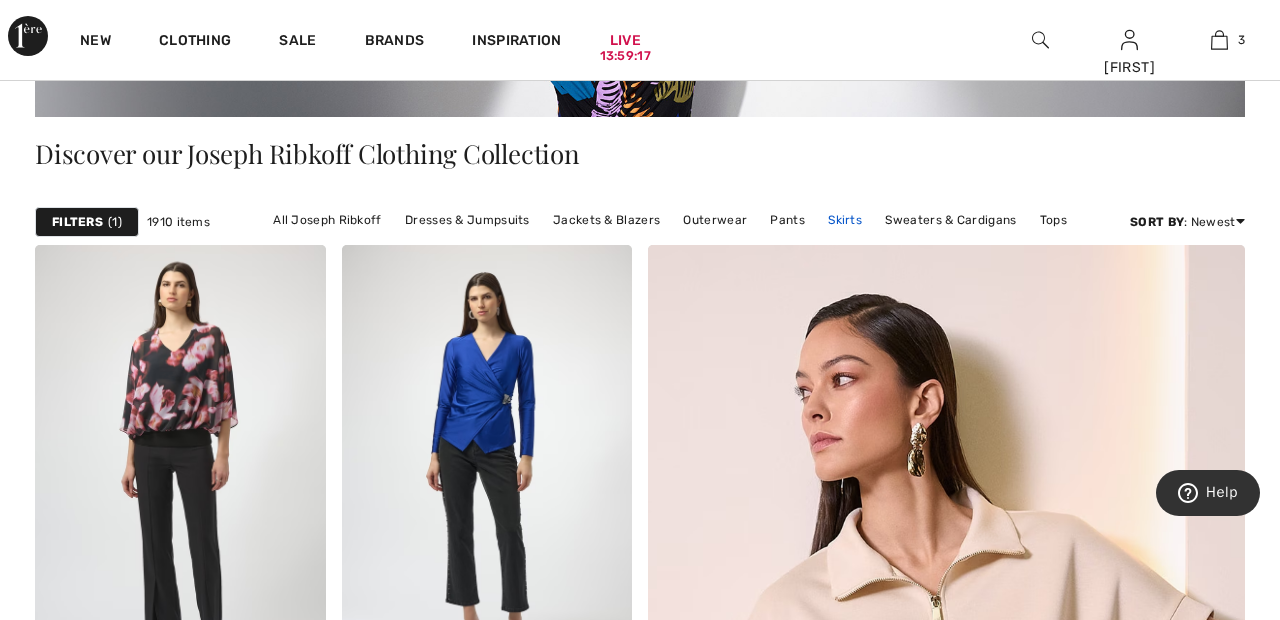 click on "Skirts" at bounding box center [845, 220] 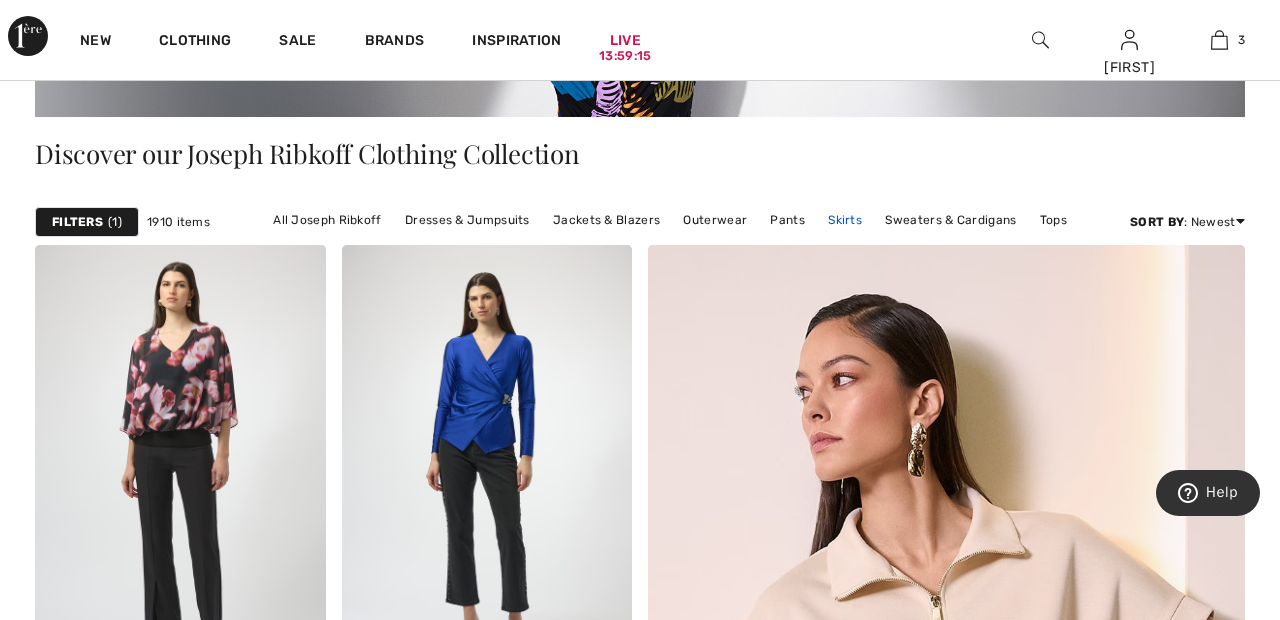 click on "Skirts" at bounding box center (845, 220) 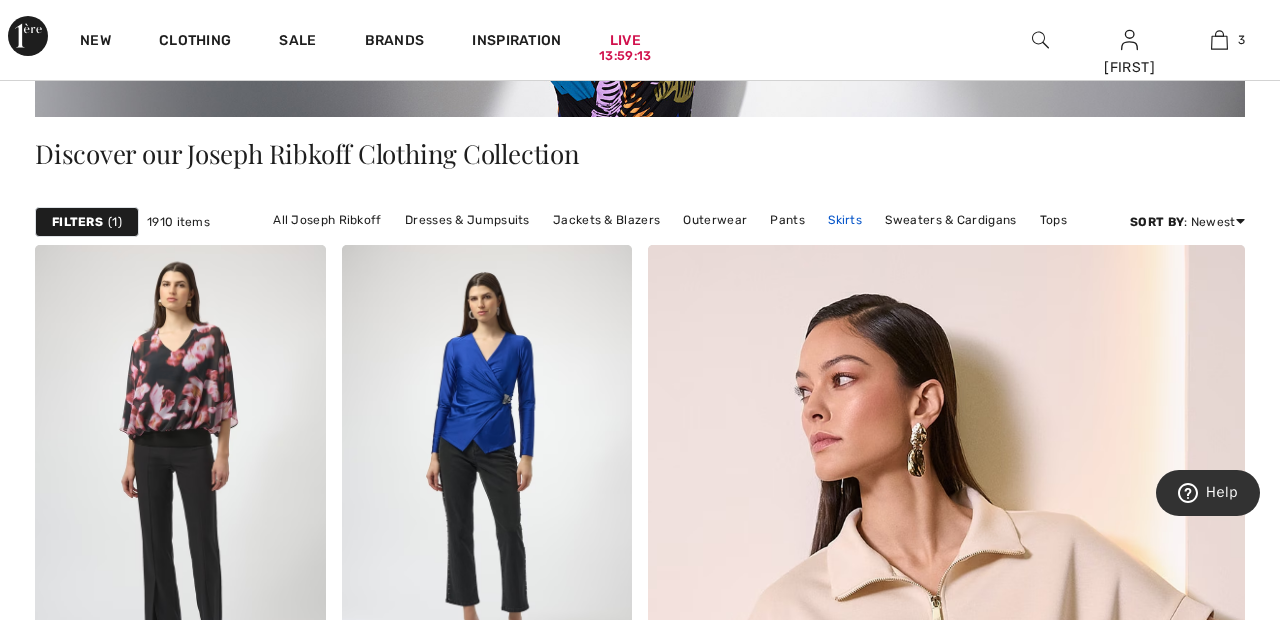 click on "Skirts" at bounding box center (845, 220) 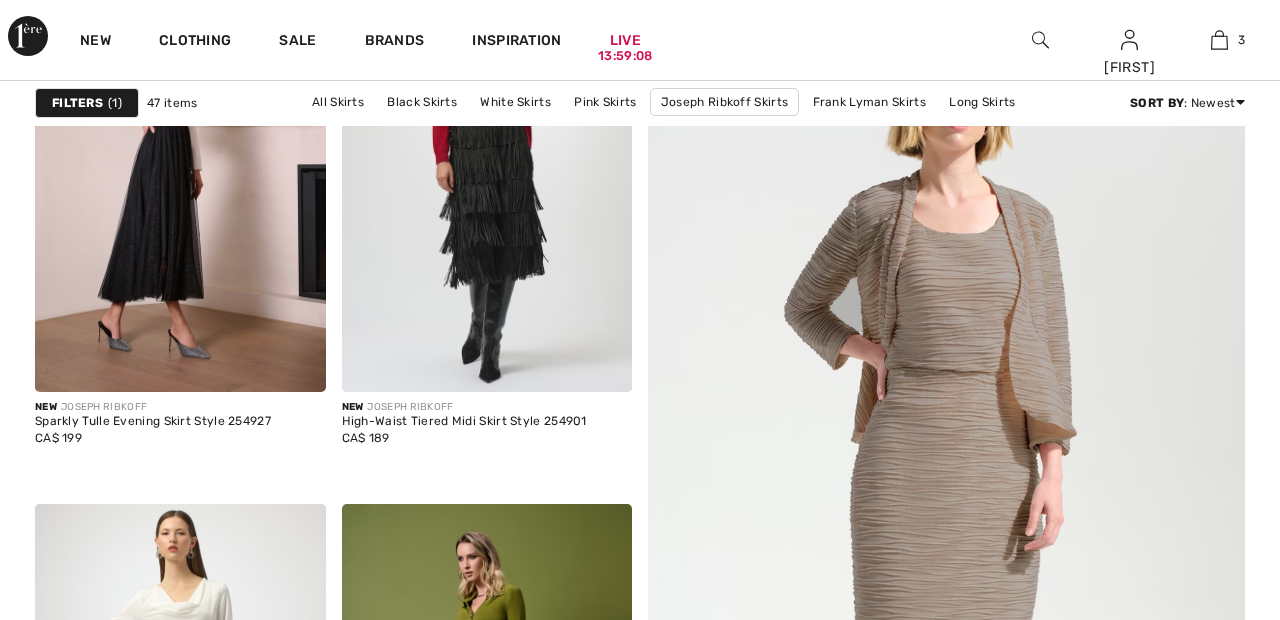 scroll, scrollTop: 491, scrollLeft: 0, axis: vertical 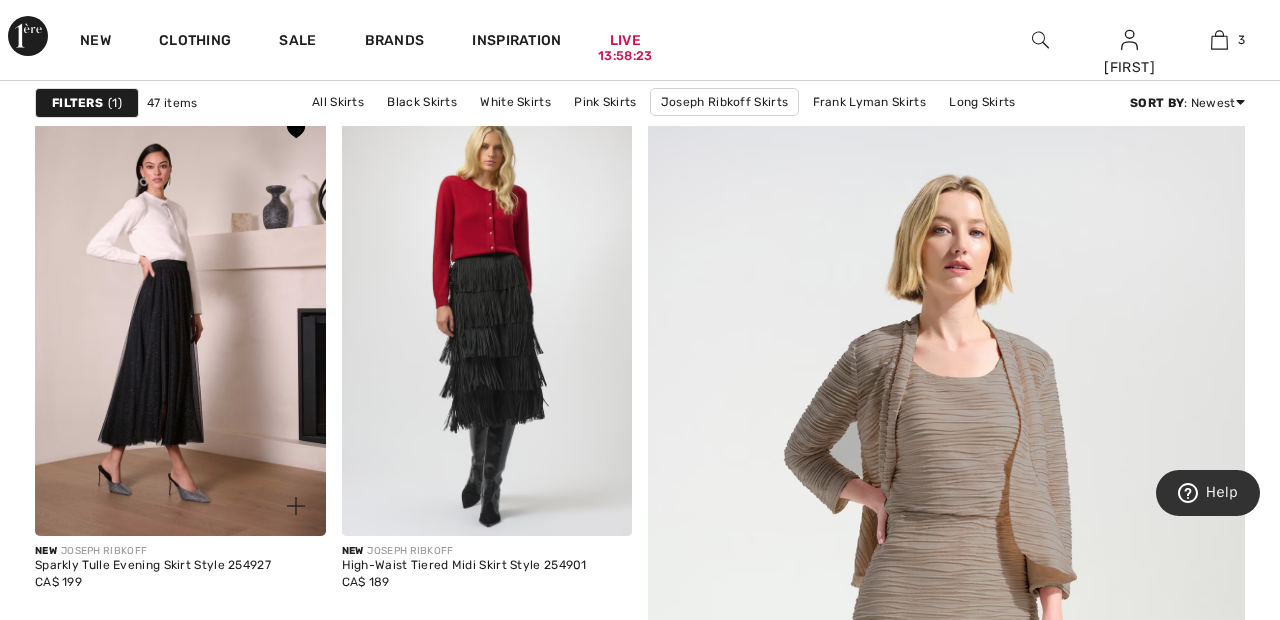 click at bounding box center [180, 318] 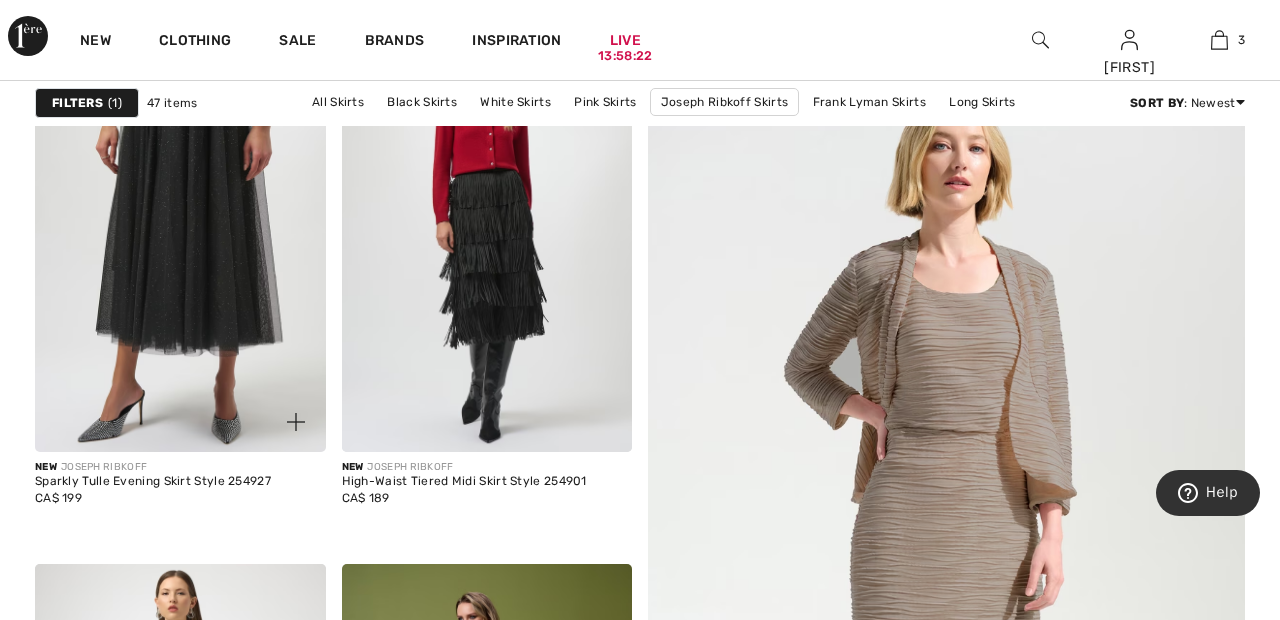 scroll, scrollTop: 371, scrollLeft: 0, axis: vertical 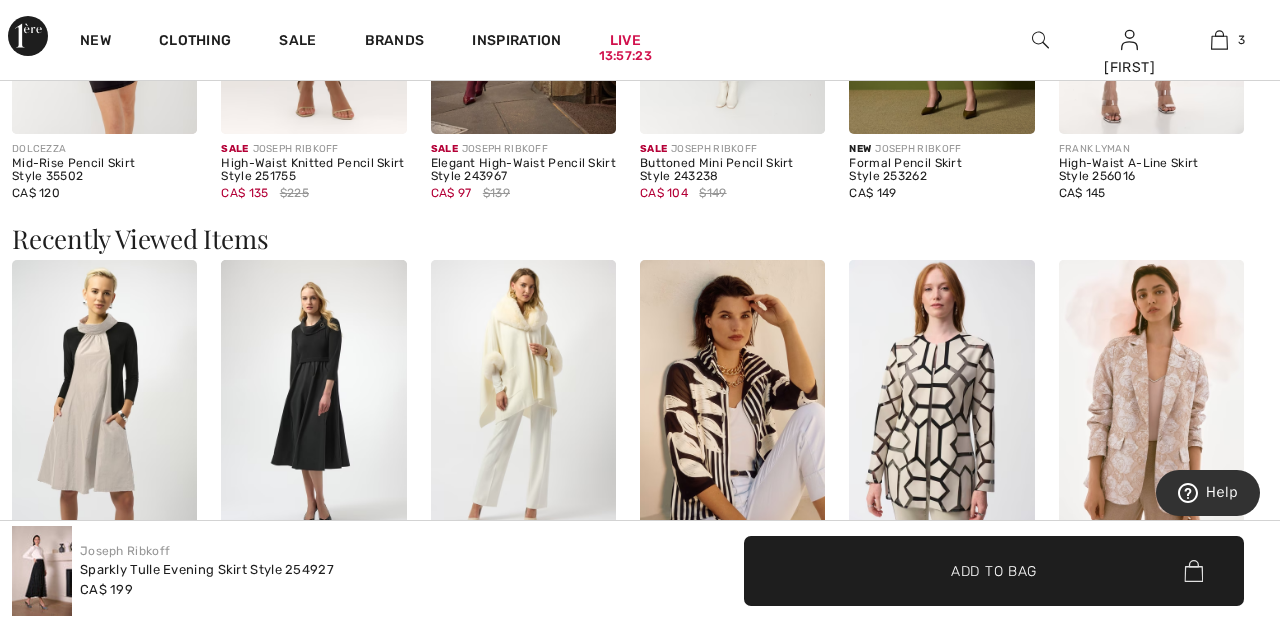 click at bounding box center (104, 399) 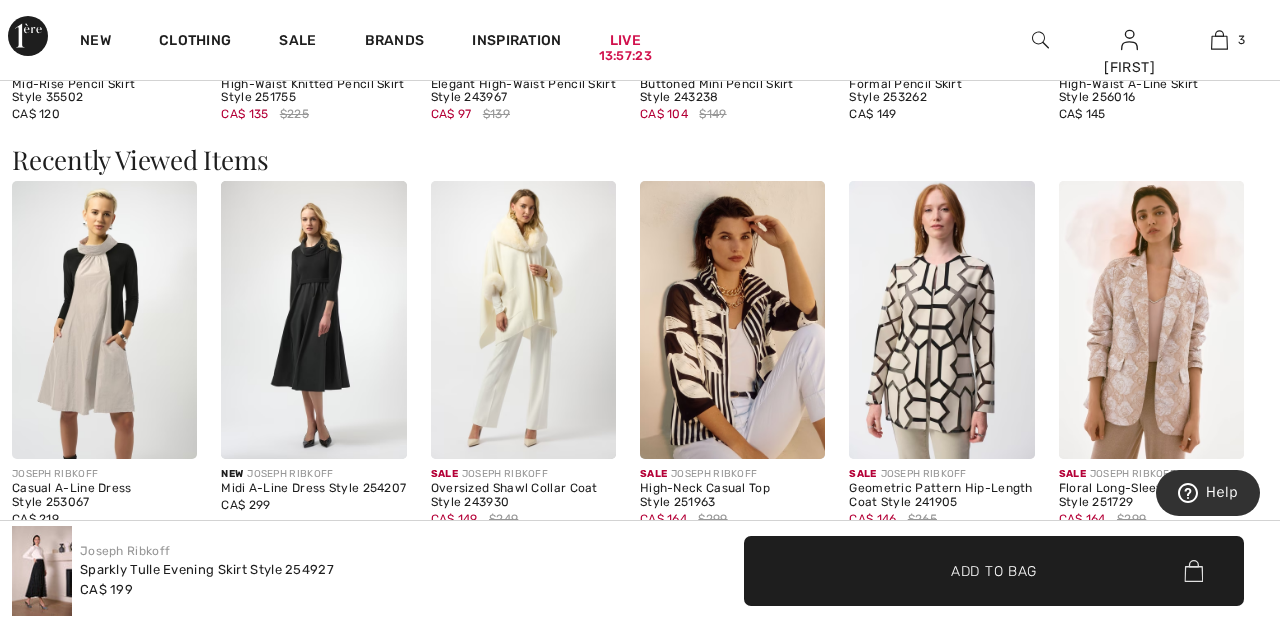 scroll, scrollTop: 2099, scrollLeft: 0, axis: vertical 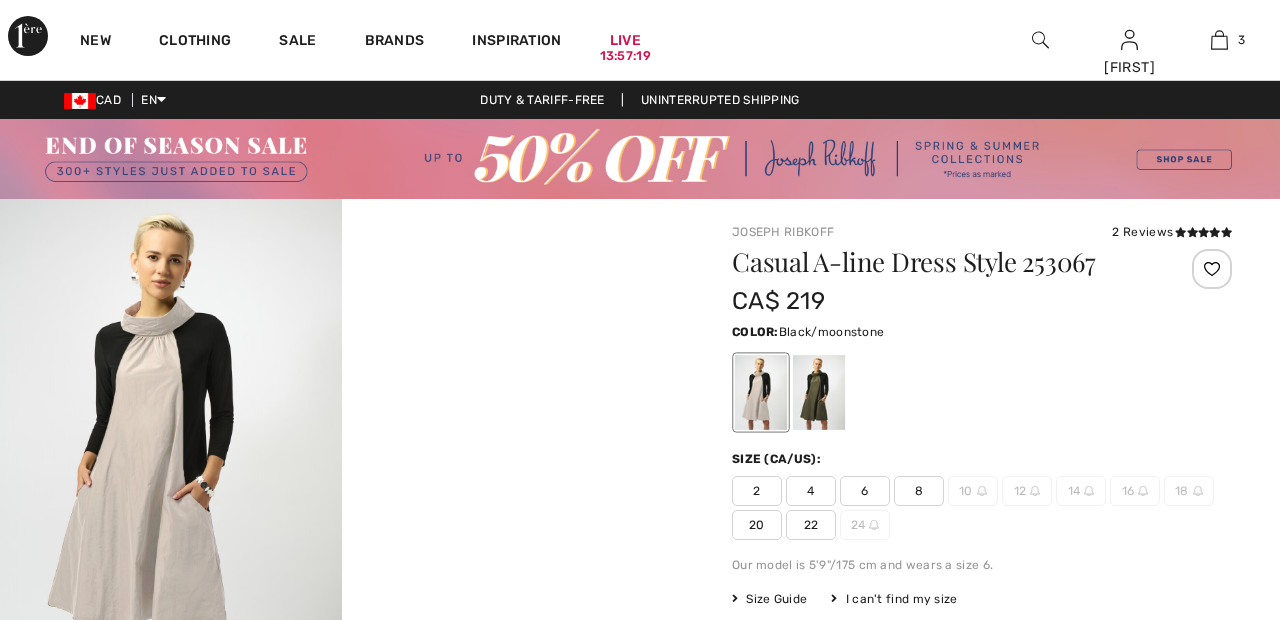checkbox on "true" 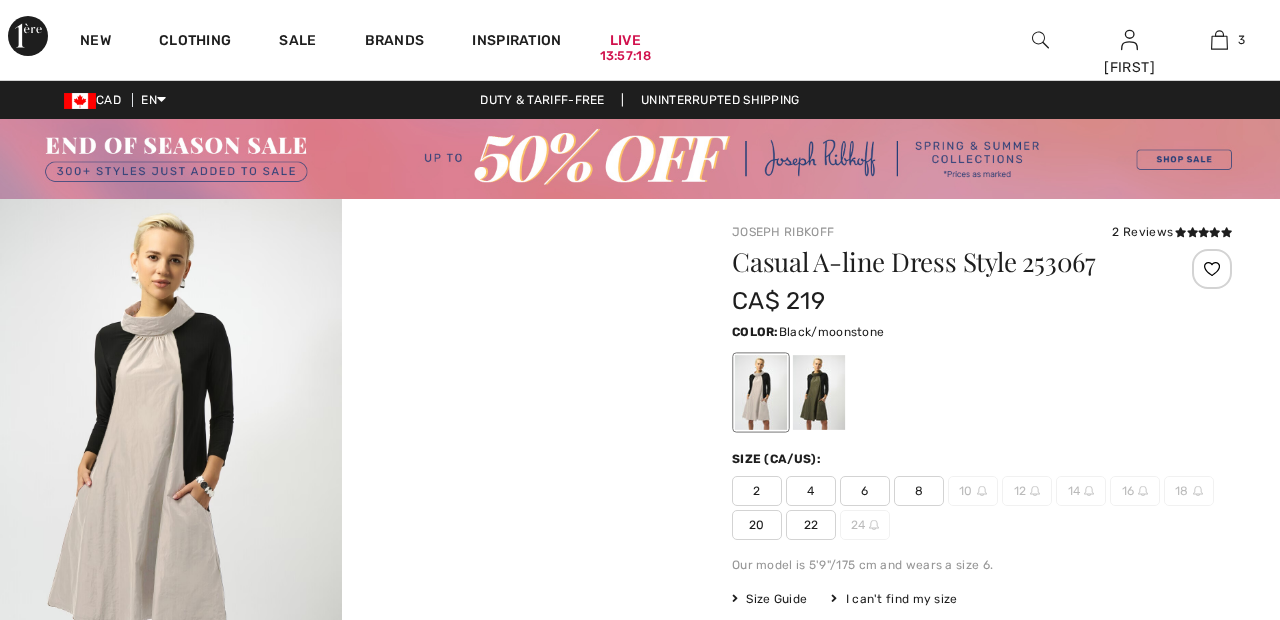 scroll, scrollTop: 0, scrollLeft: 0, axis: both 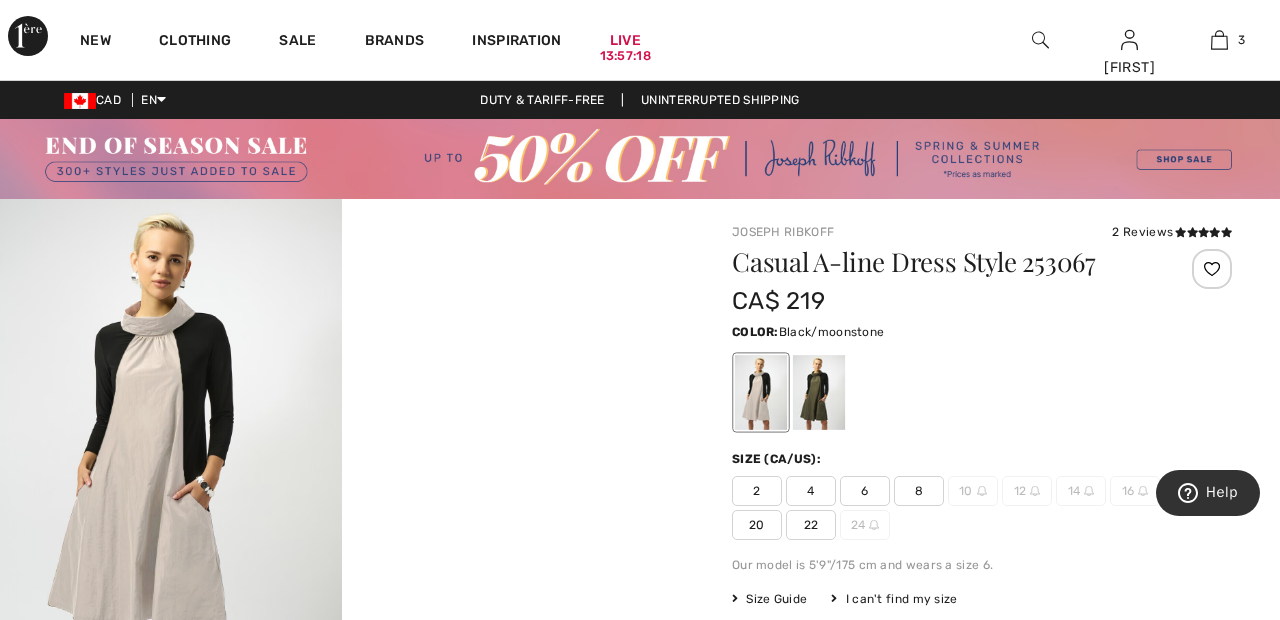click at bounding box center (1212, 269) 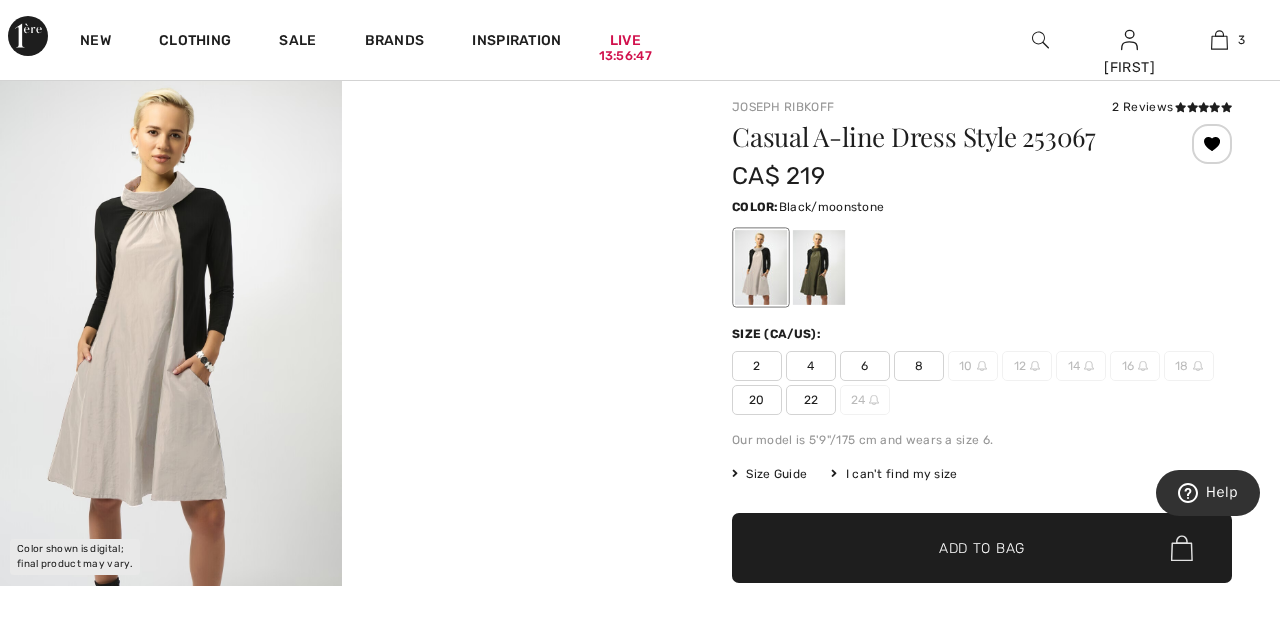 scroll, scrollTop: 125, scrollLeft: 0, axis: vertical 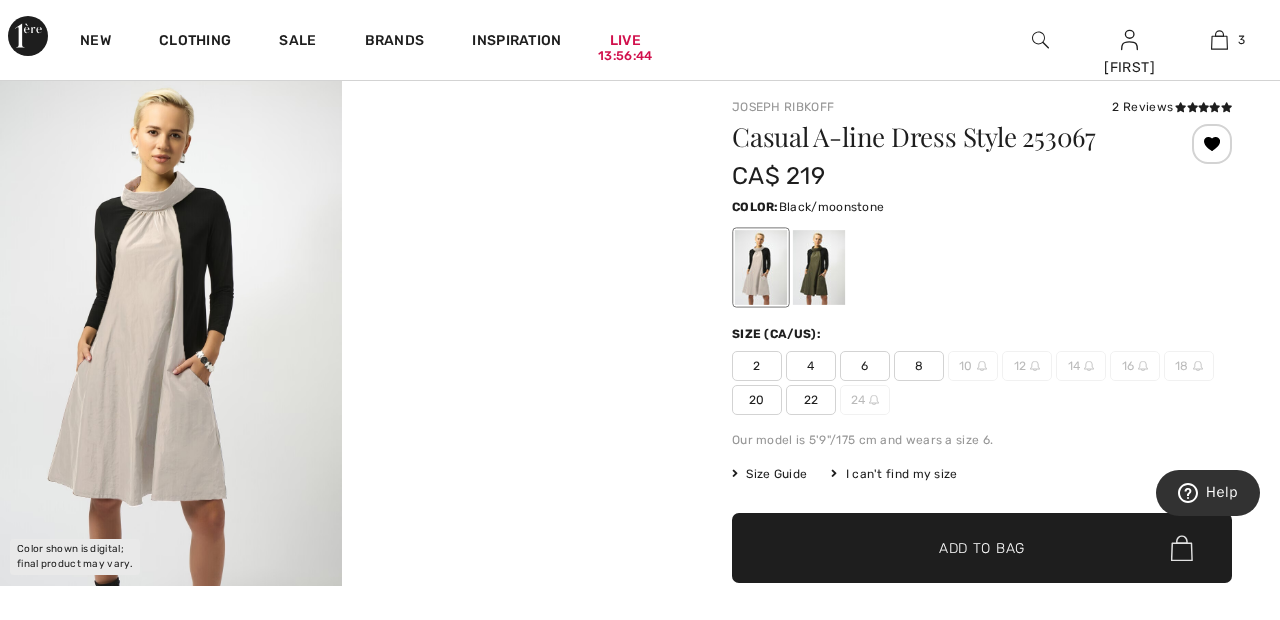 click on "22" at bounding box center [811, 400] 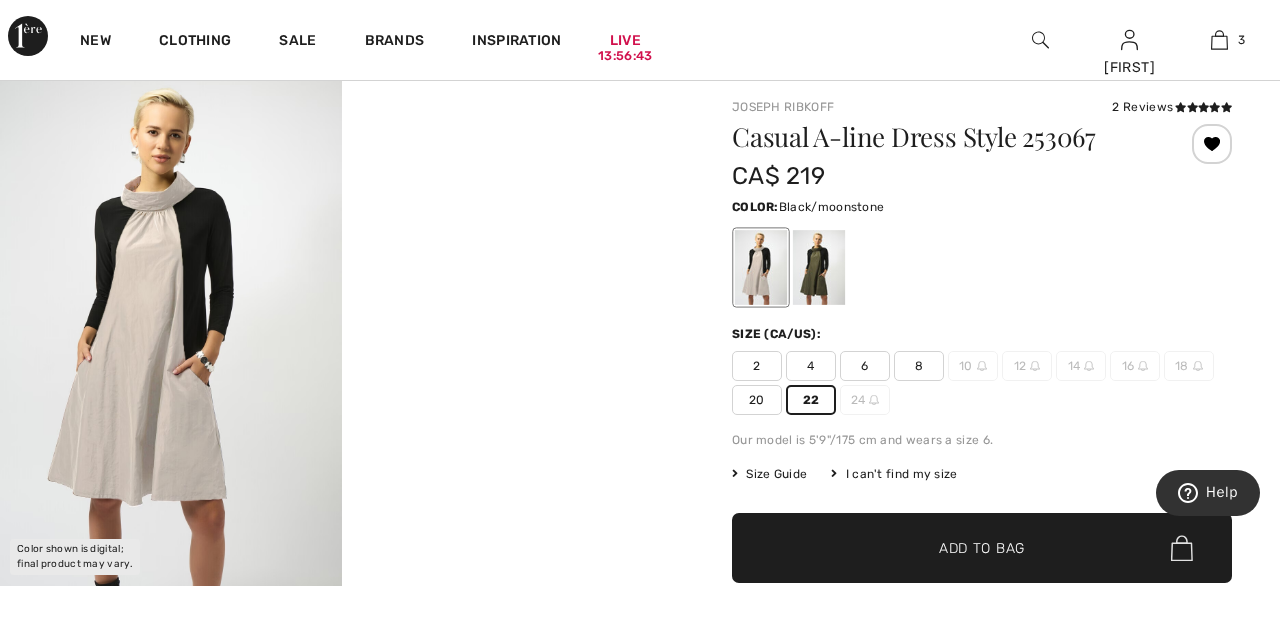 click on "✔ Added to Bag" at bounding box center (952, 548) 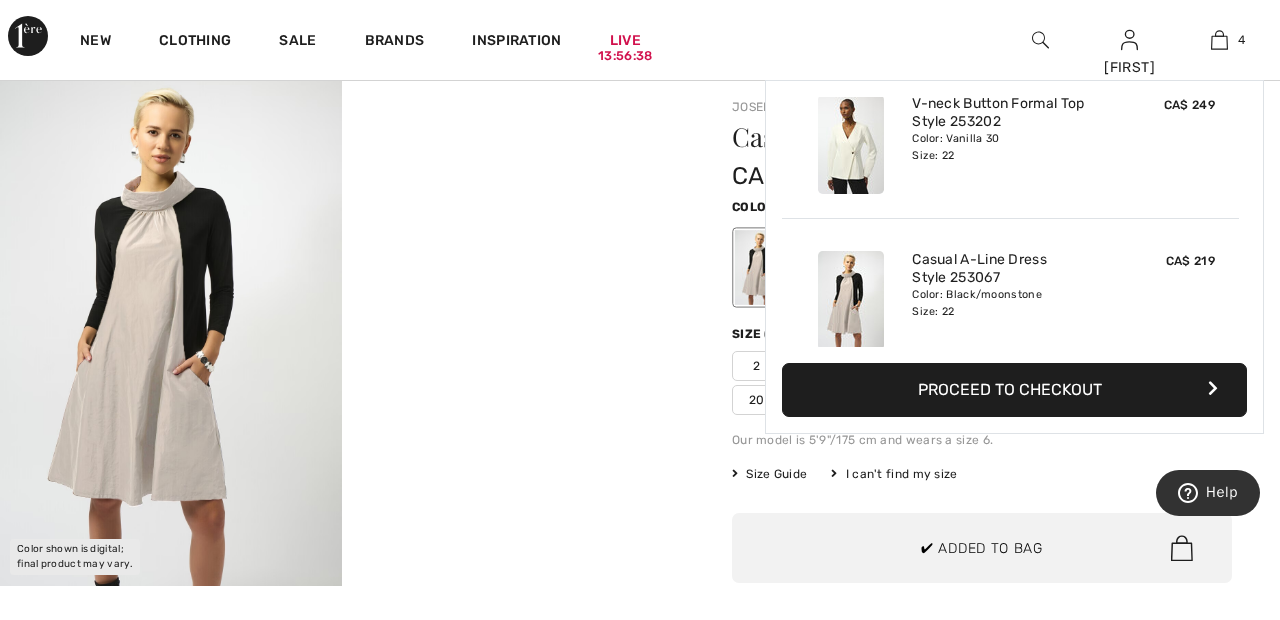 scroll, scrollTop: 374, scrollLeft: 0, axis: vertical 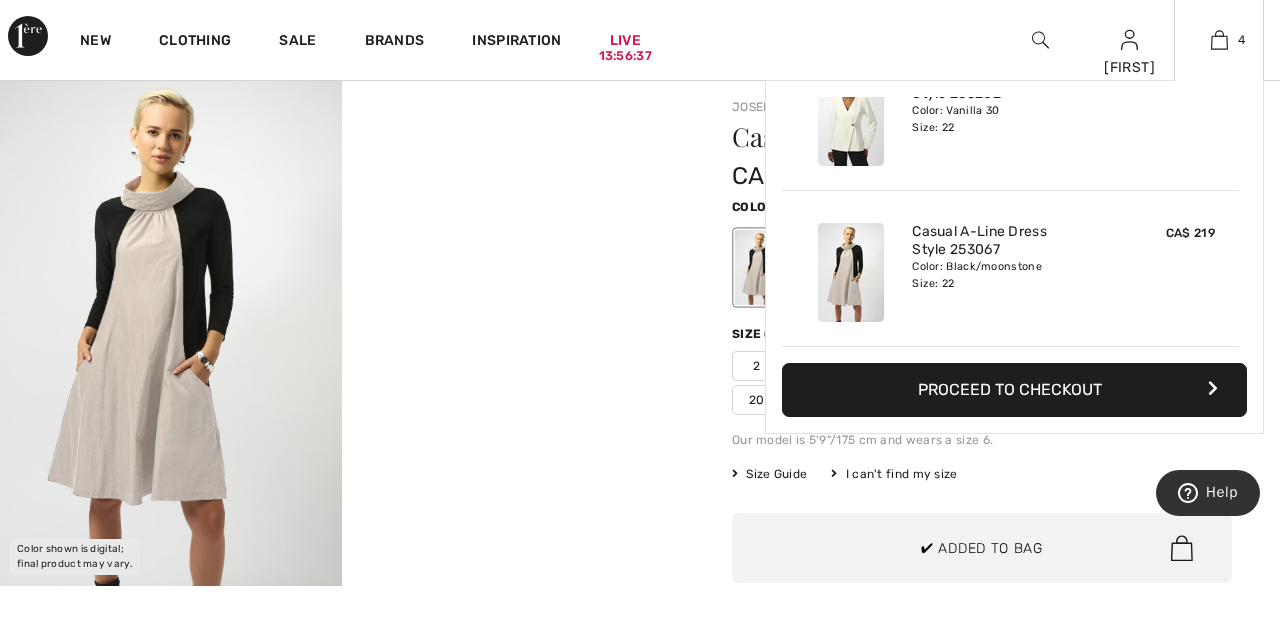 click on "Proceed to Checkout" at bounding box center [1014, 390] 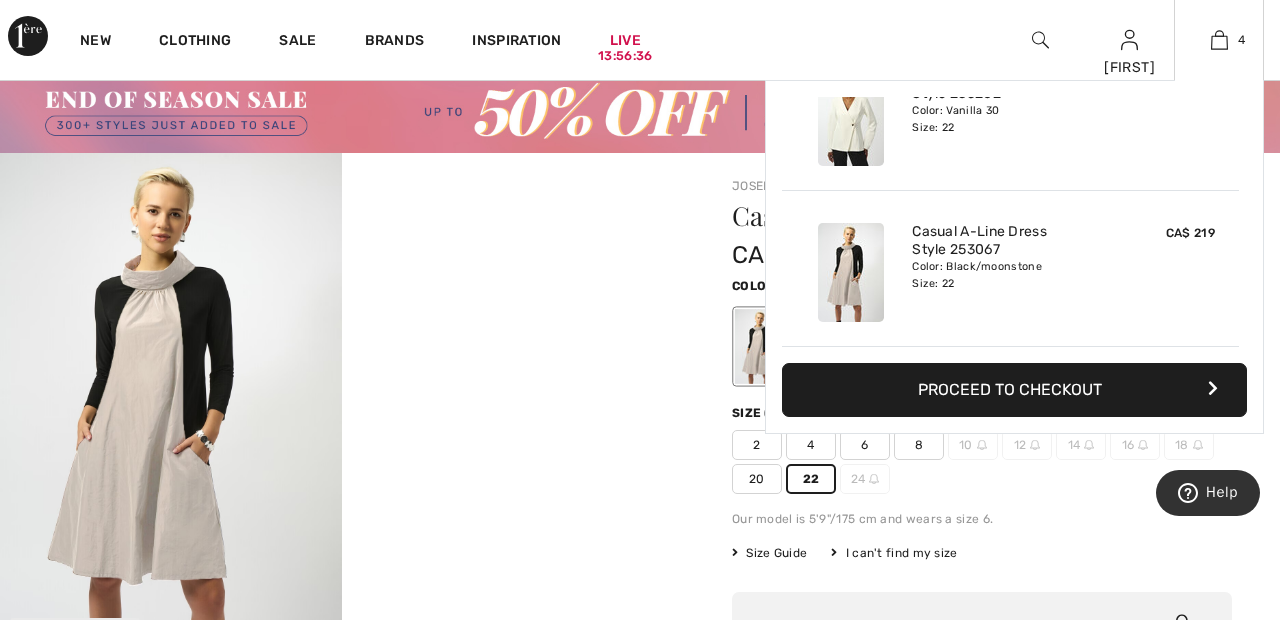 scroll, scrollTop: 40, scrollLeft: 0, axis: vertical 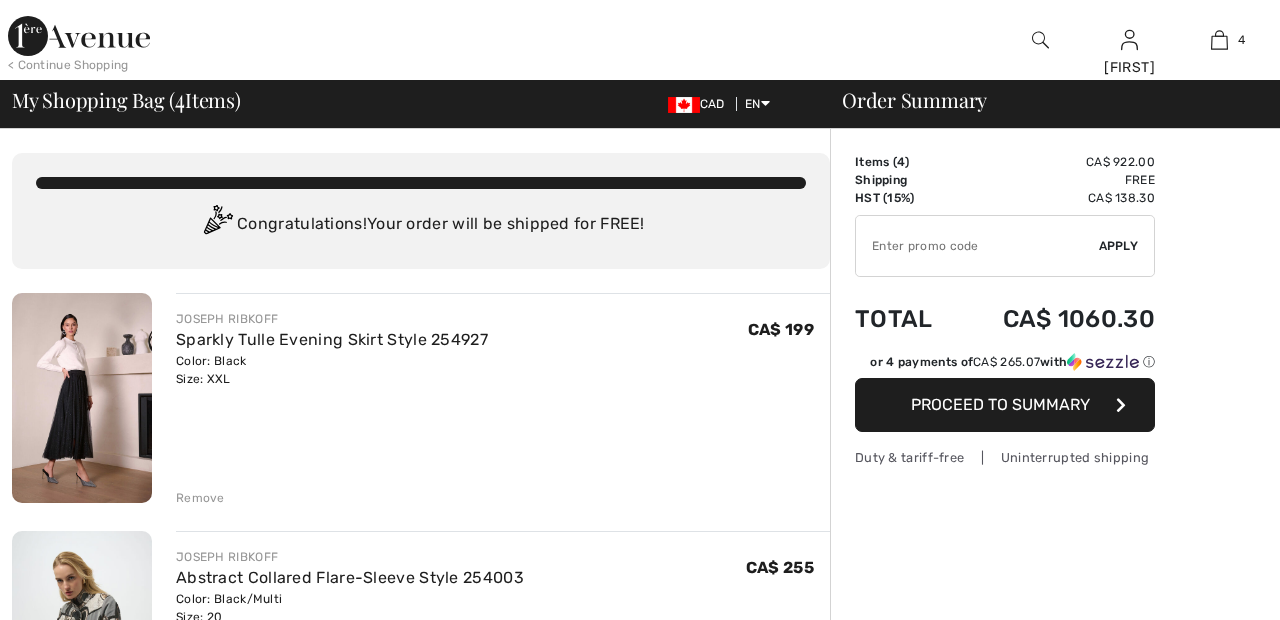 click on "Order Summary			 Details
Items ( 4 )
CA$ 922.00
Promo code CA$ 0.00
Shipping
Free
HST (15%) CA$ 138.30
Tax2 CA$ 0.00
Duties & Taxes CA$ 0.00
✔
Apply
Remove
Total
CA$ 1060.30
or 4 payments of  CA$ 265.07  with    ⓘ
Proceed to Summary
Duty & tariff-free      |     Uninterrupted shipping" at bounding box center (1055, 1073) 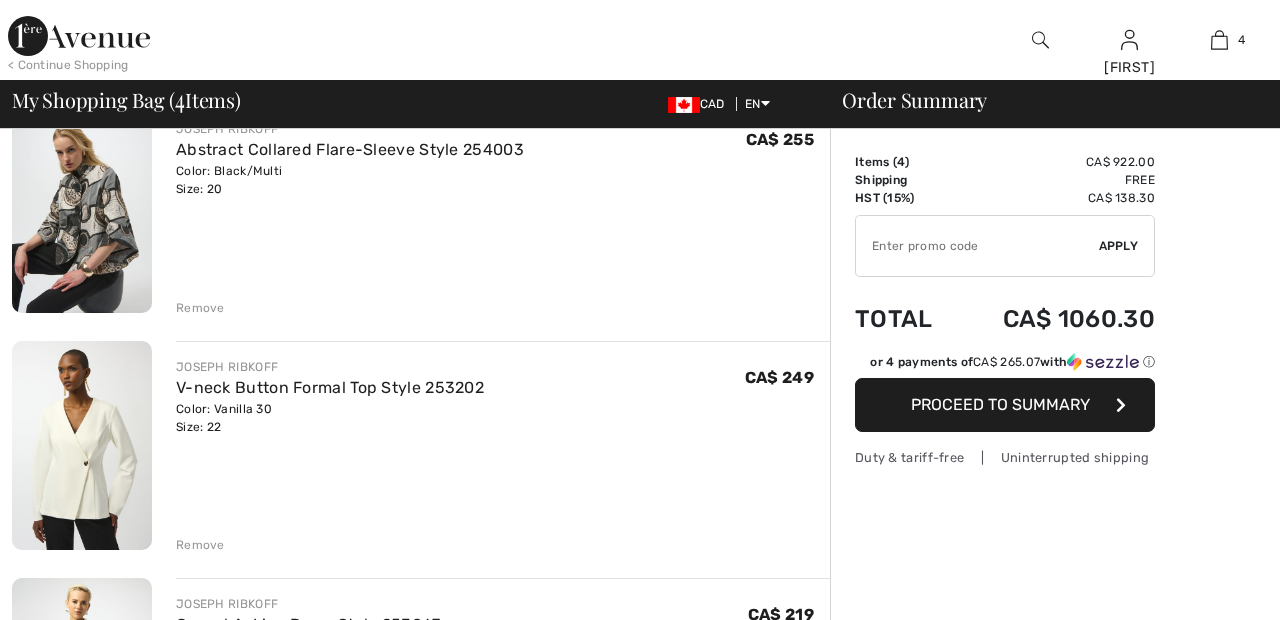 scroll, scrollTop: 461, scrollLeft: 0, axis: vertical 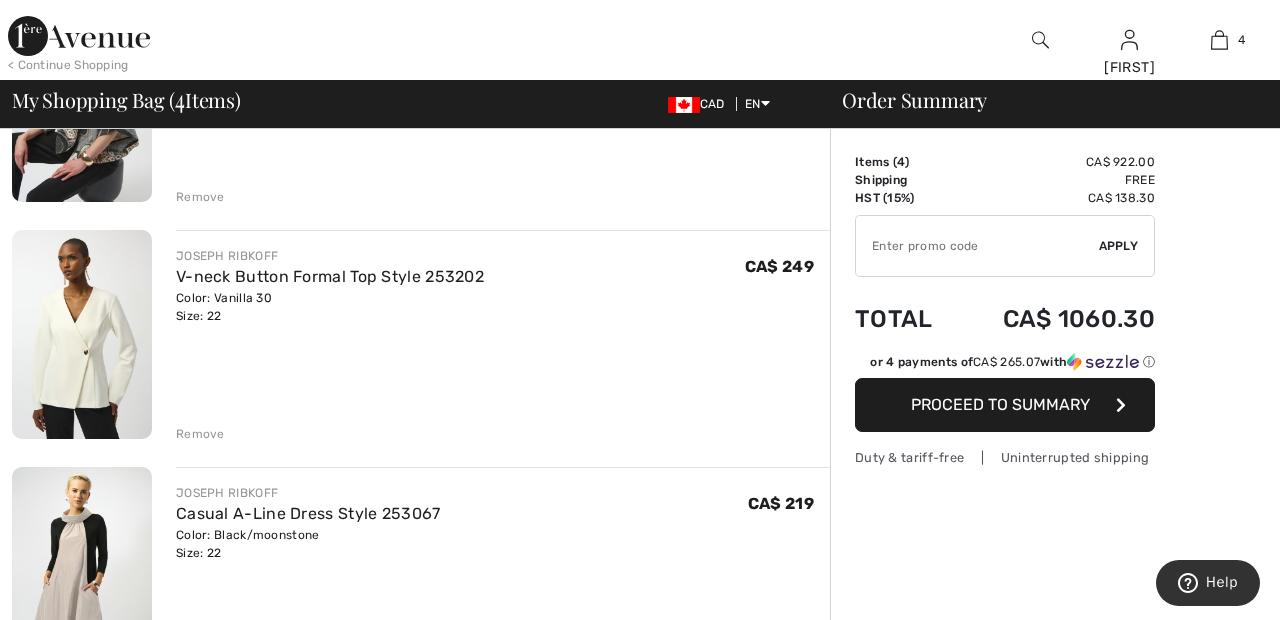 click on "Remove" at bounding box center (503, 432) 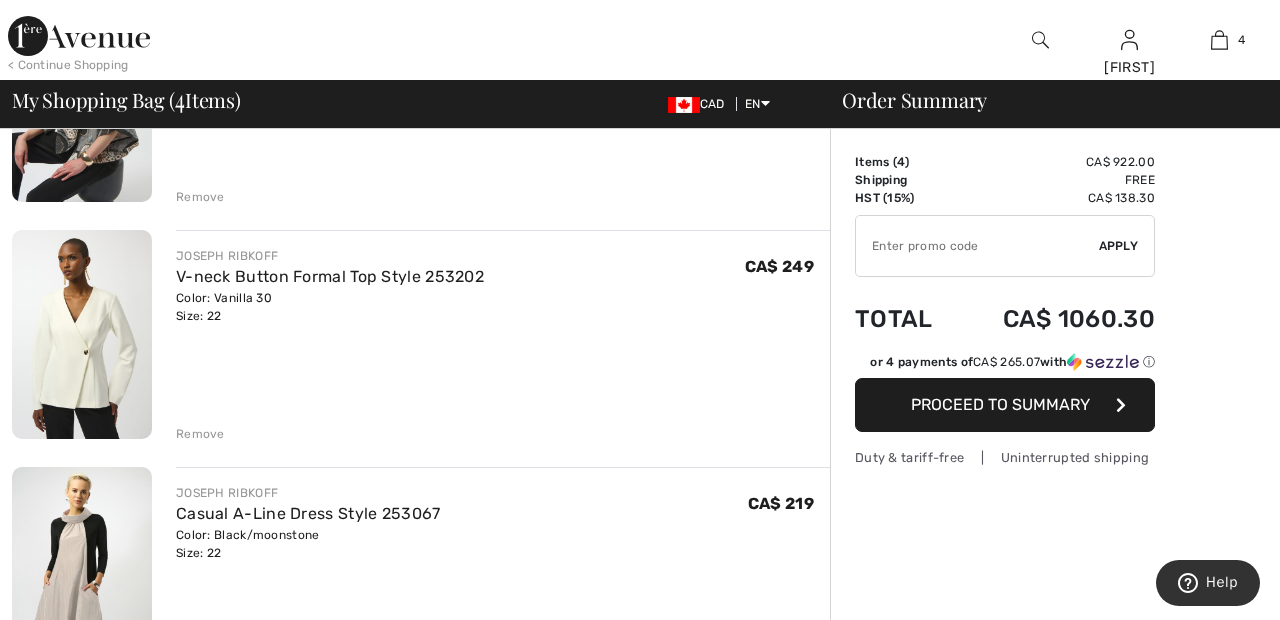 click on "Remove" at bounding box center (503, 432) 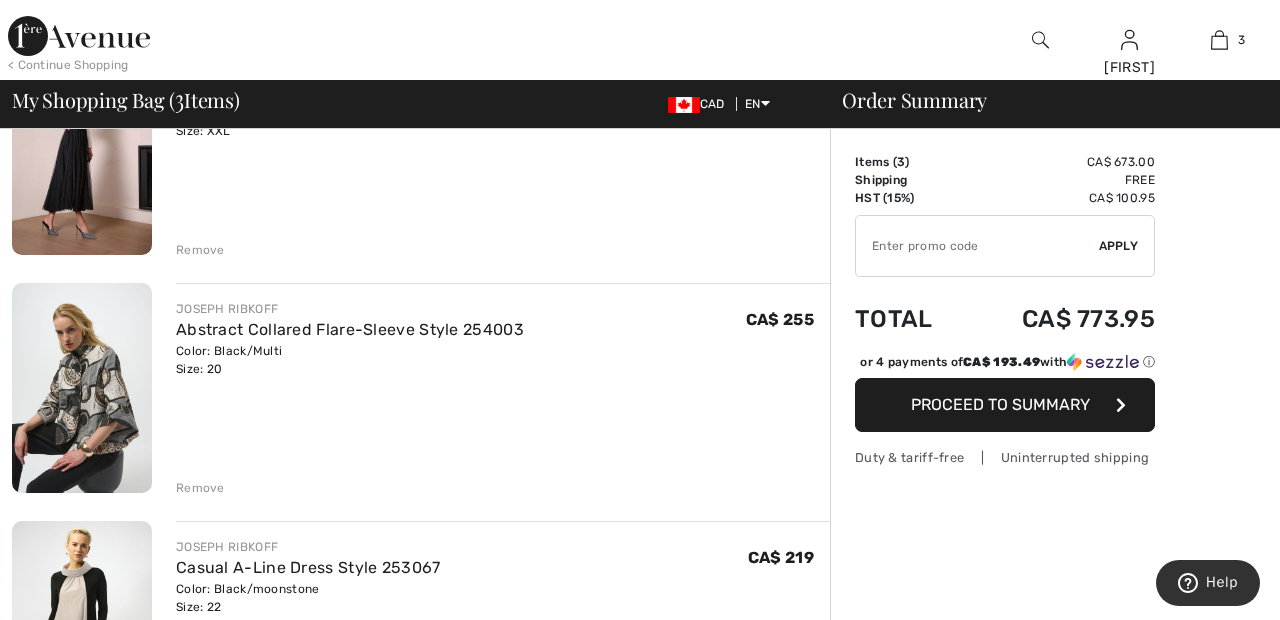 scroll, scrollTop: 252, scrollLeft: 0, axis: vertical 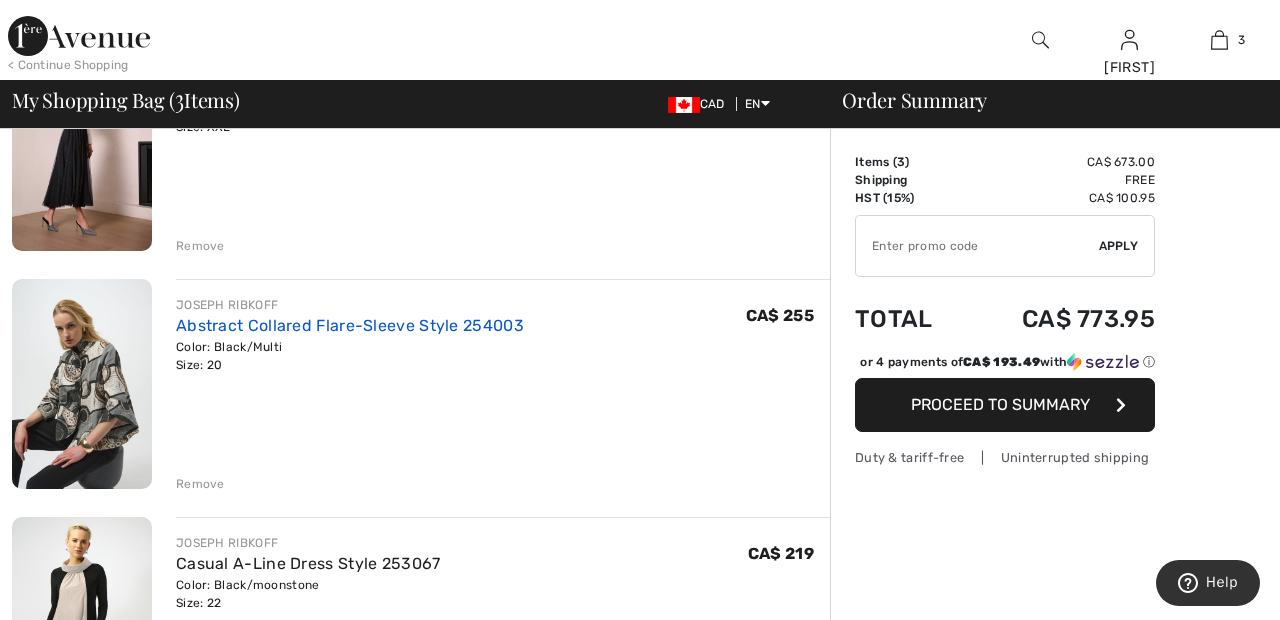 click on "Abstract Collared Flare-Sleeve Style 254003" at bounding box center (350, 325) 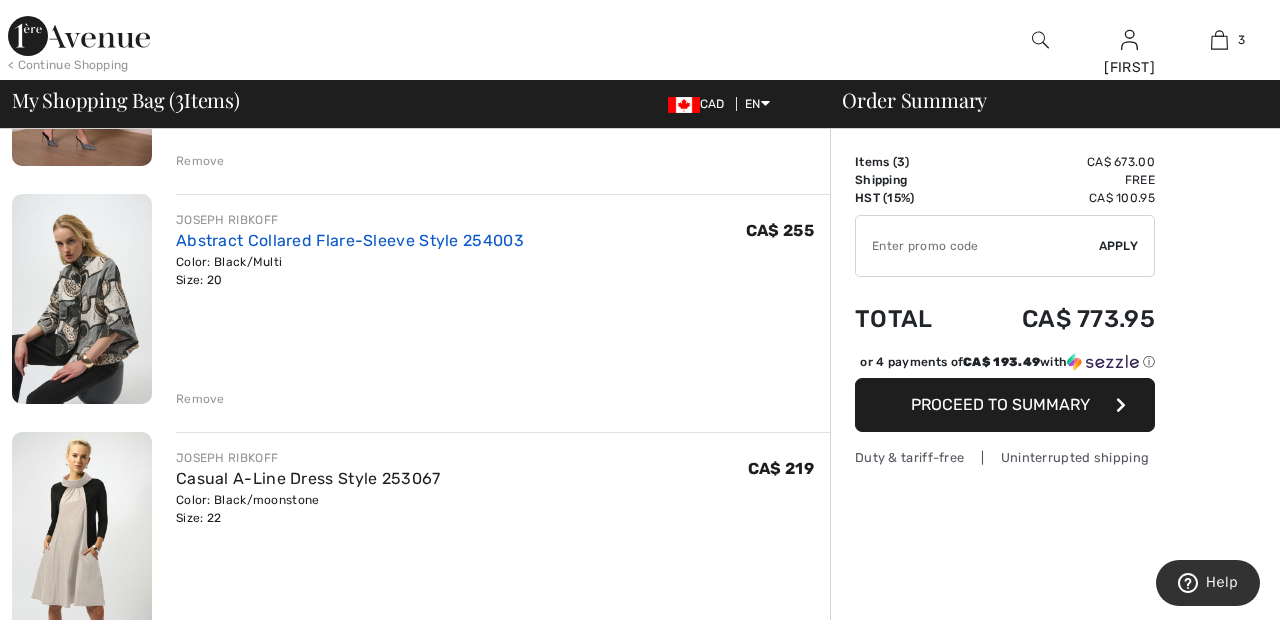 scroll, scrollTop: 348, scrollLeft: 0, axis: vertical 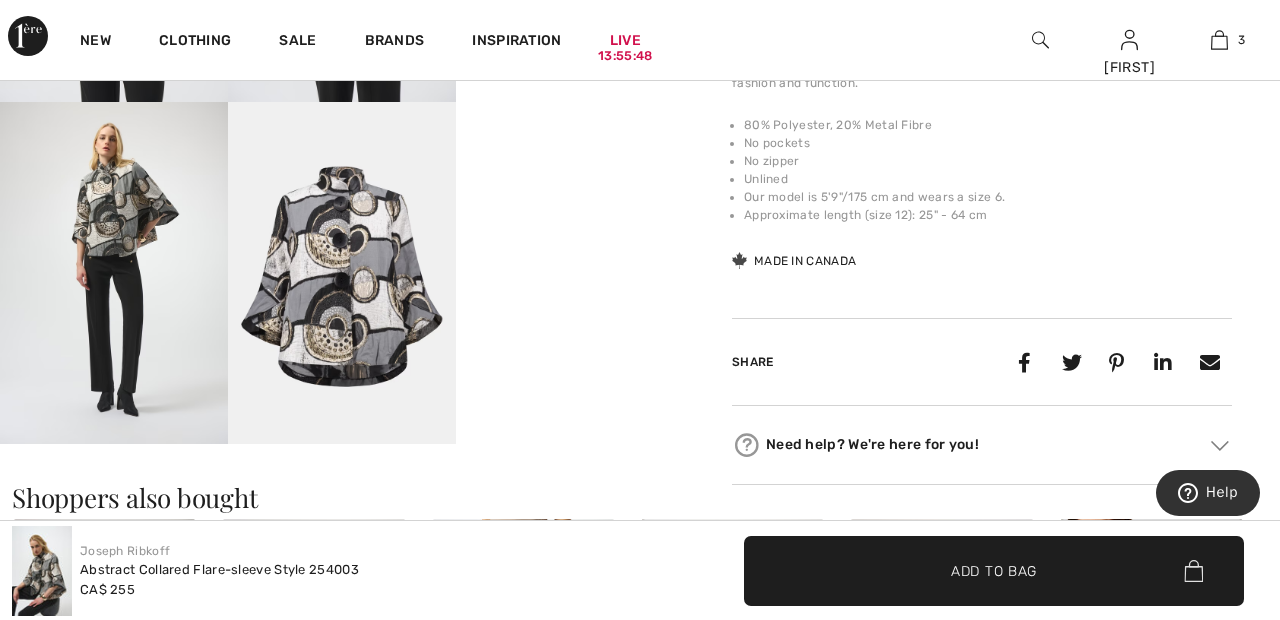 click at bounding box center [342, 273] 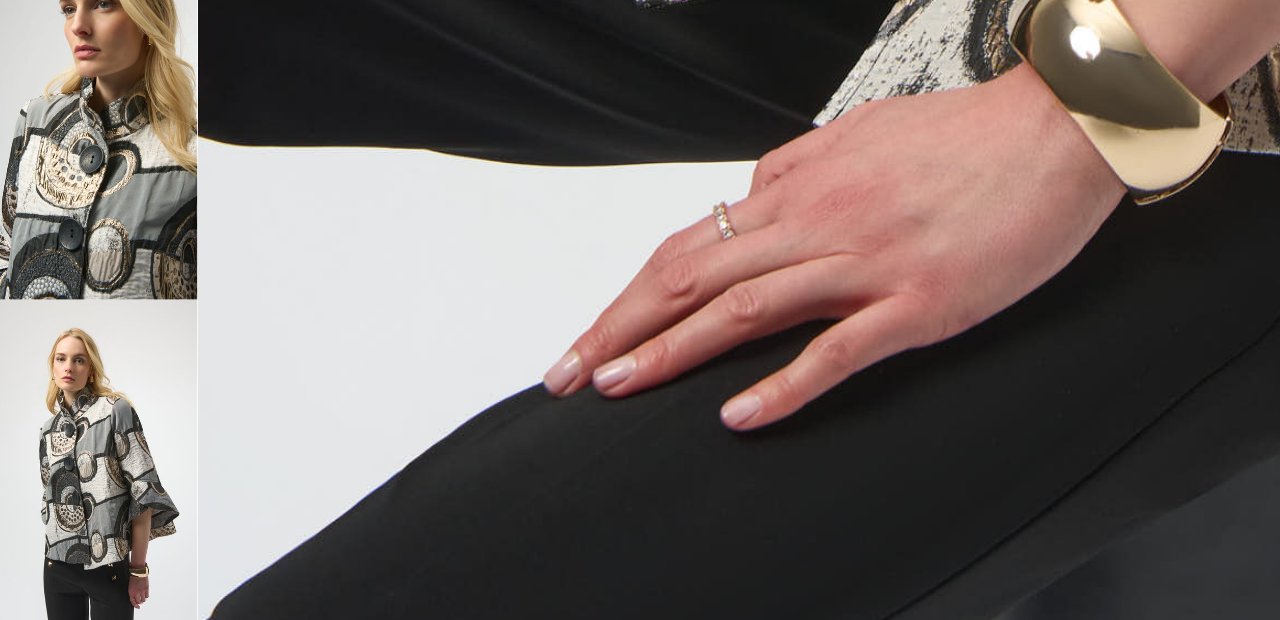 scroll, scrollTop: 1258, scrollLeft: 0, axis: vertical 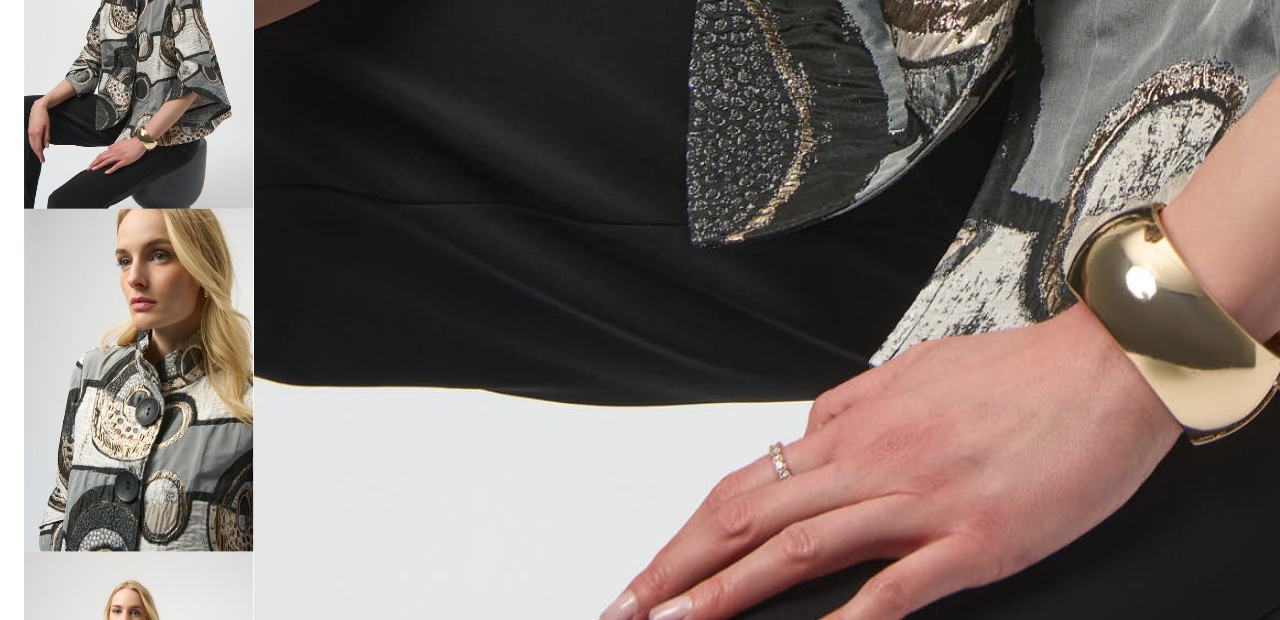 click at bounding box center [80, 298] 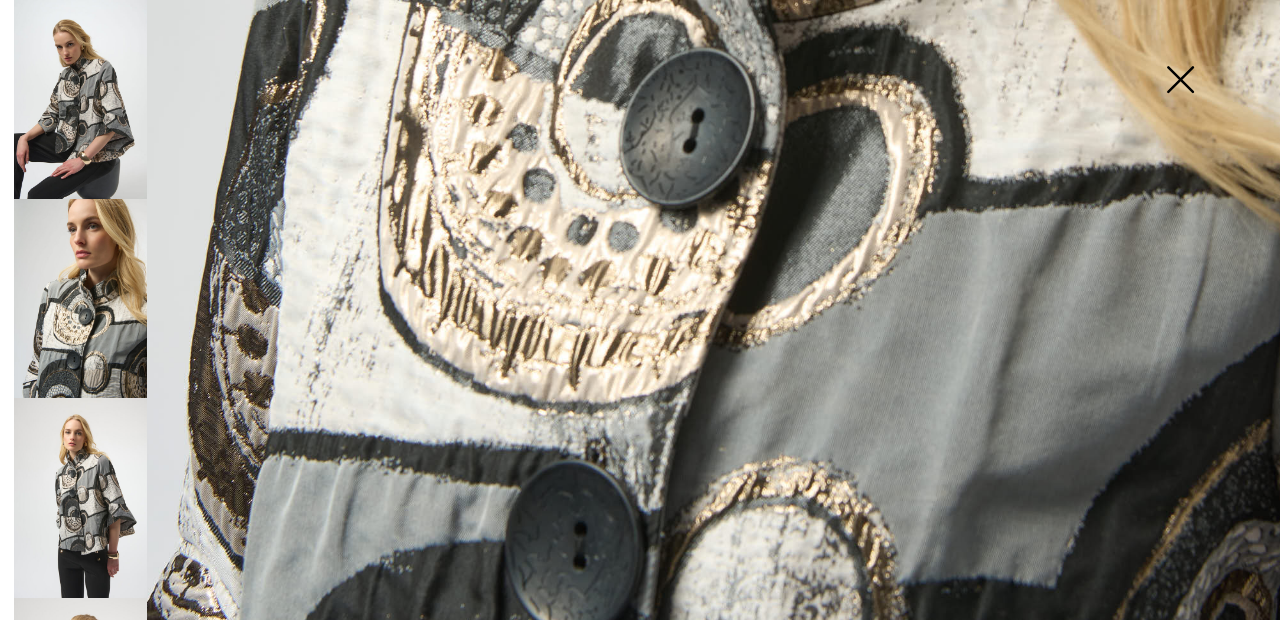 scroll, scrollTop: 971, scrollLeft: 0, axis: vertical 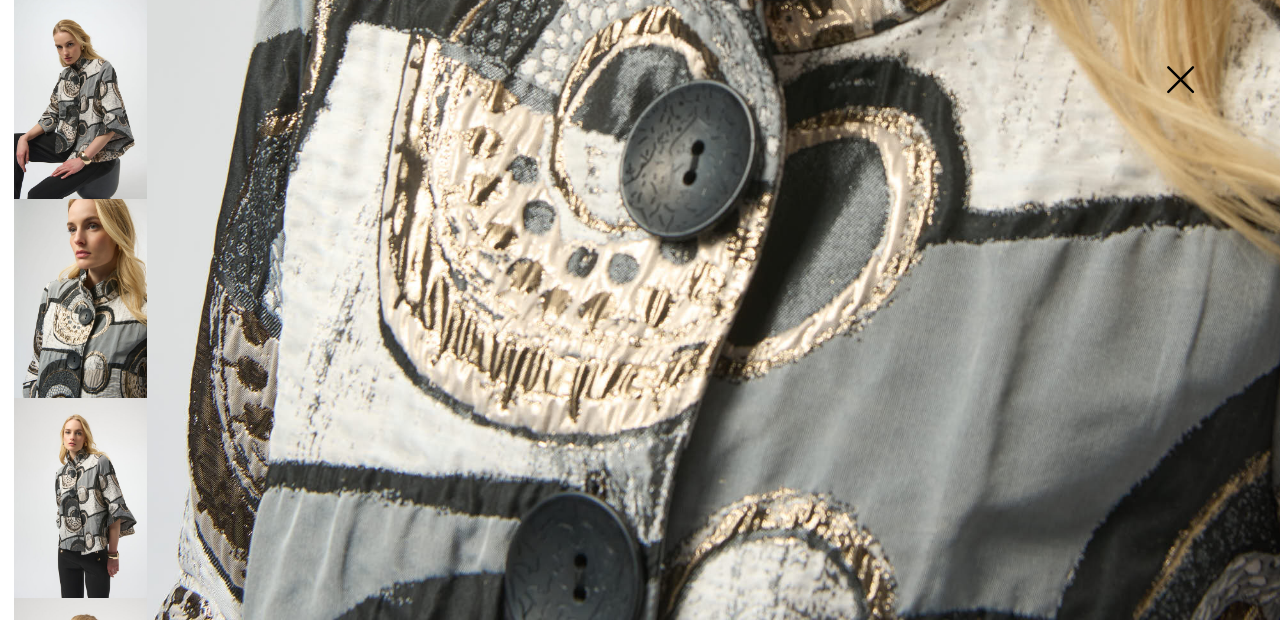 click at bounding box center (80, 497) 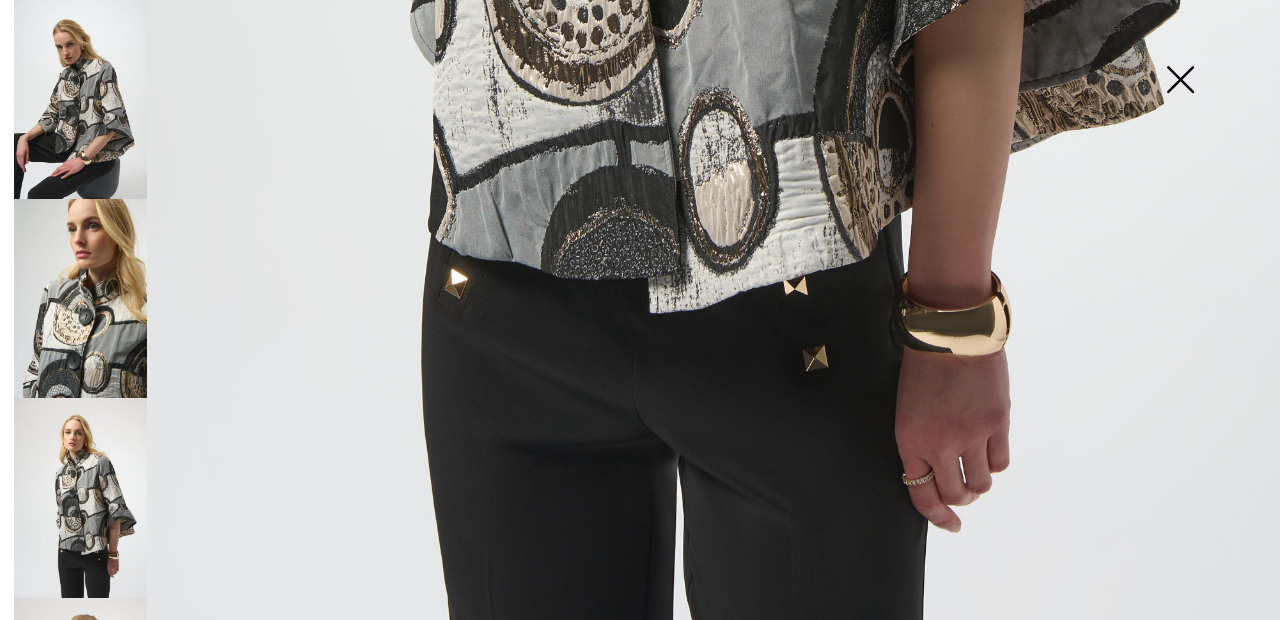 scroll, scrollTop: 1202, scrollLeft: 0, axis: vertical 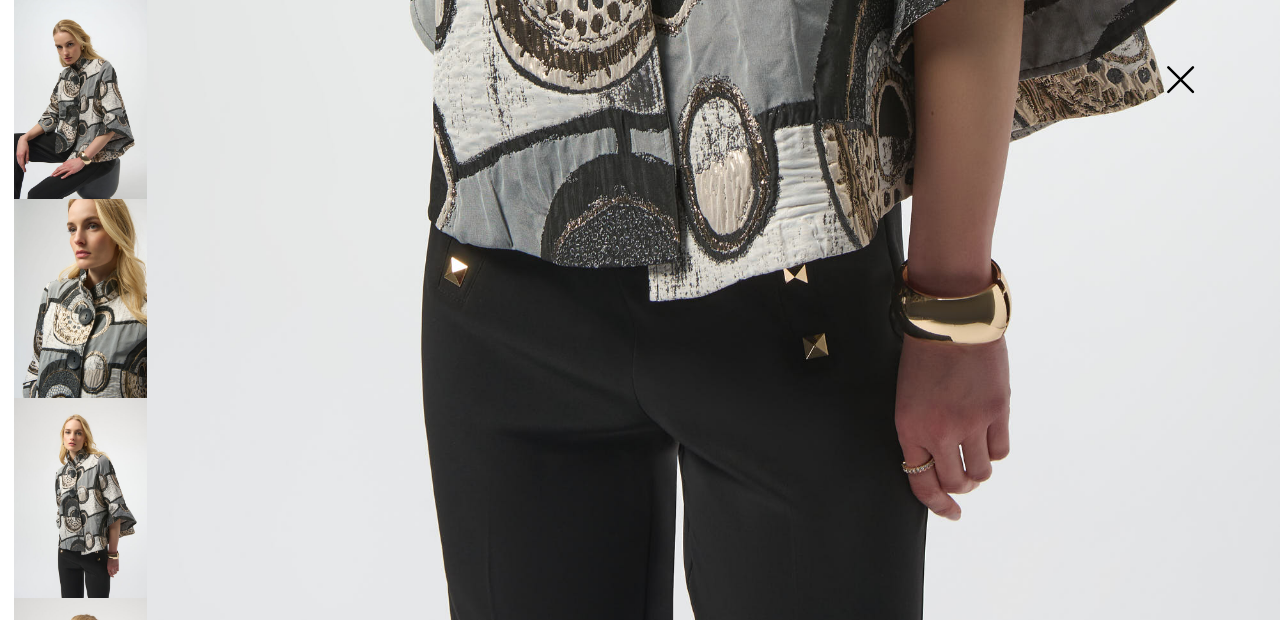 click at bounding box center [80, 697] 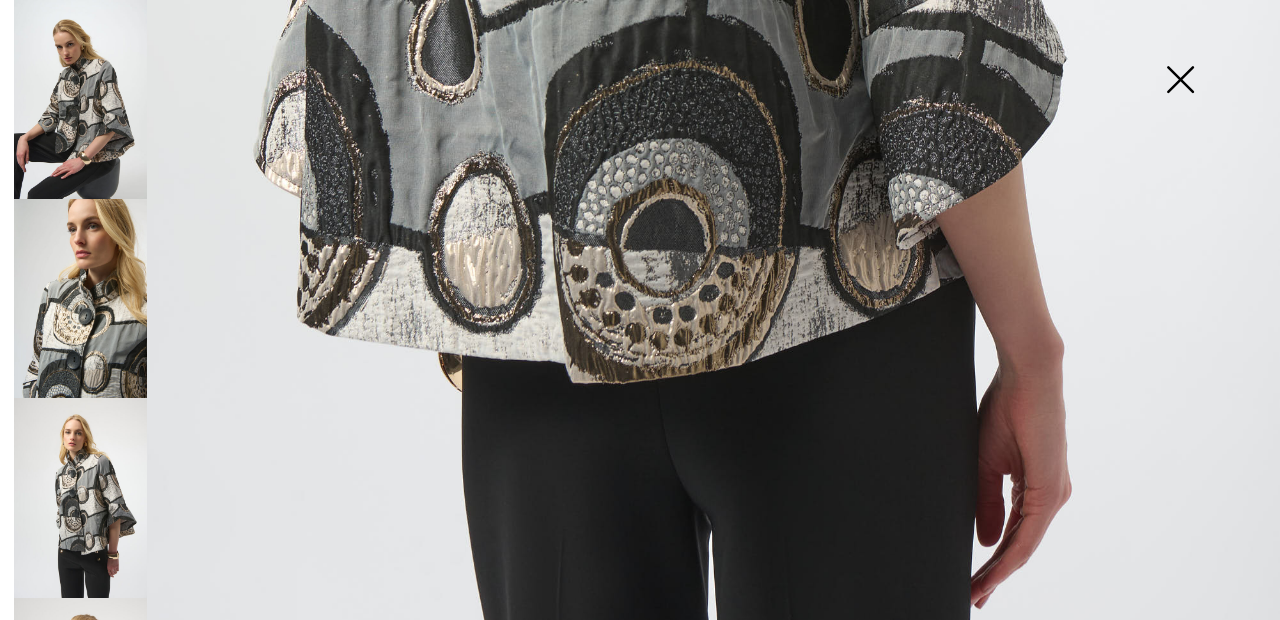 scroll, scrollTop: 1202, scrollLeft: 0, axis: vertical 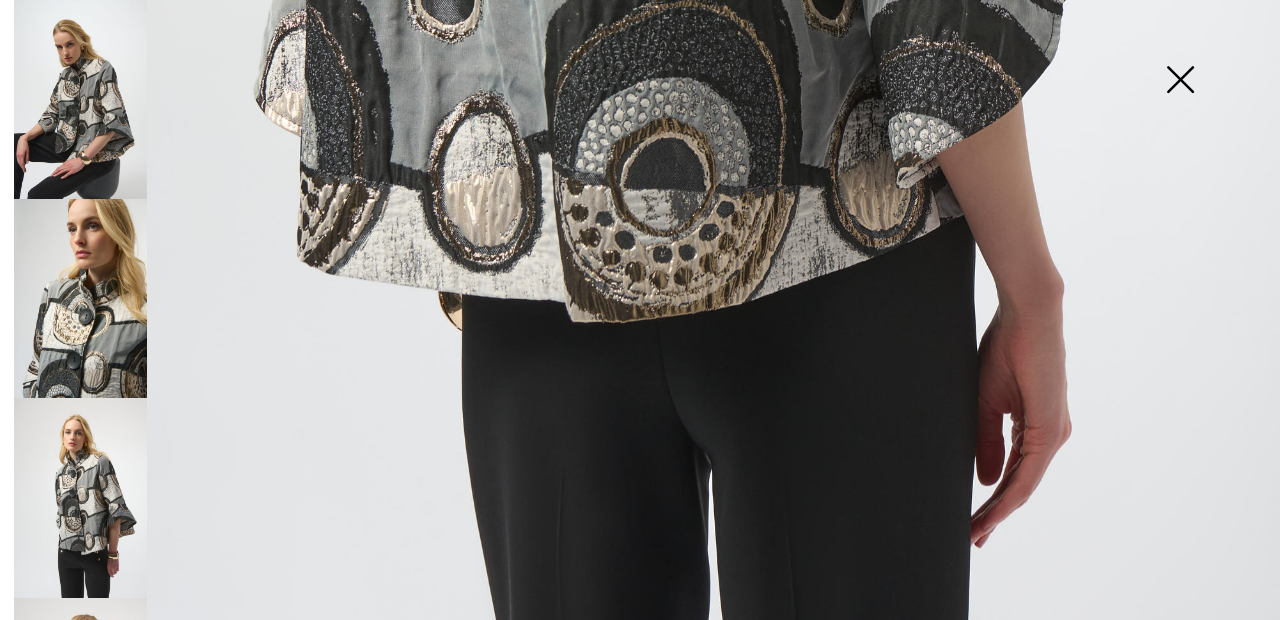 click at bounding box center [80, 497] 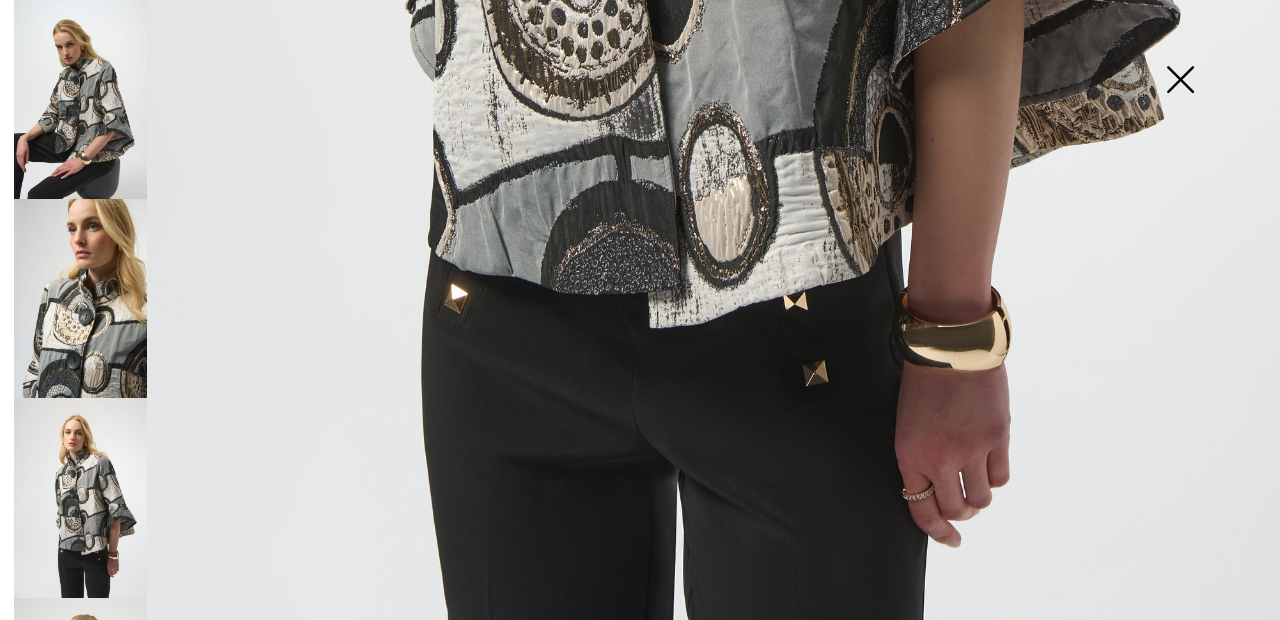 scroll, scrollTop: 1202, scrollLeft: 0, axis: vertical 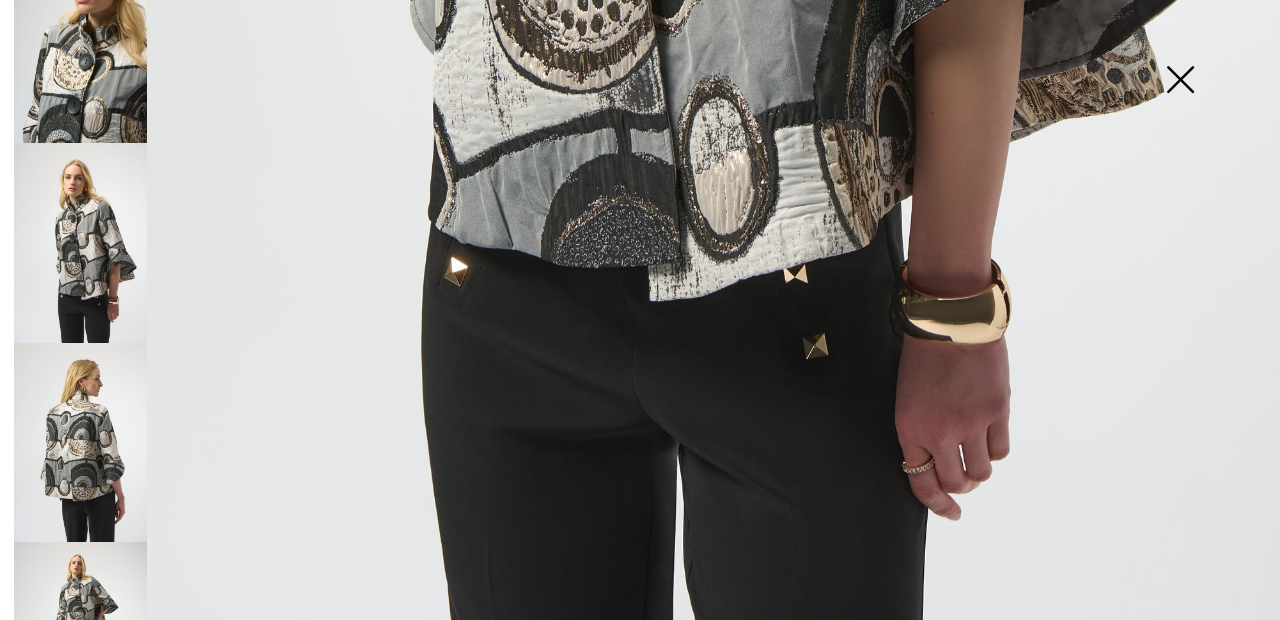 click at bounding box center (80, 641) 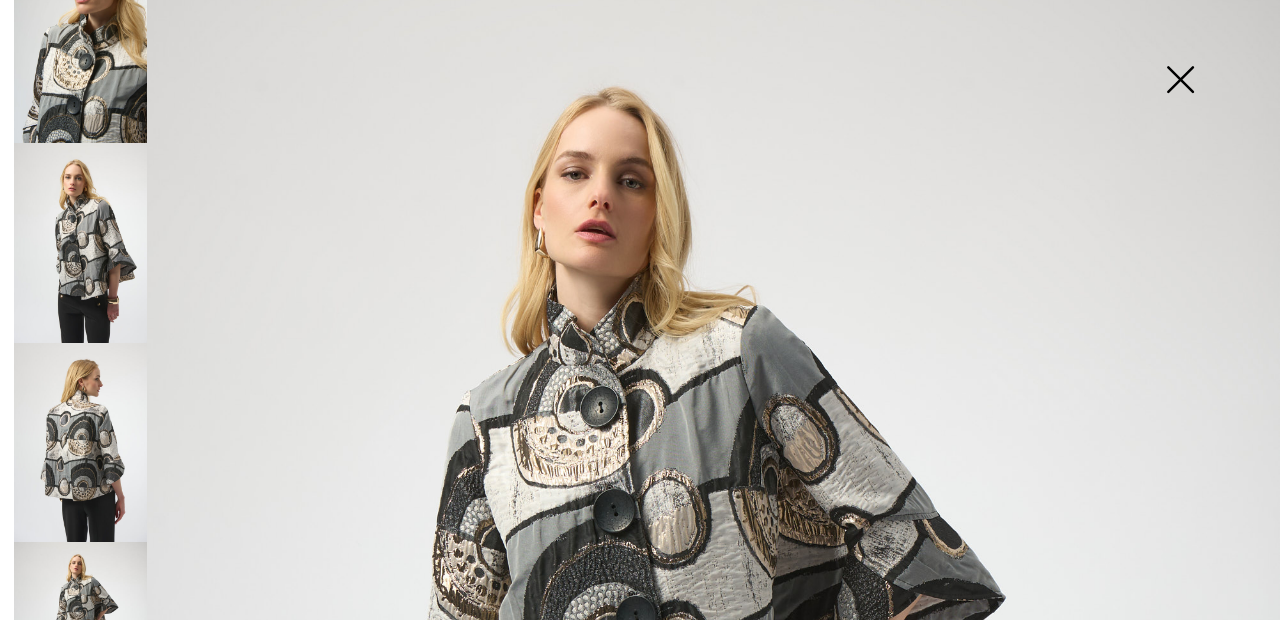 scroll, scrollTop: 0, scrollLeft: 0, axis: both 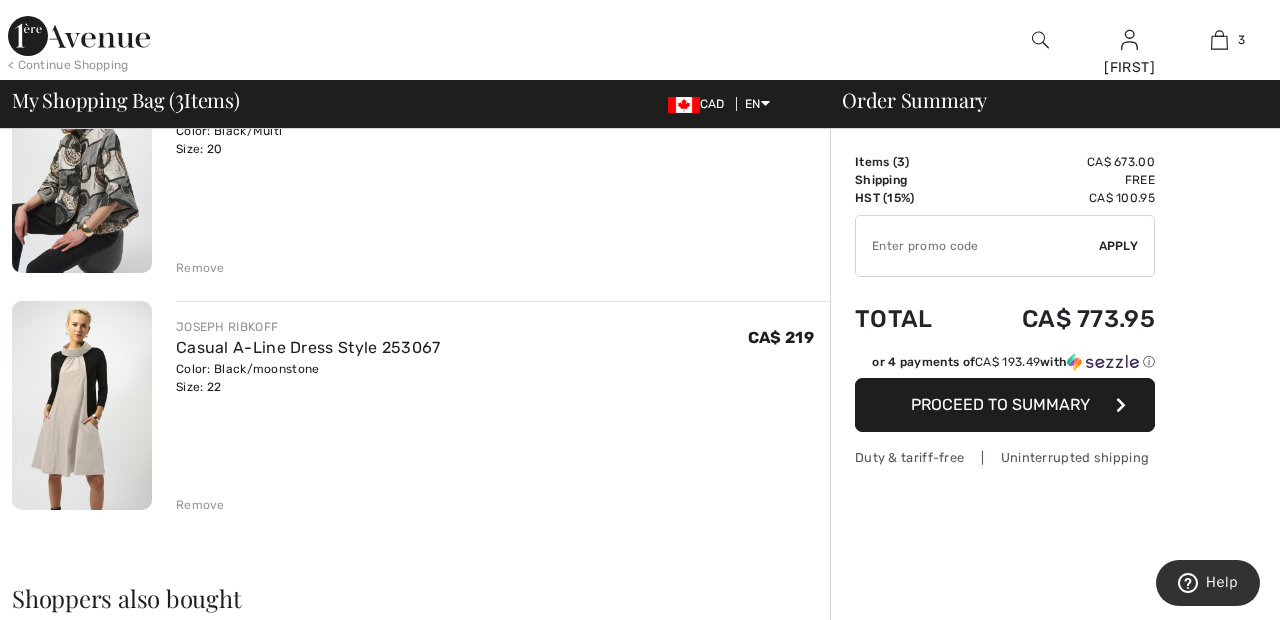 click on "Remove" at bounding box center [200, 505] 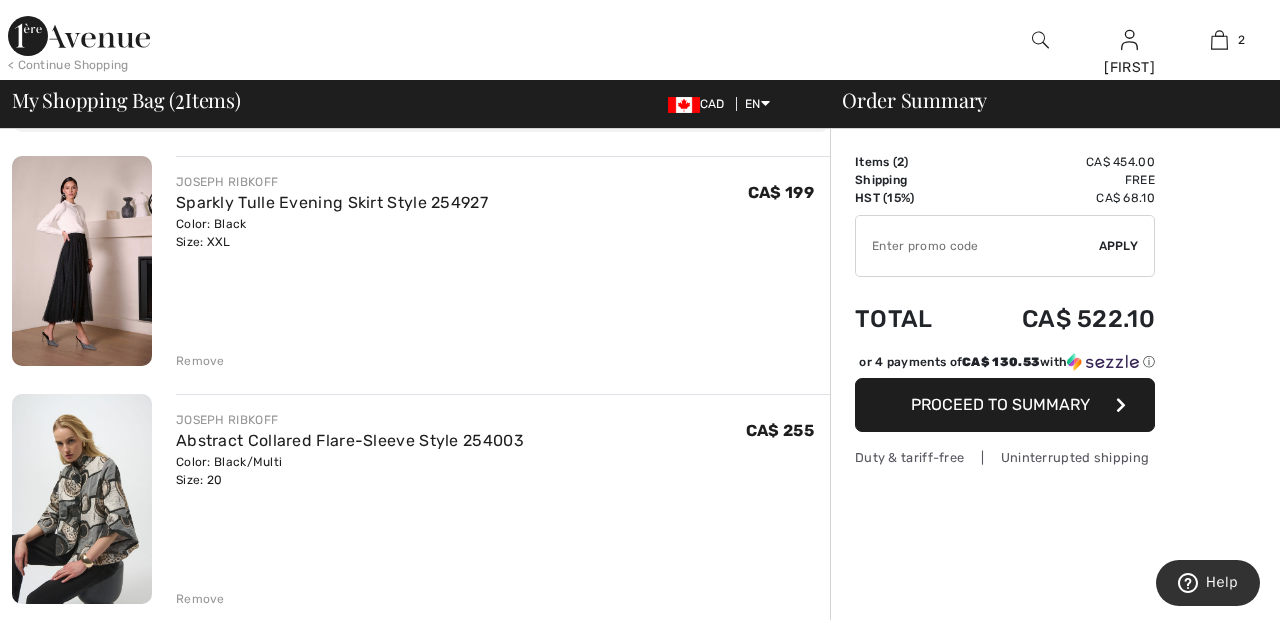 scroll, scrollTop: 139, scrollLeft: 0, axis: vertical 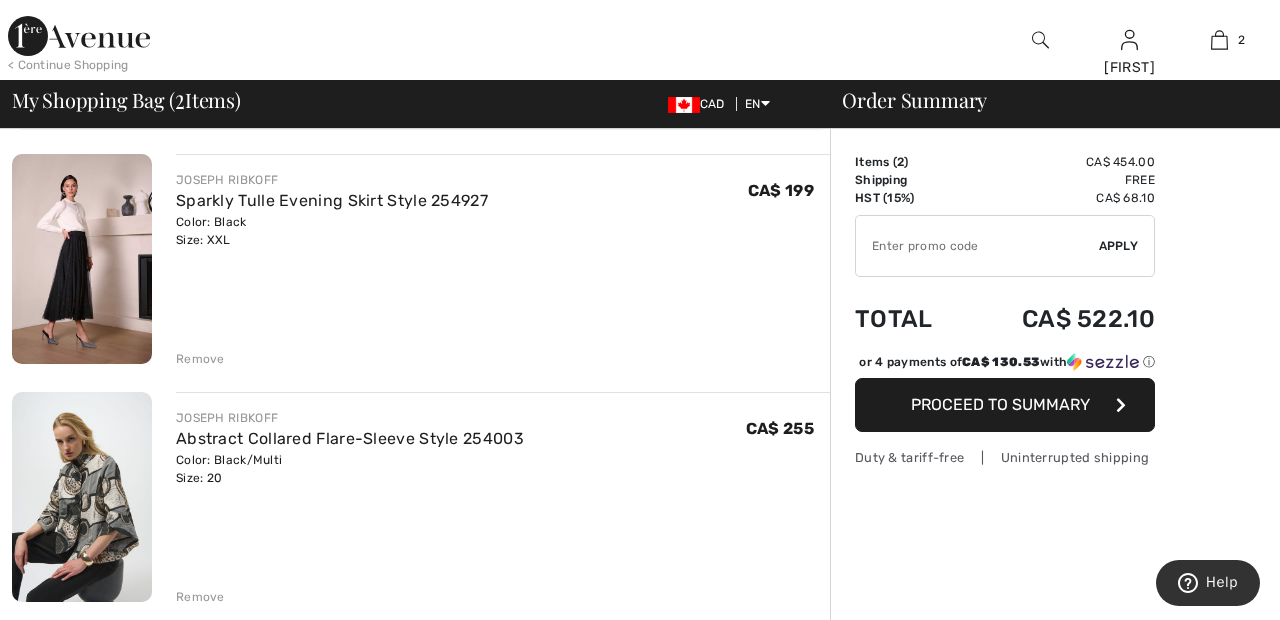 click on "Order Summary			 Details
Items ( 2 )
CA$ 454.00
Promo code CA$ 0.00
Shipping
Free
HST (15%) CA$ 68.10
Tax2 CA$ 0.00
Duties & Taxes CA$ 0.00
✔
Apply
Remove
Total
CA$ 522.10
or 4 payments of  CA$ 130.53  with    ⓘ
Proceed to Summary
Duty & tariff-free      |     Uninterrupted shipping" at bounding box center [1055, 696] 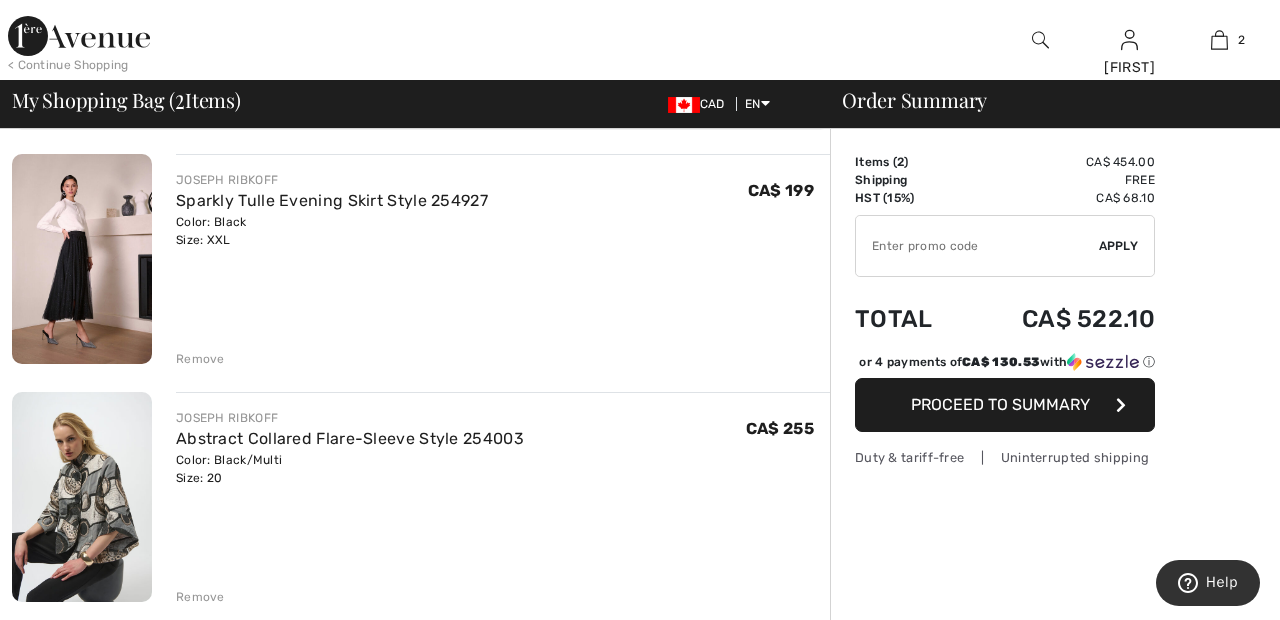 click on "Remove" at bounding box center (200, 597) 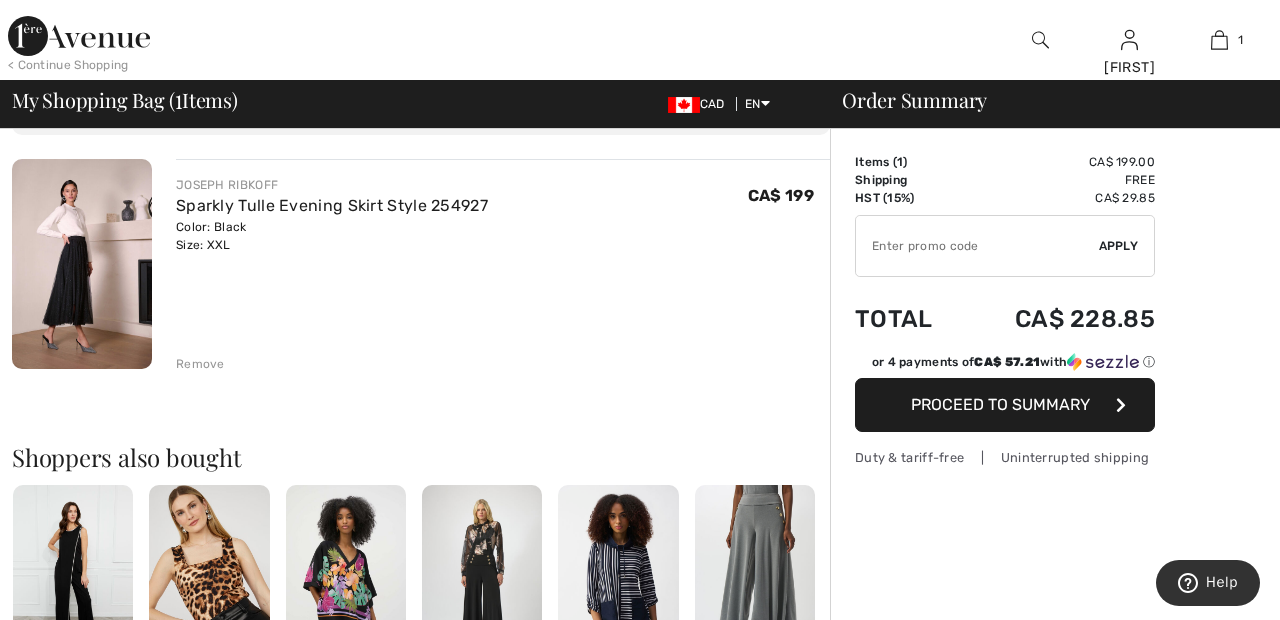 scroll, scrollTop: 128, scrollLeft: 0, axis: vertical 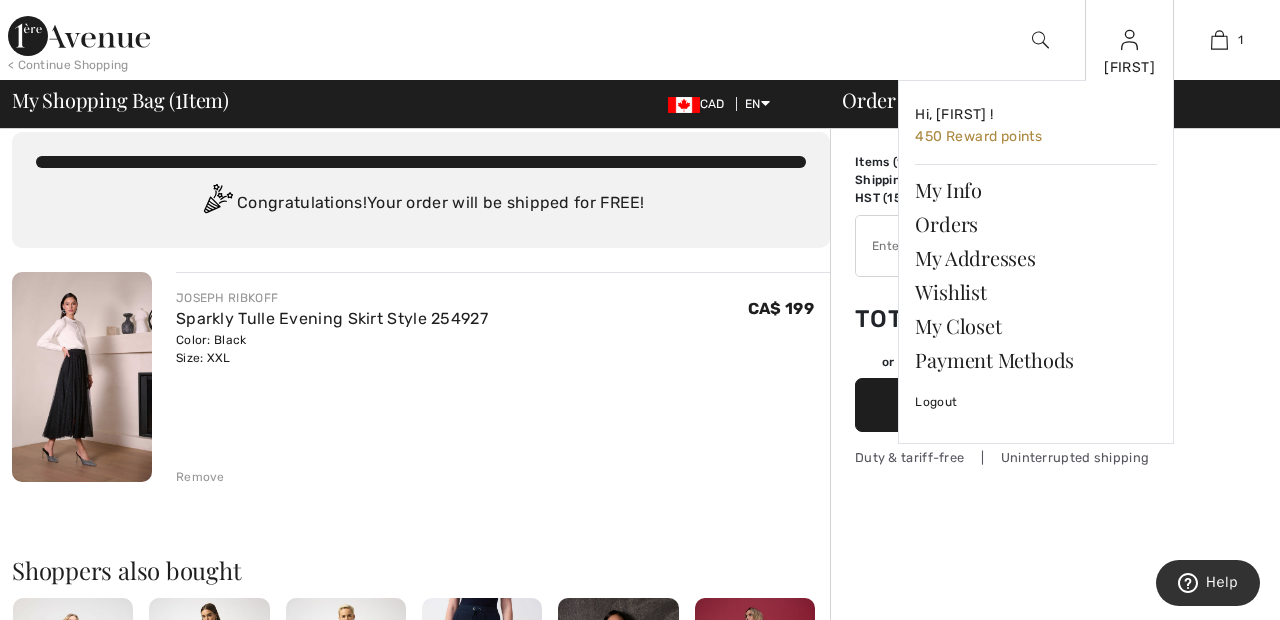 click at bounding box center [1129, 40] 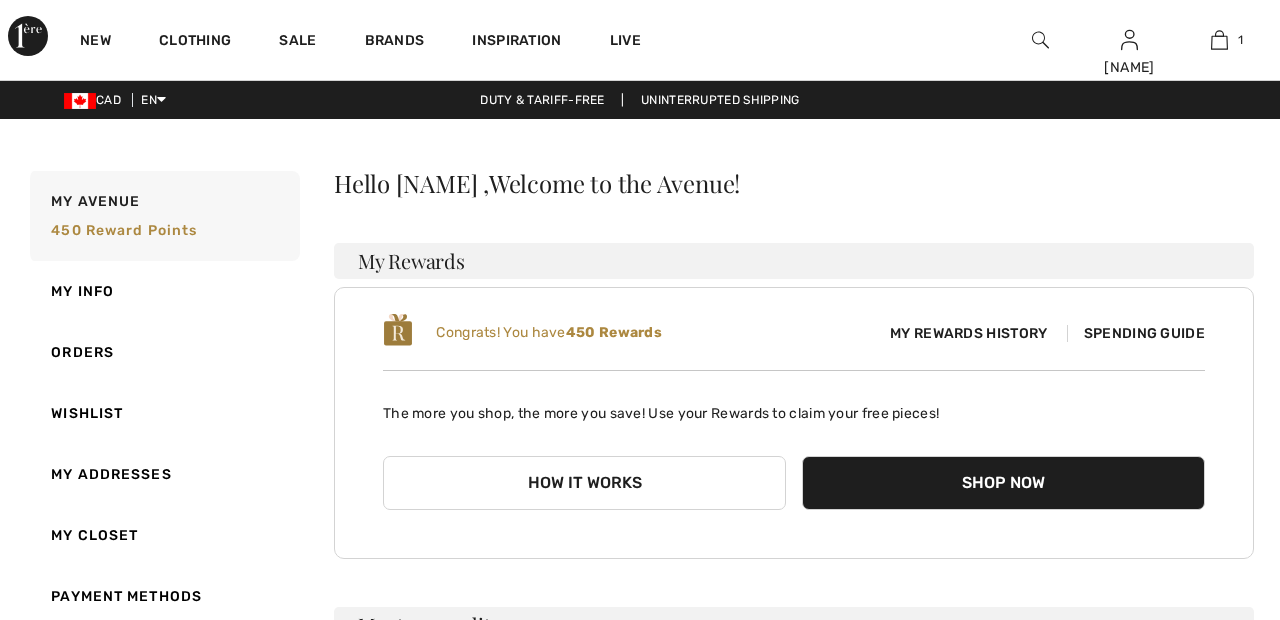 scroll, scrollTop: 0, scrollLeft: 0, axis: both 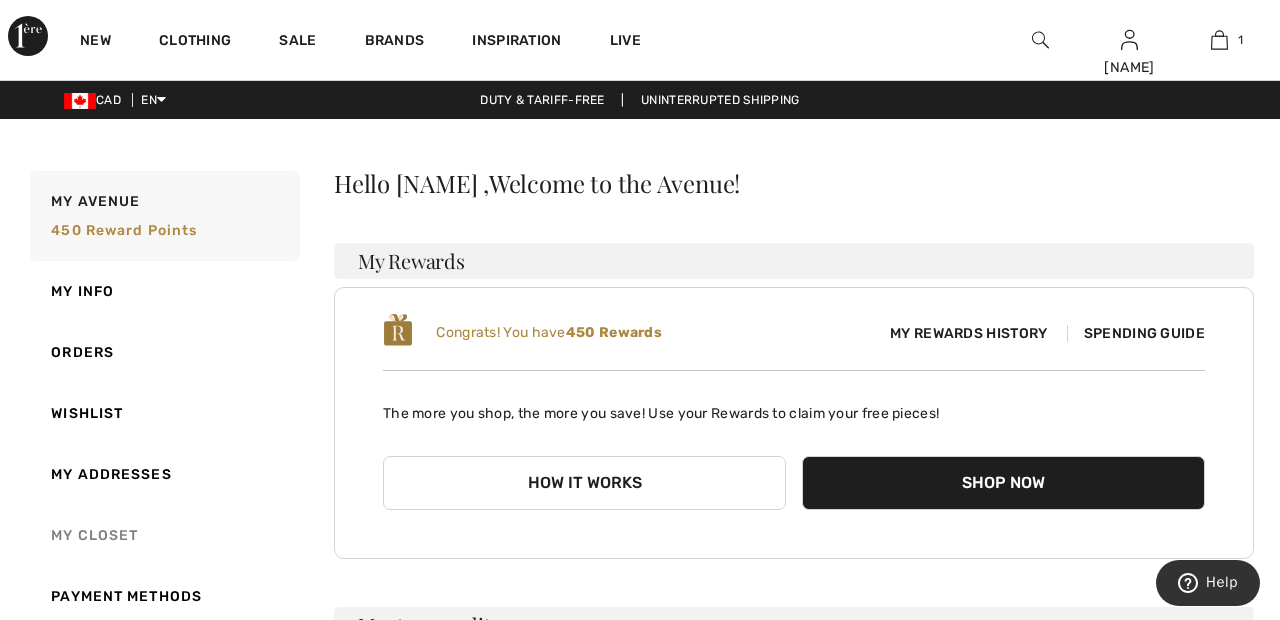 click on "My Closet" at bounding box center [163, 535] 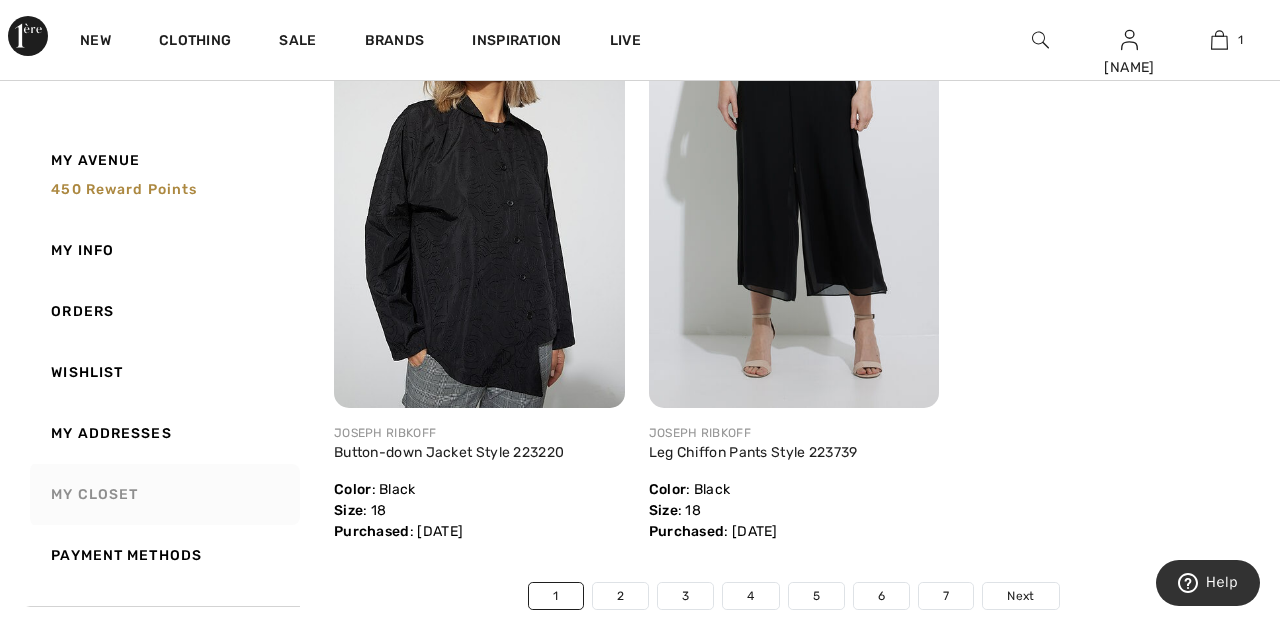 scroll, scrollTop: 10293, scrollLeft: 0, axis: vertical 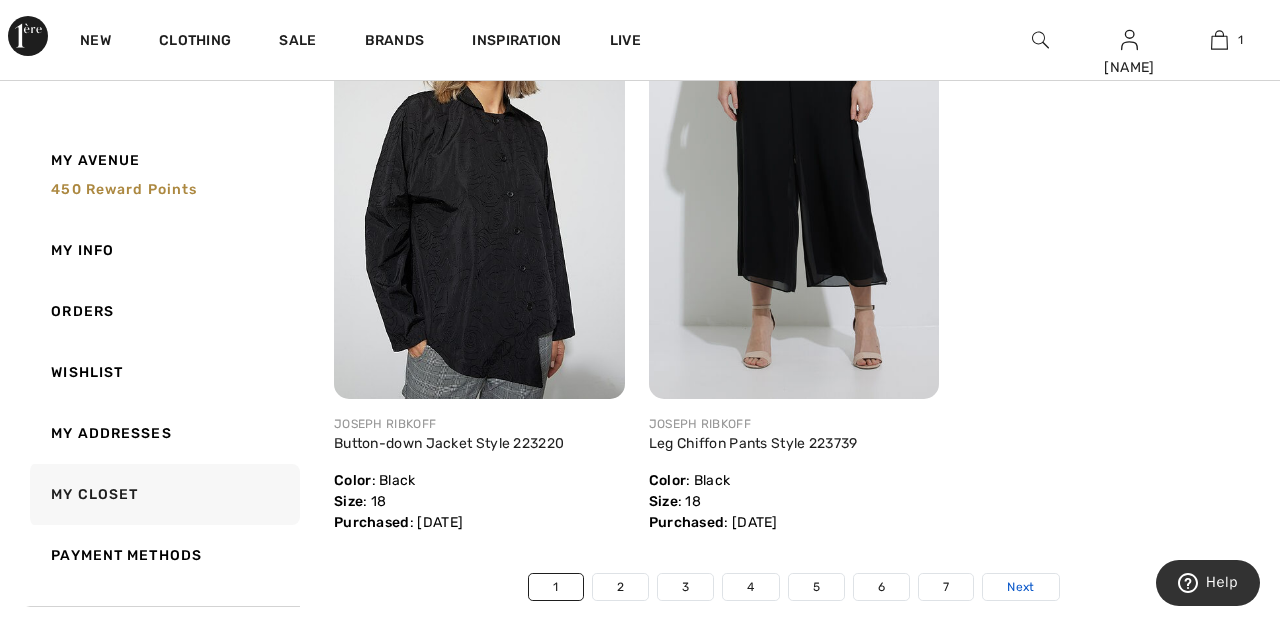 click on "Next" at bounding box center (1020, 587) 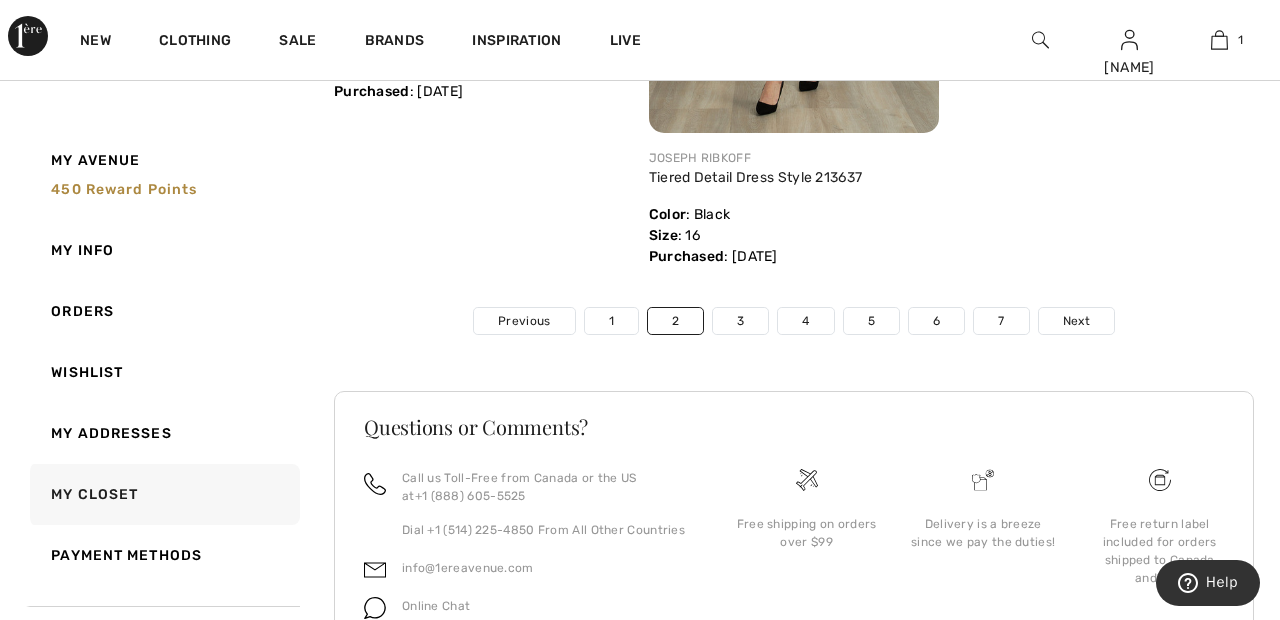 scroll, scrollTop: 10442, scrollLeft: 0, axis: vertical 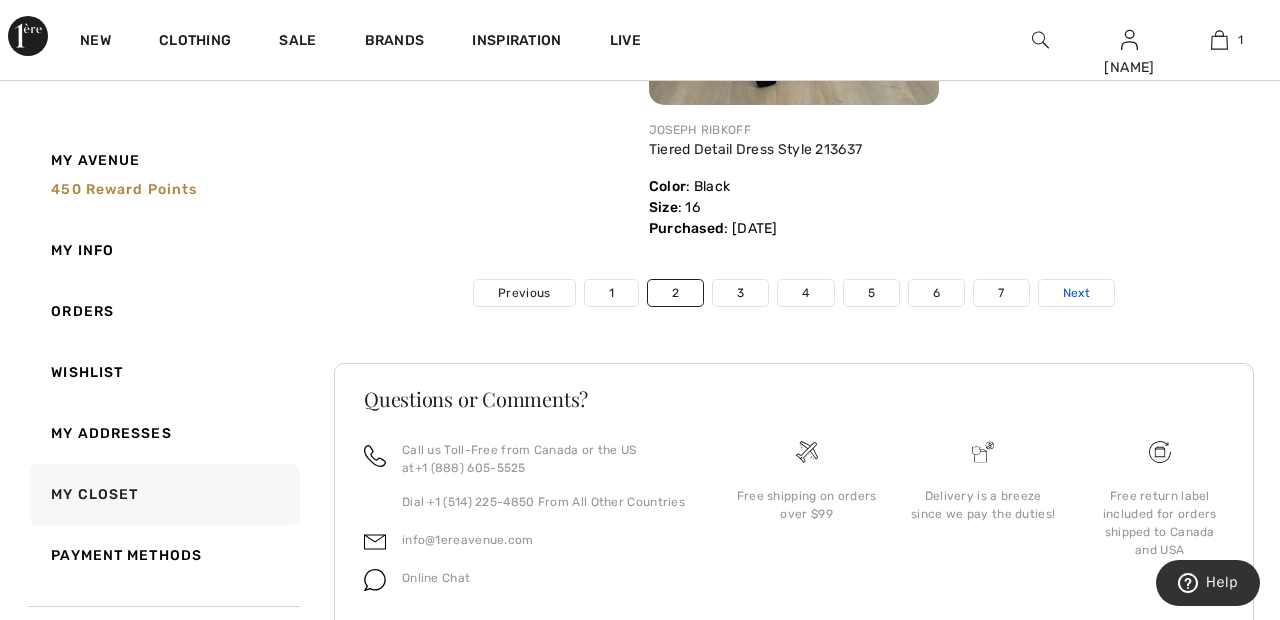 click on "Next" at bounding box center (1076, 293) 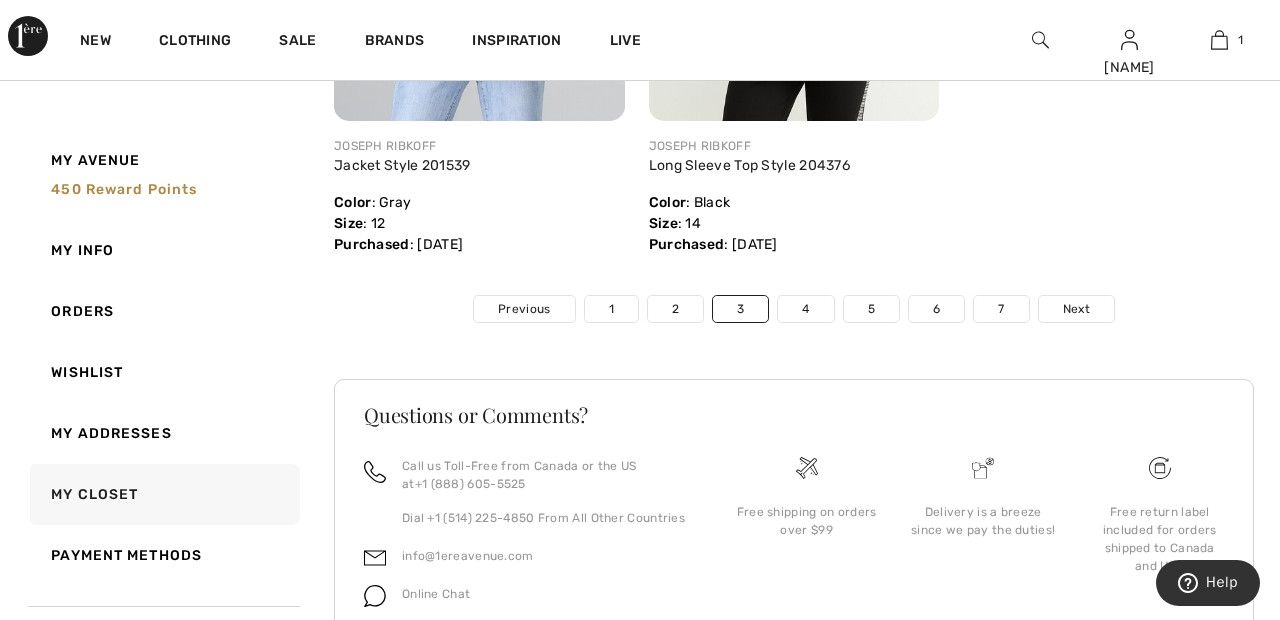 scroll, scrollTop: 10426, scrollLeft: 0, axis: vertical 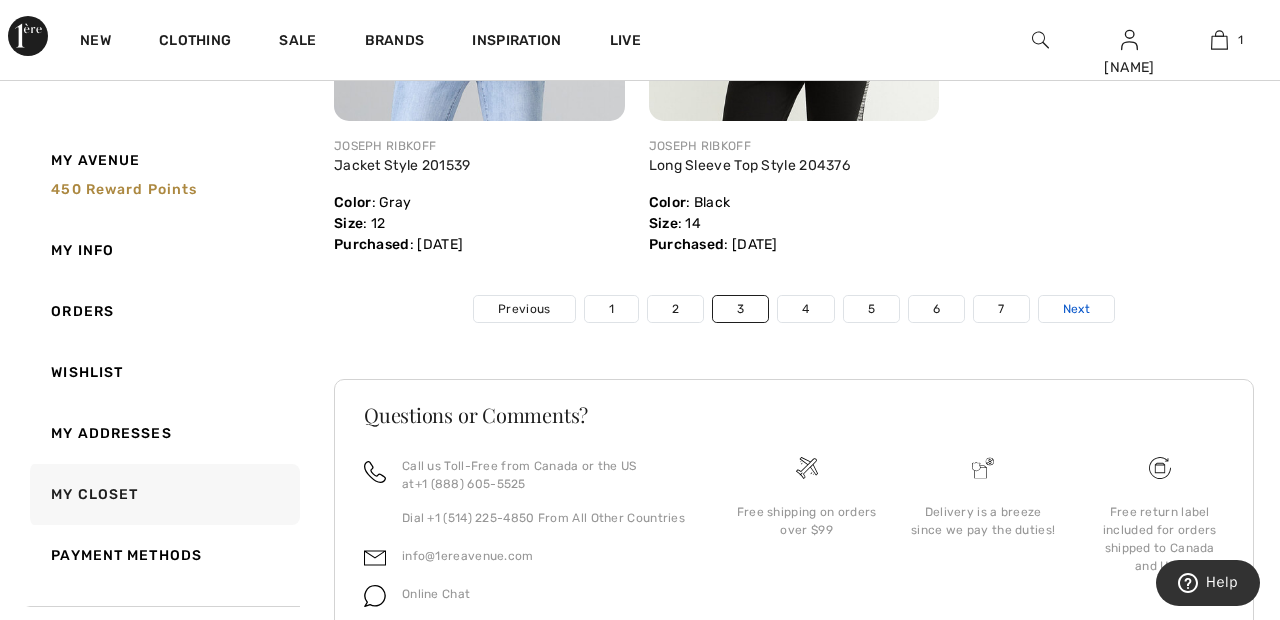 click on "Next" at bounding box center (1076, 309) 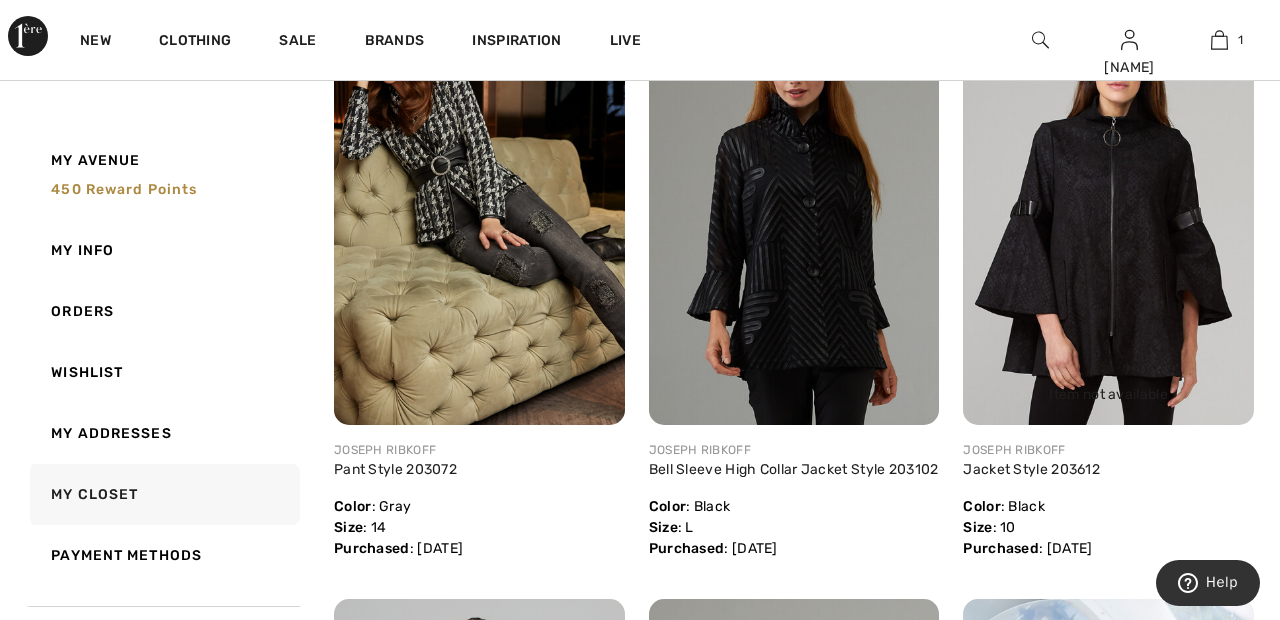 click at bounding box center [1108, 207] 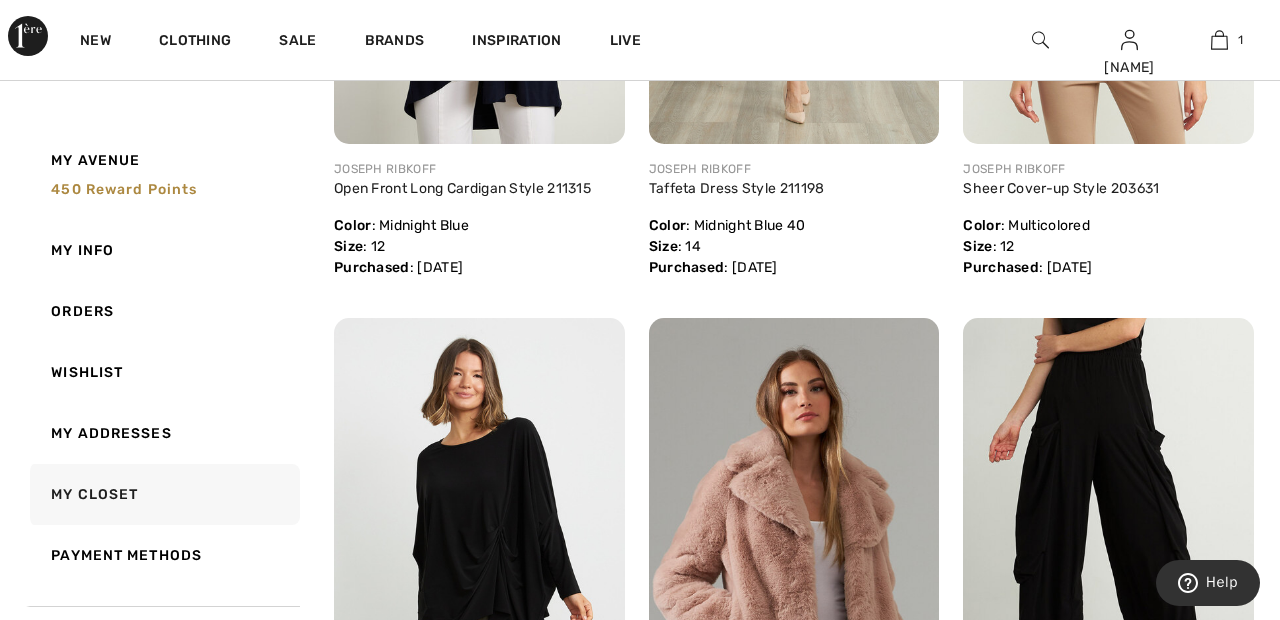 scroll, scrollTop: 4831, scrollLeft: 0, axis: vertical 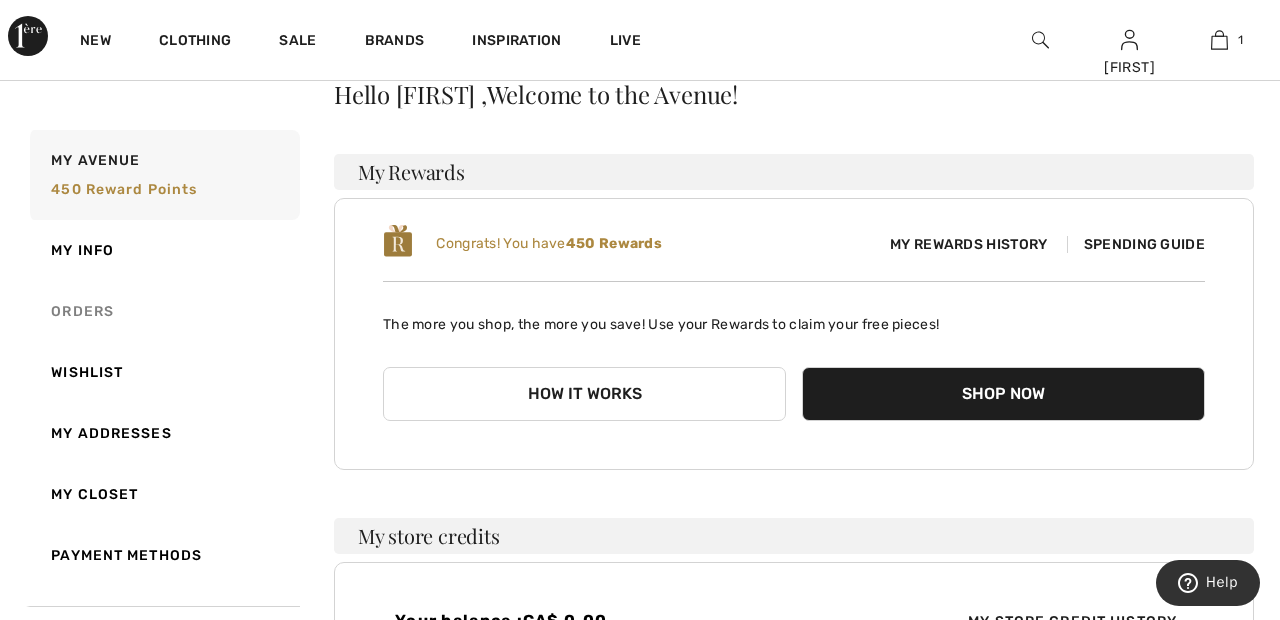 click on "Orders" at bounding box center [163, 311] 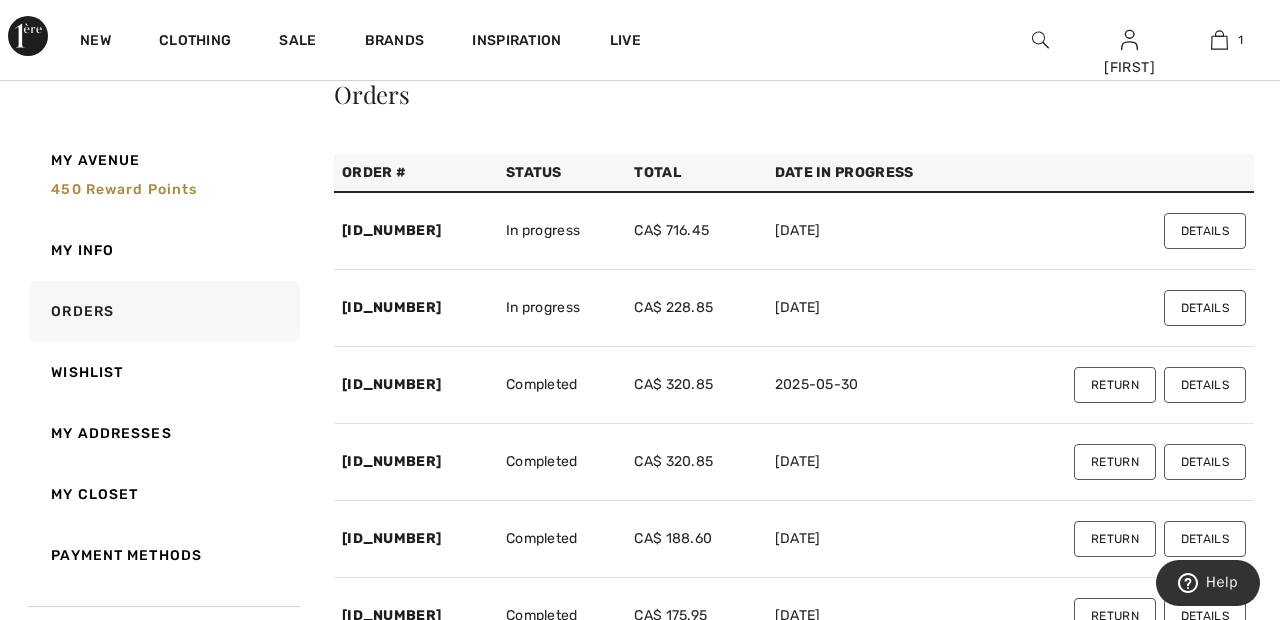click on "Details" at bounding box center (1205, 231) 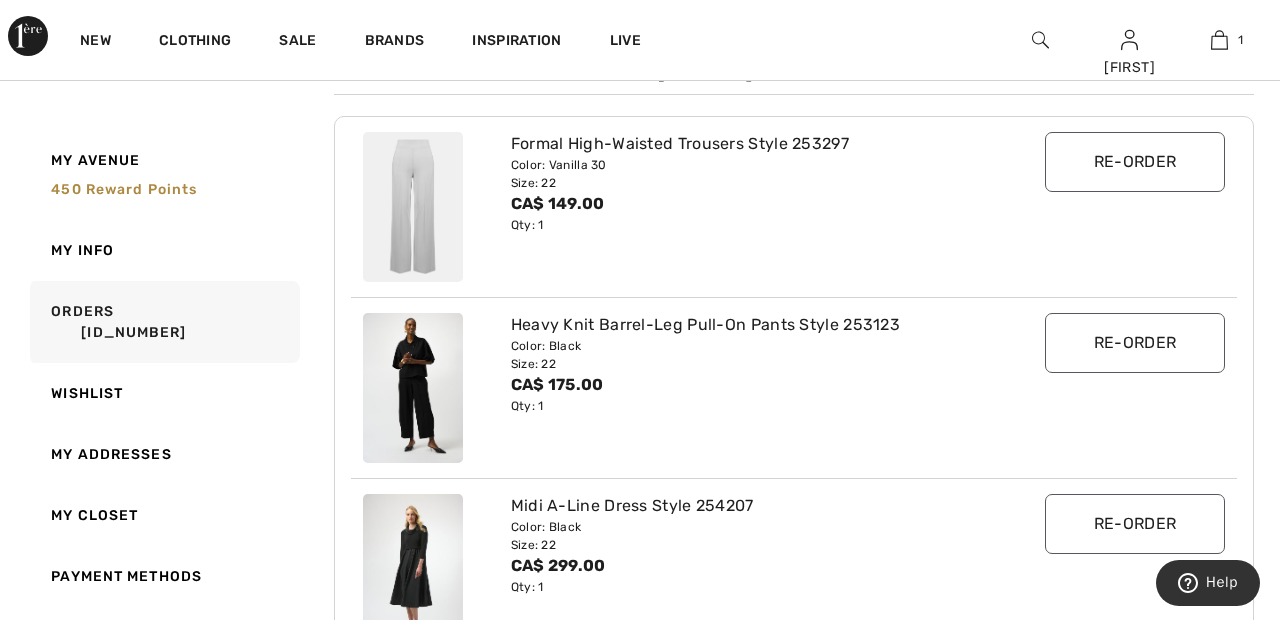 scroll, scrollTop: 282, scrollLeft: 0, axis: vertical 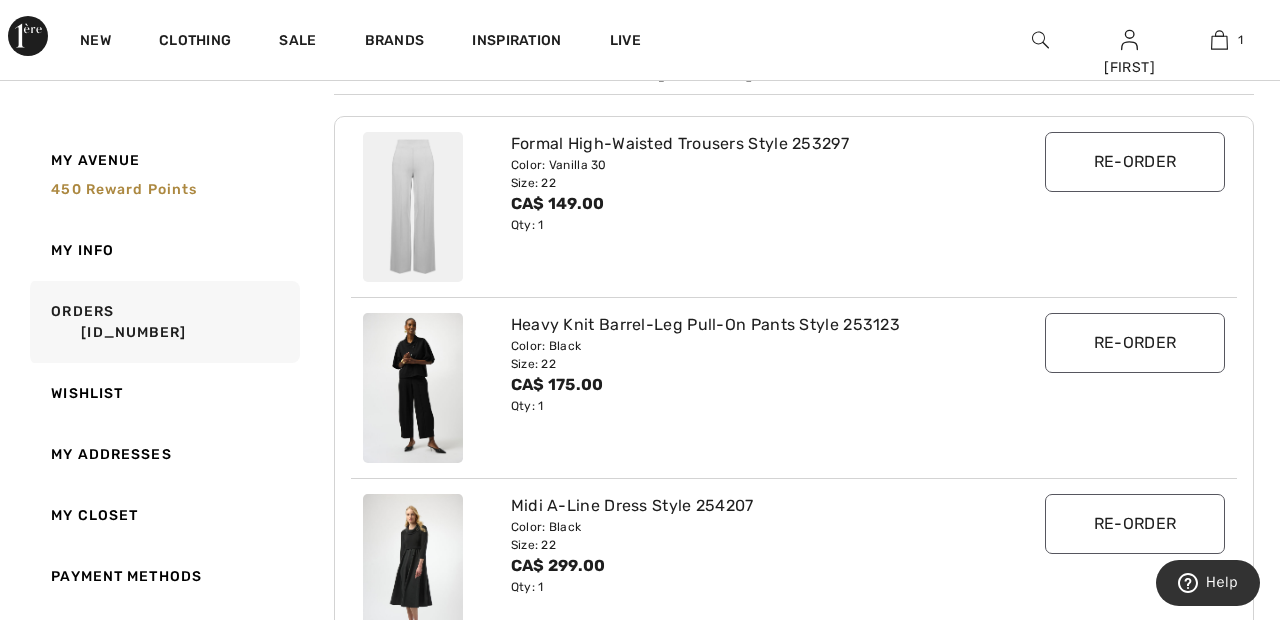 click at bounding box center [413, 388] 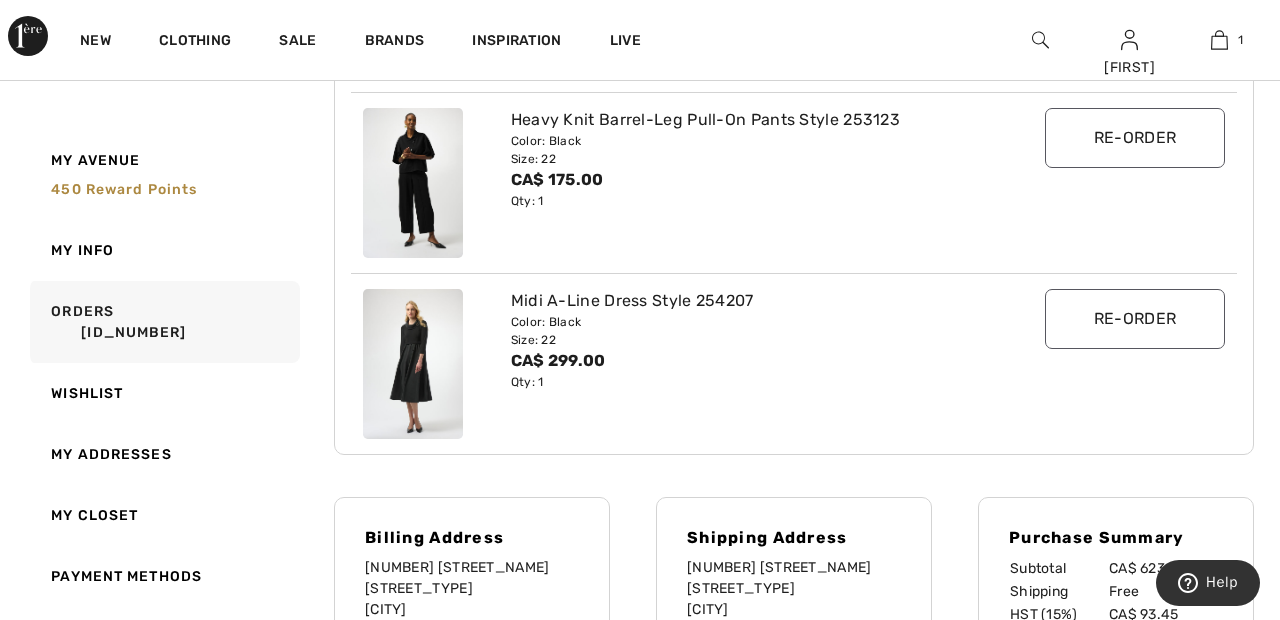 scroll, scrollTop: 489, scrollLeft: 0, axis: vertical 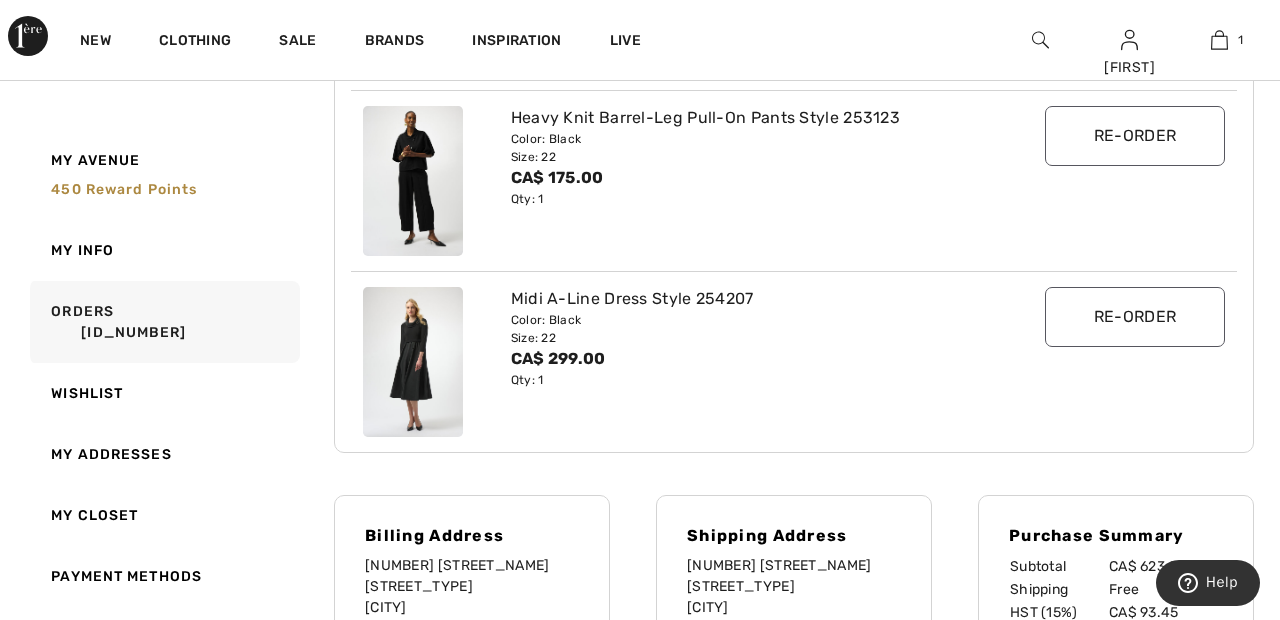 click on "Midi A-Line Dress Style 254207" at bounding box center (757, 299) 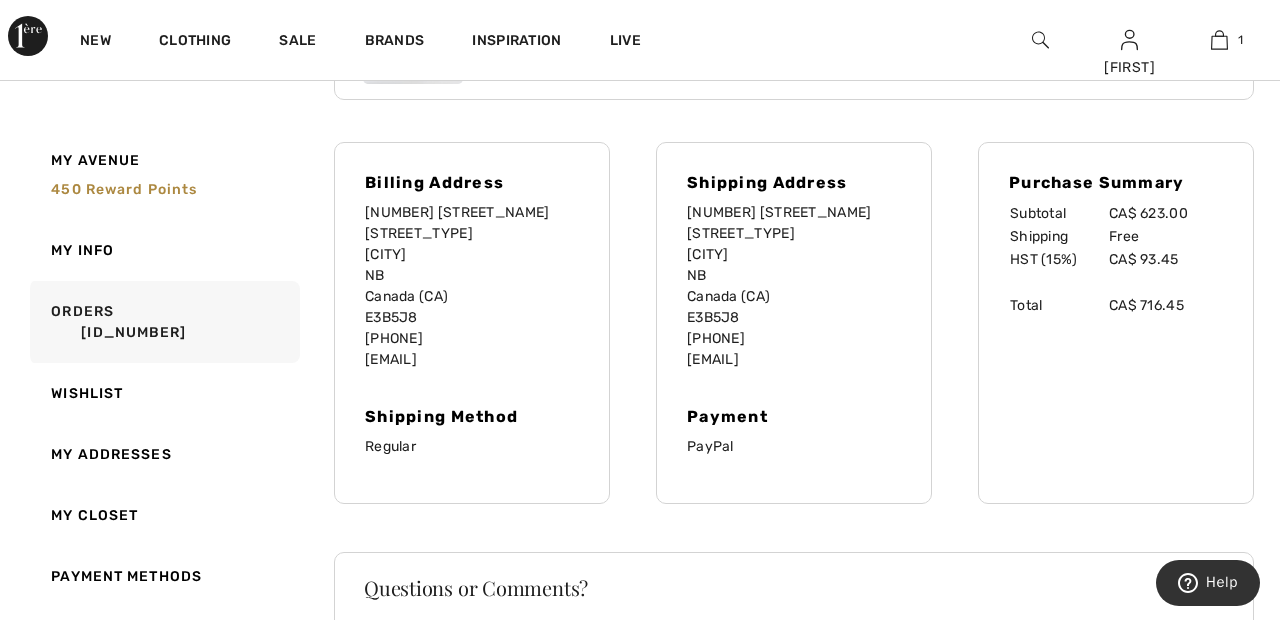scroll, scrollTop: 841, scrollLeft: 0, axis: vertical 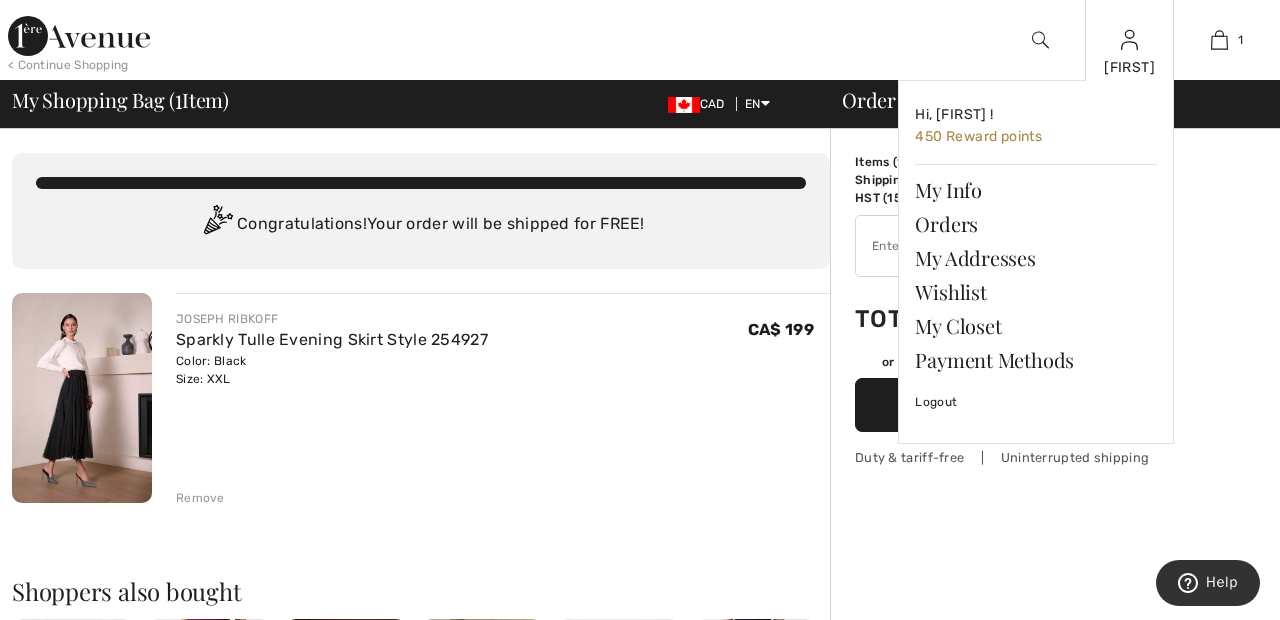 click at bounding box center [1129, 40] 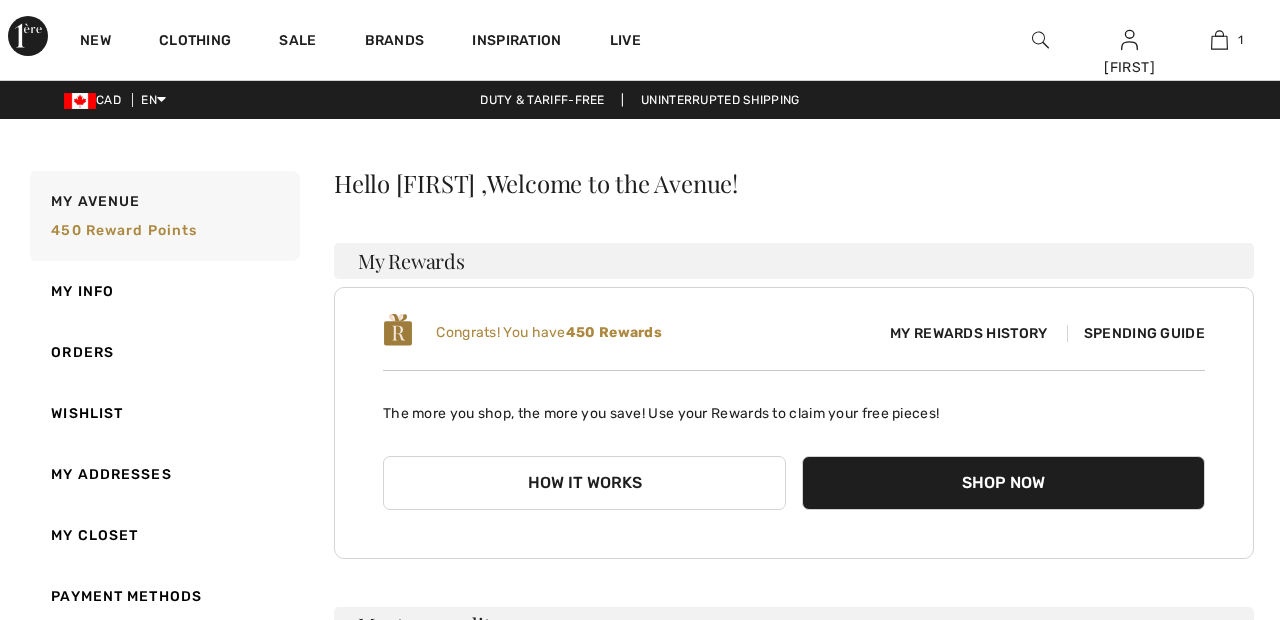 scroll, scrollTop: 0, scrollLeft: 0, axis: both 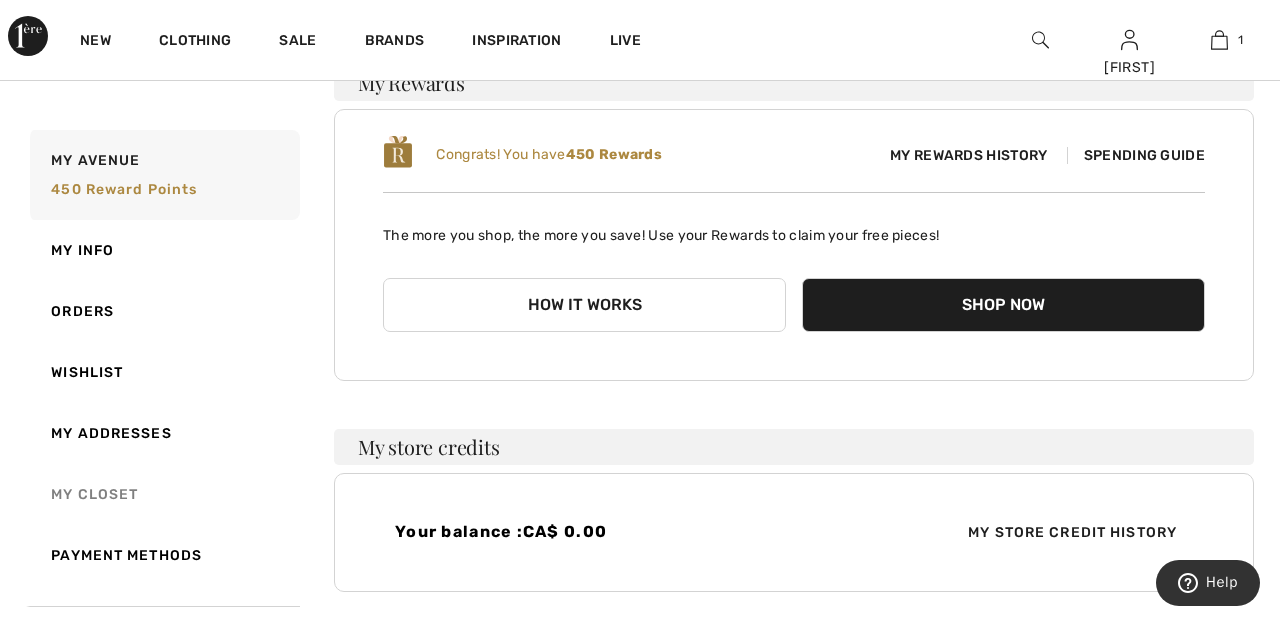 click on "My Closet" at bounding box center (163, 494) 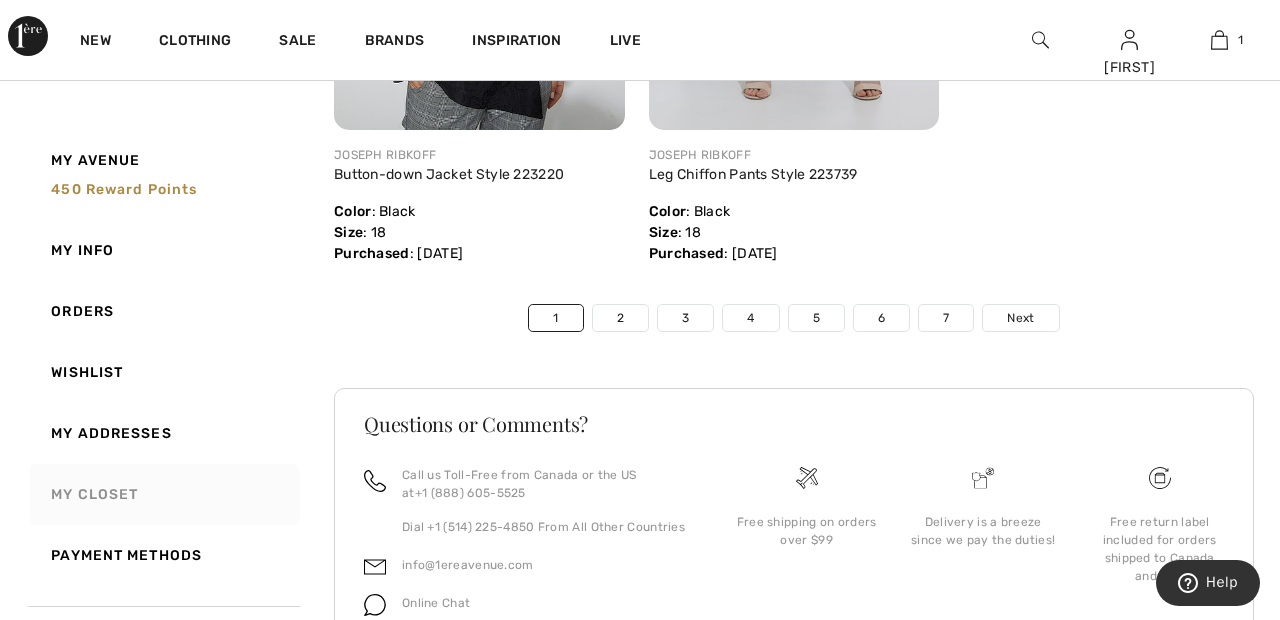 scroll, scrollTop: 10567, scrollLeft: 0, axis: vertical 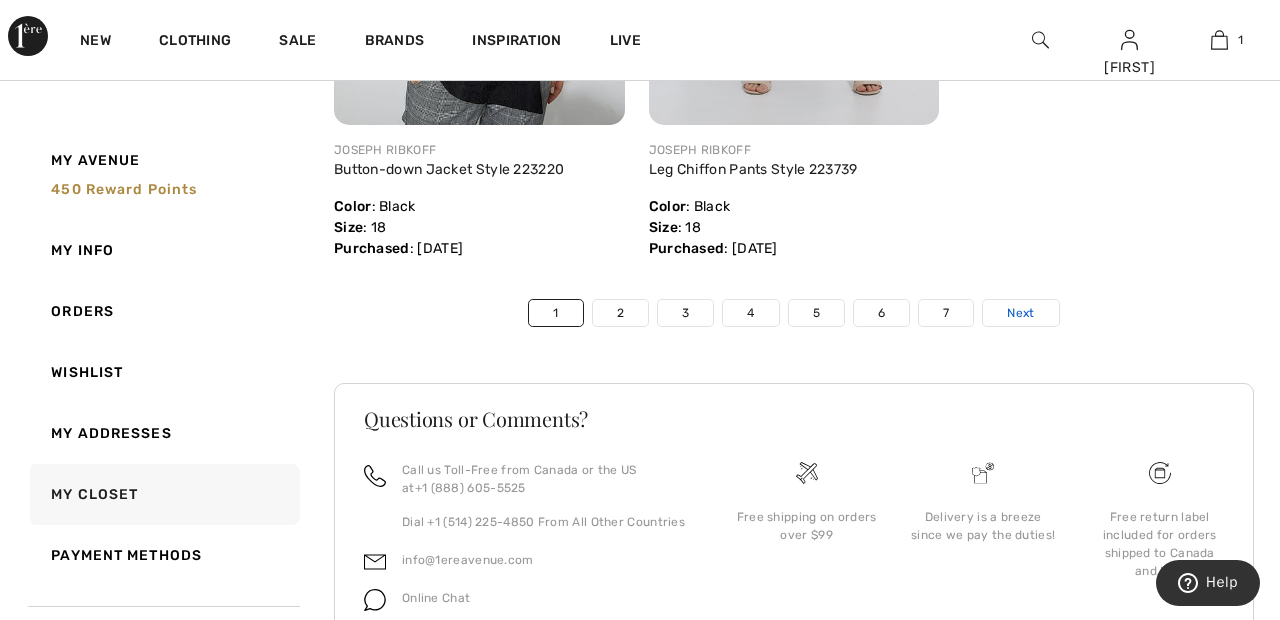 click on "Next" at bounding box center (1020, 313) 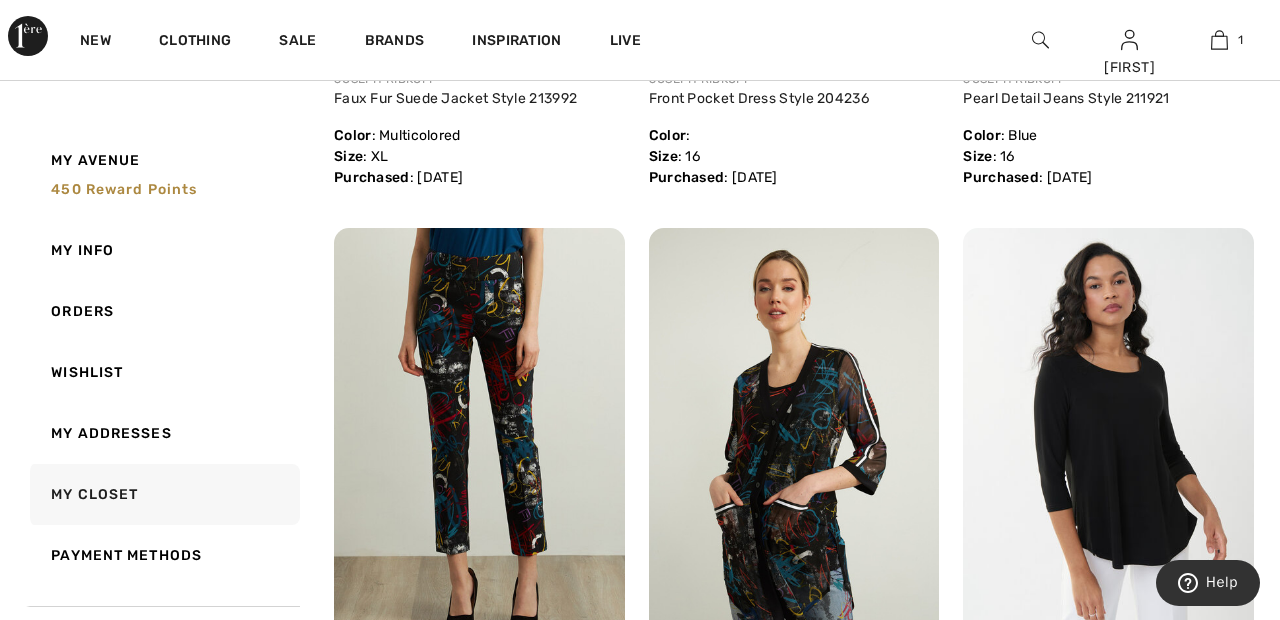 scroll, scrollTop: 9261, scrollLeft: 0, axis: vertical 